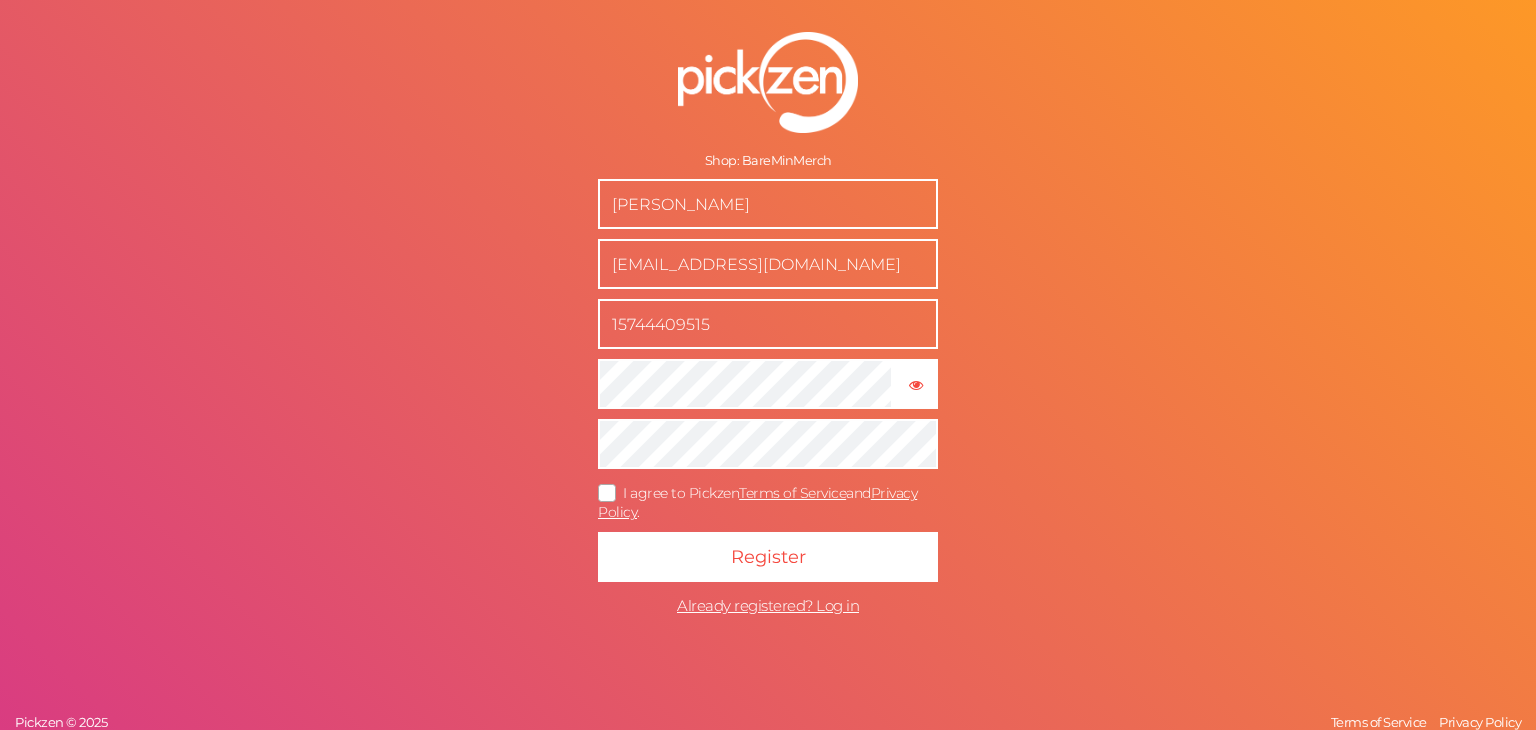 scroll, scrollTop: 0, scrollLeft: 0, axis: both 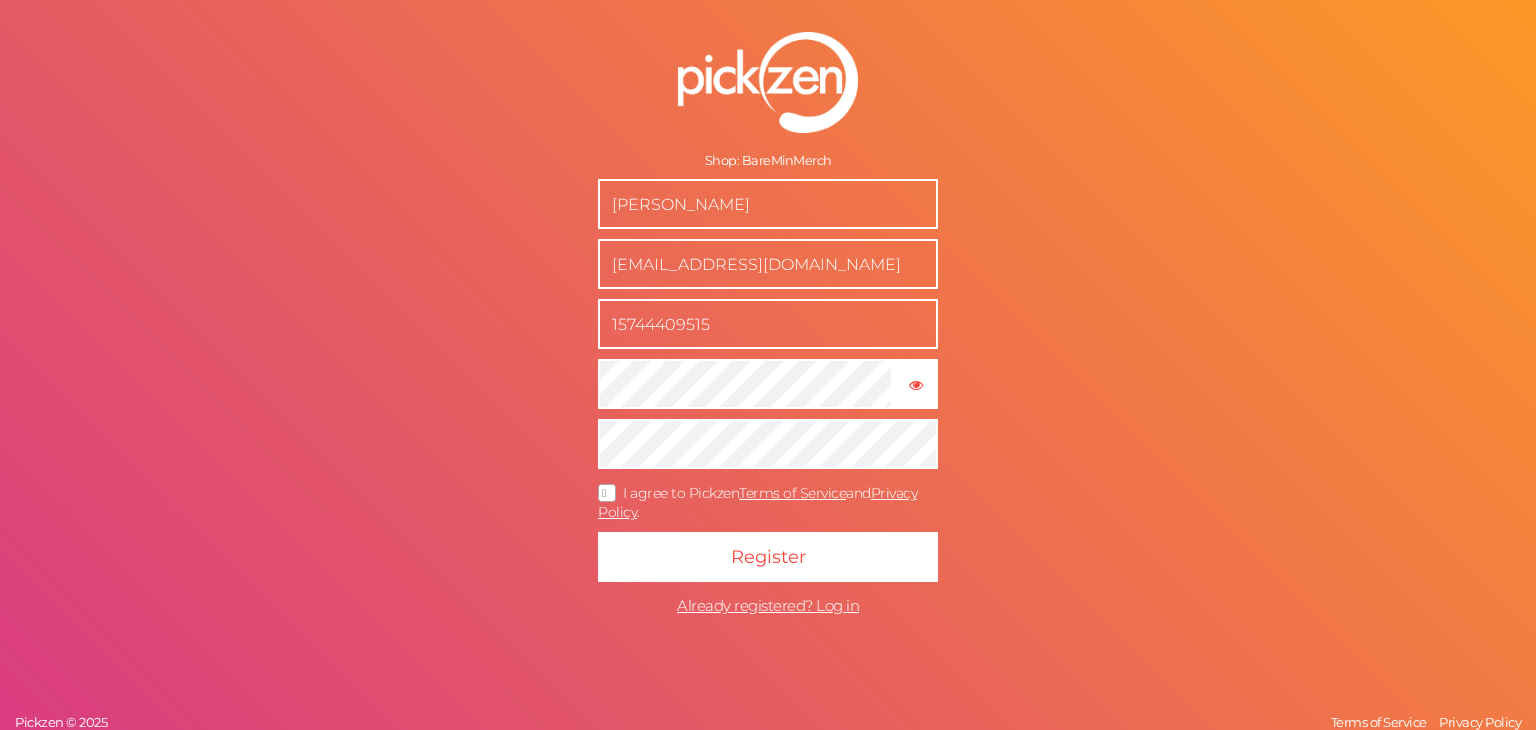click on "Shop: BareMinMerch   Gage Diaz   bareminmerch@gmail.com   15744409515       × Show password                 I agree to Pickzen  Terms of Service  and  Privacy Policy .           Register             Already registered? Log in" at bounding box center [768, 328] 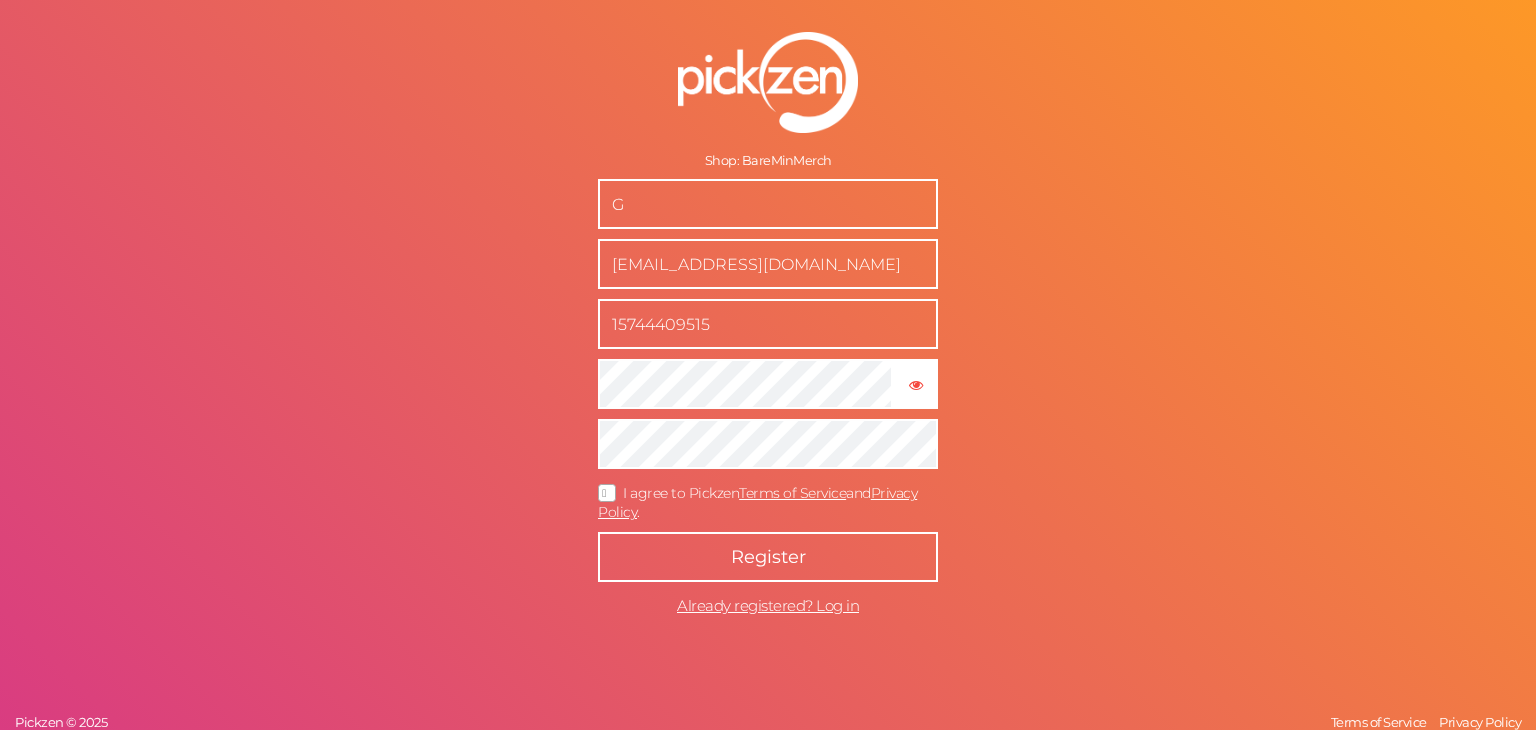 type on "G" 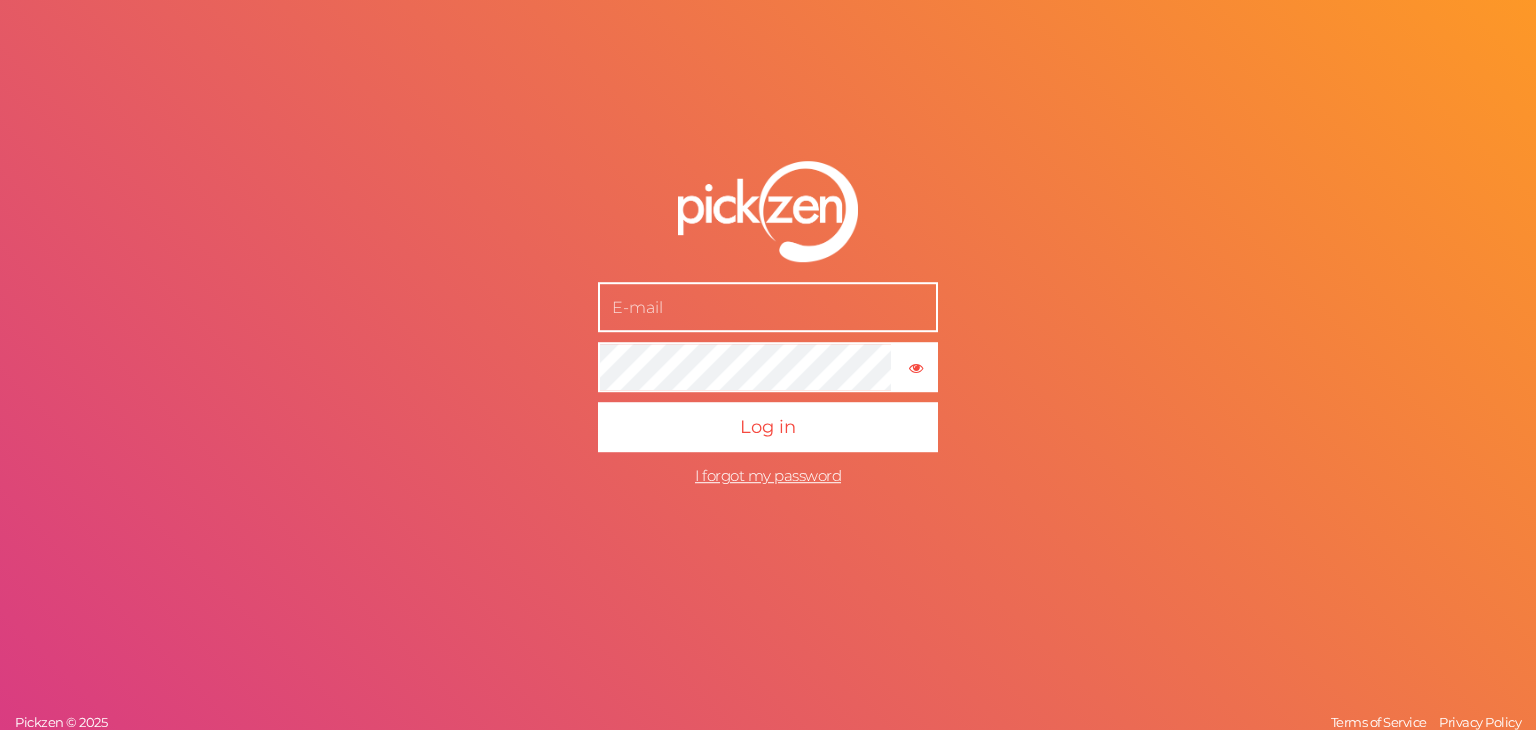 scroll, scrollTop: 0, scrollLeft: 0, axis: both 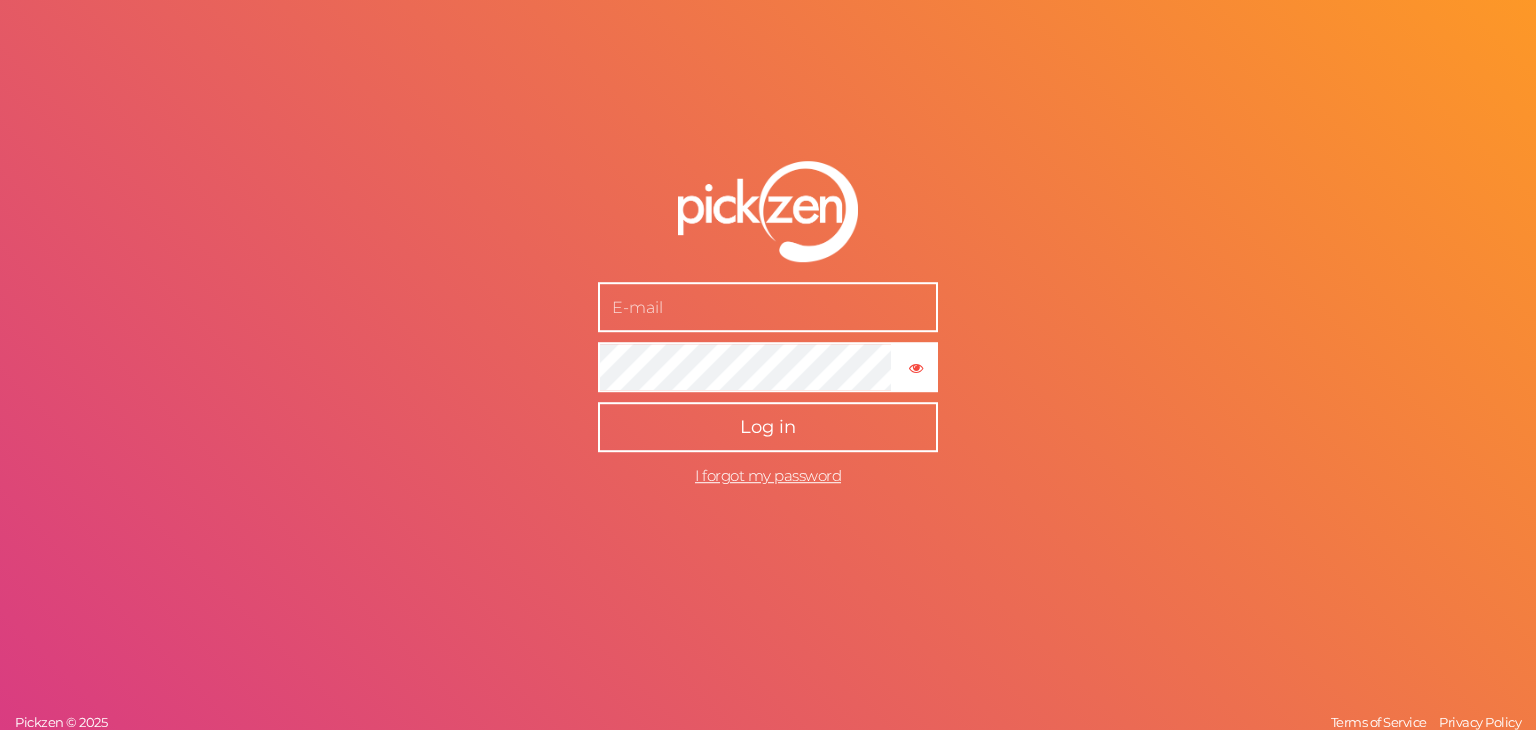 type on "G" 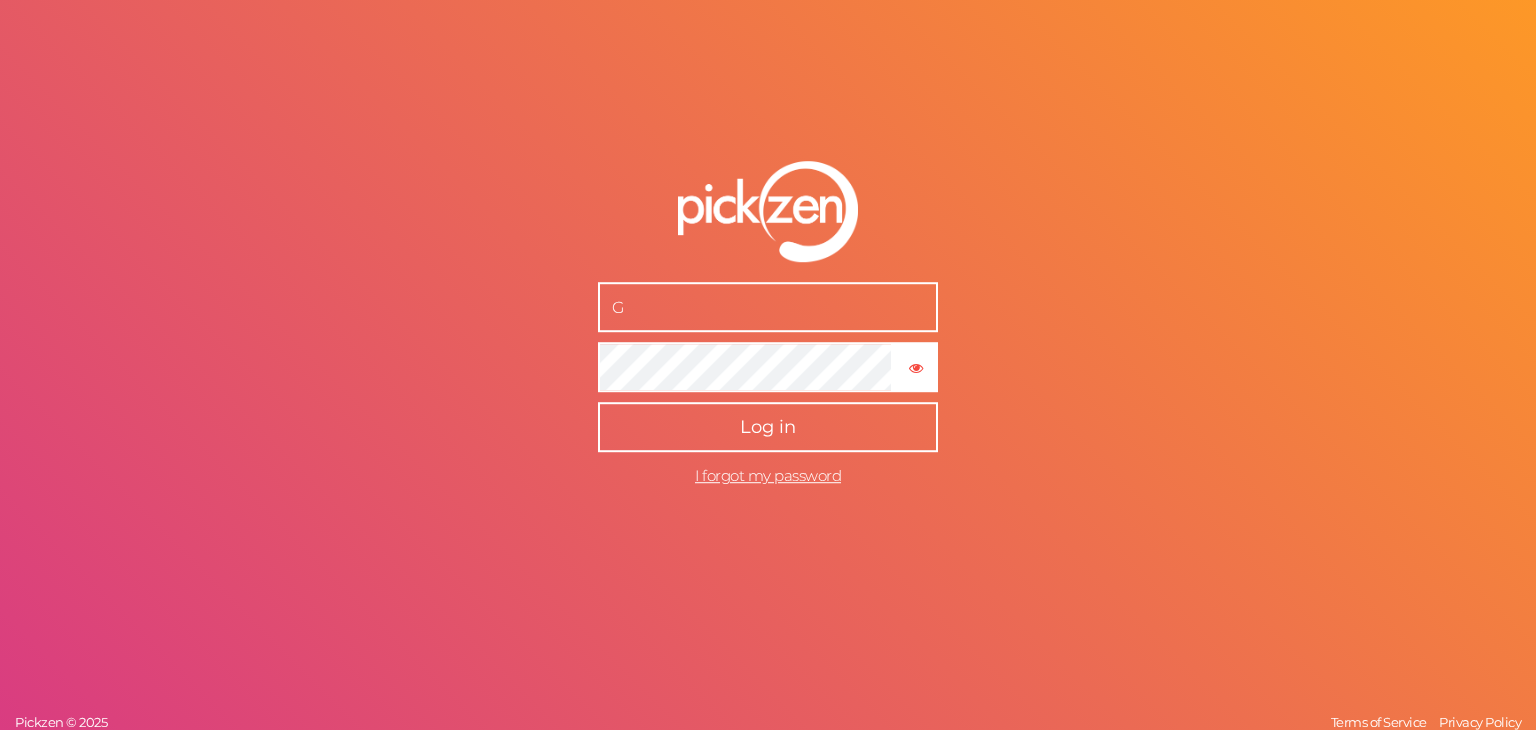 click on "Log in" at bounding box center (768, 428) 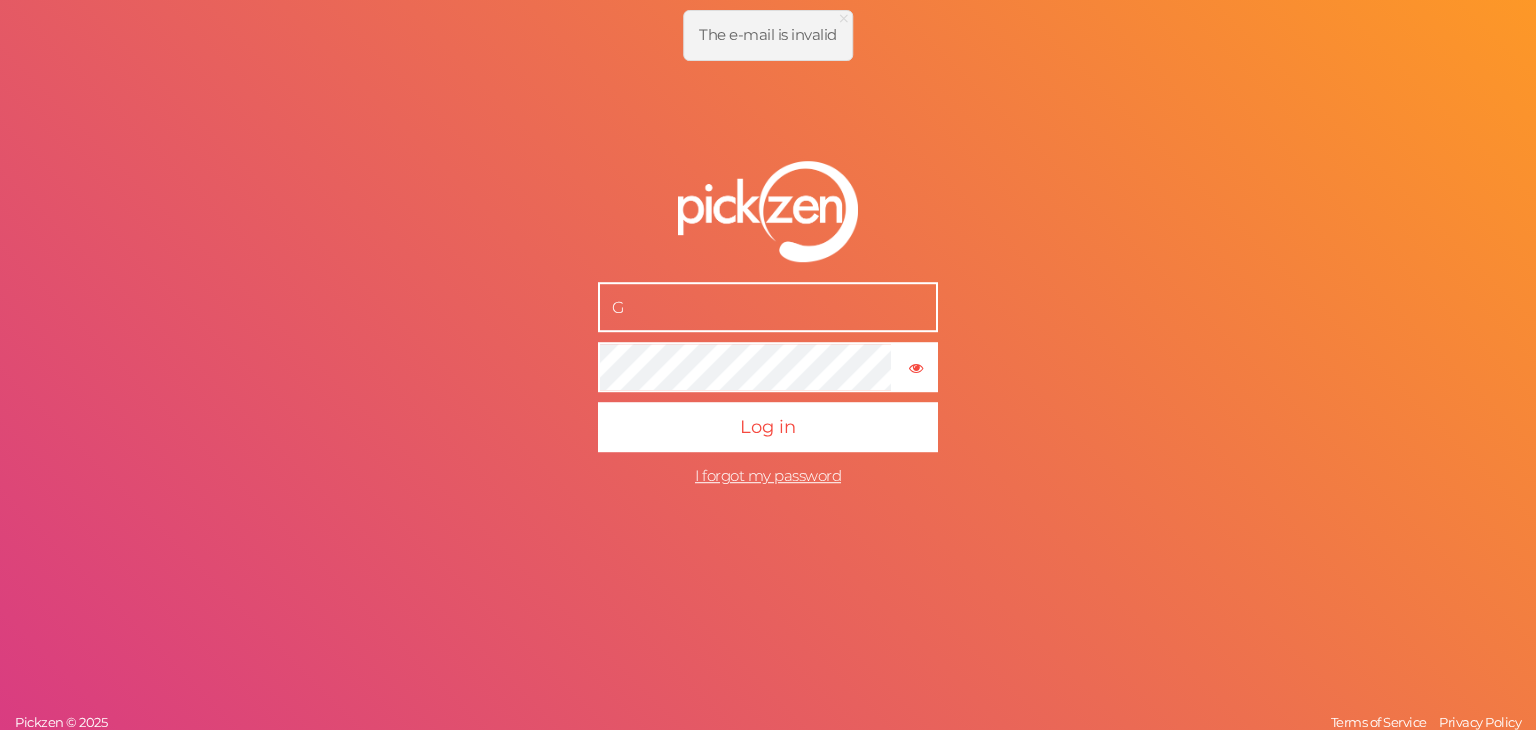 drag, startPoint x: 635, startPoint y: 309, endPoint x: 512, endPoint y: 305, distance: 123.065025 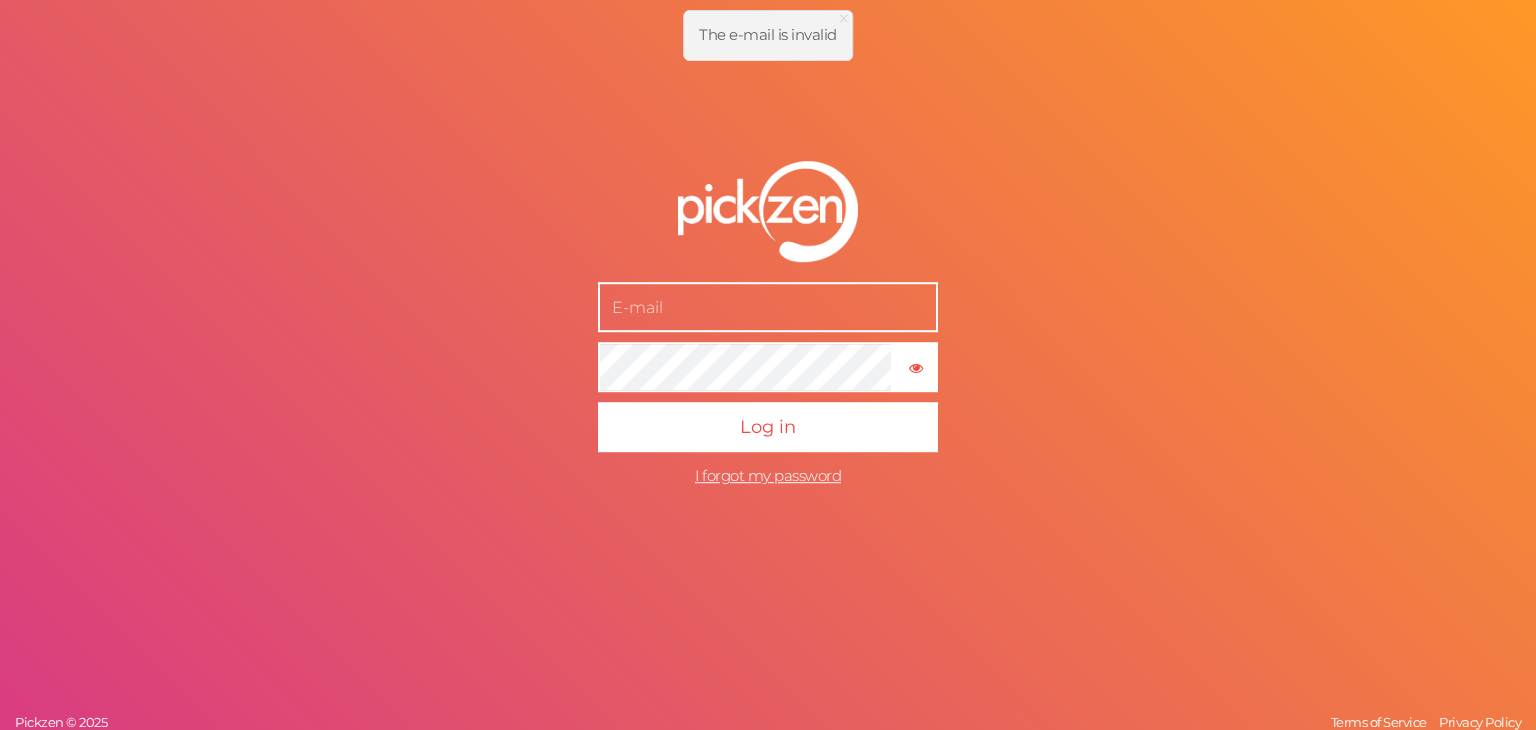 click at bounding box center [768, 308] 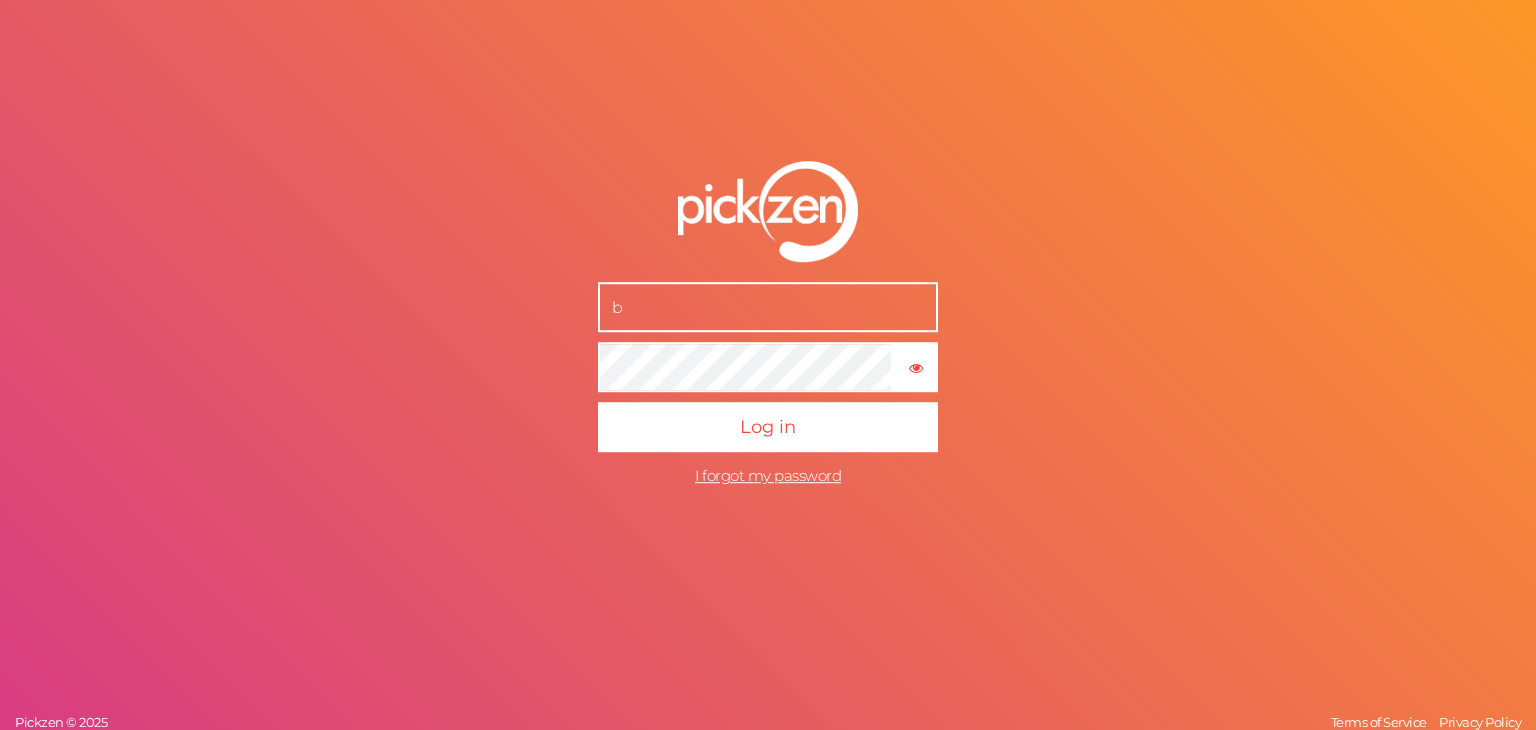 type on "[EMAIL_ADDRESS][DOMAIN_NAME]" 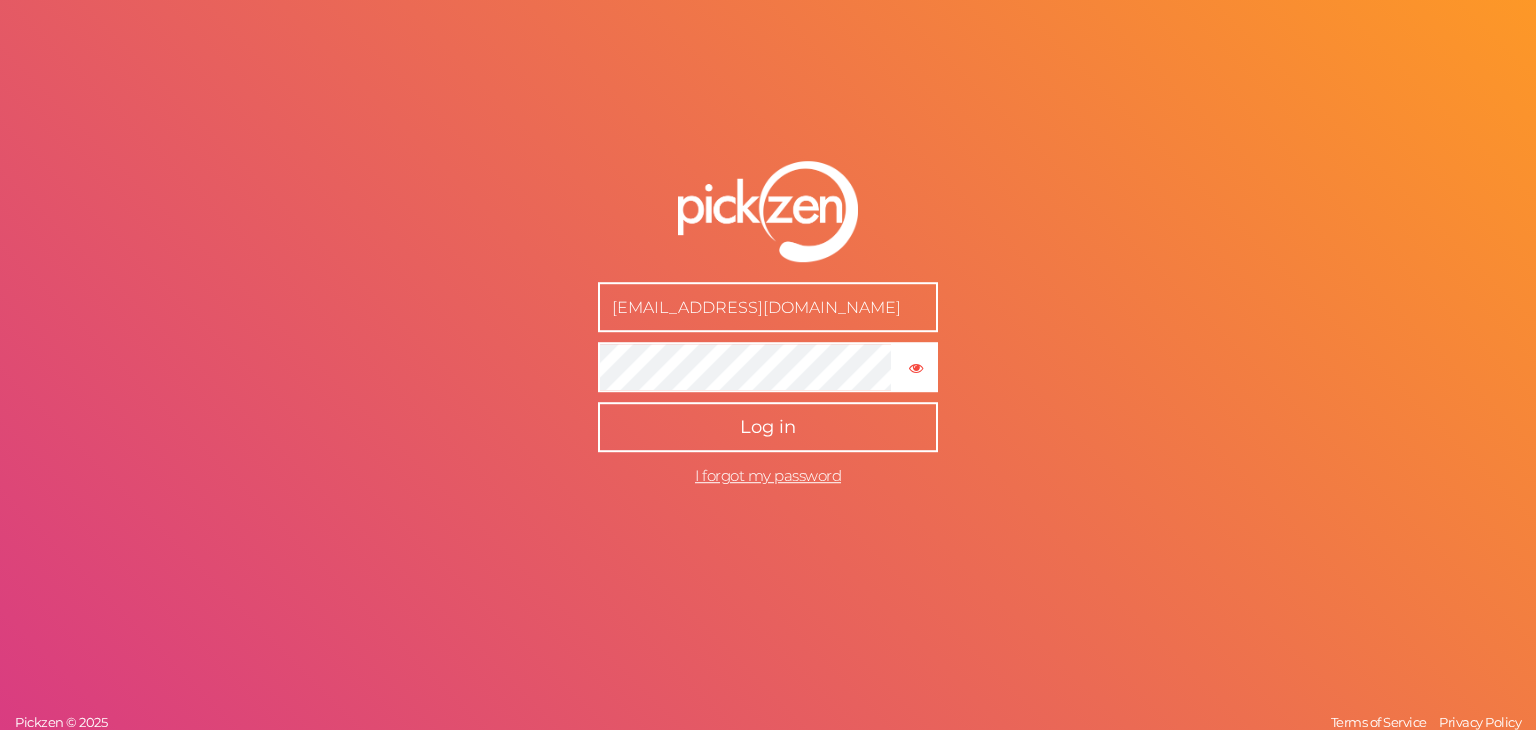 click on "Log in" at bounding box center (768, 428) 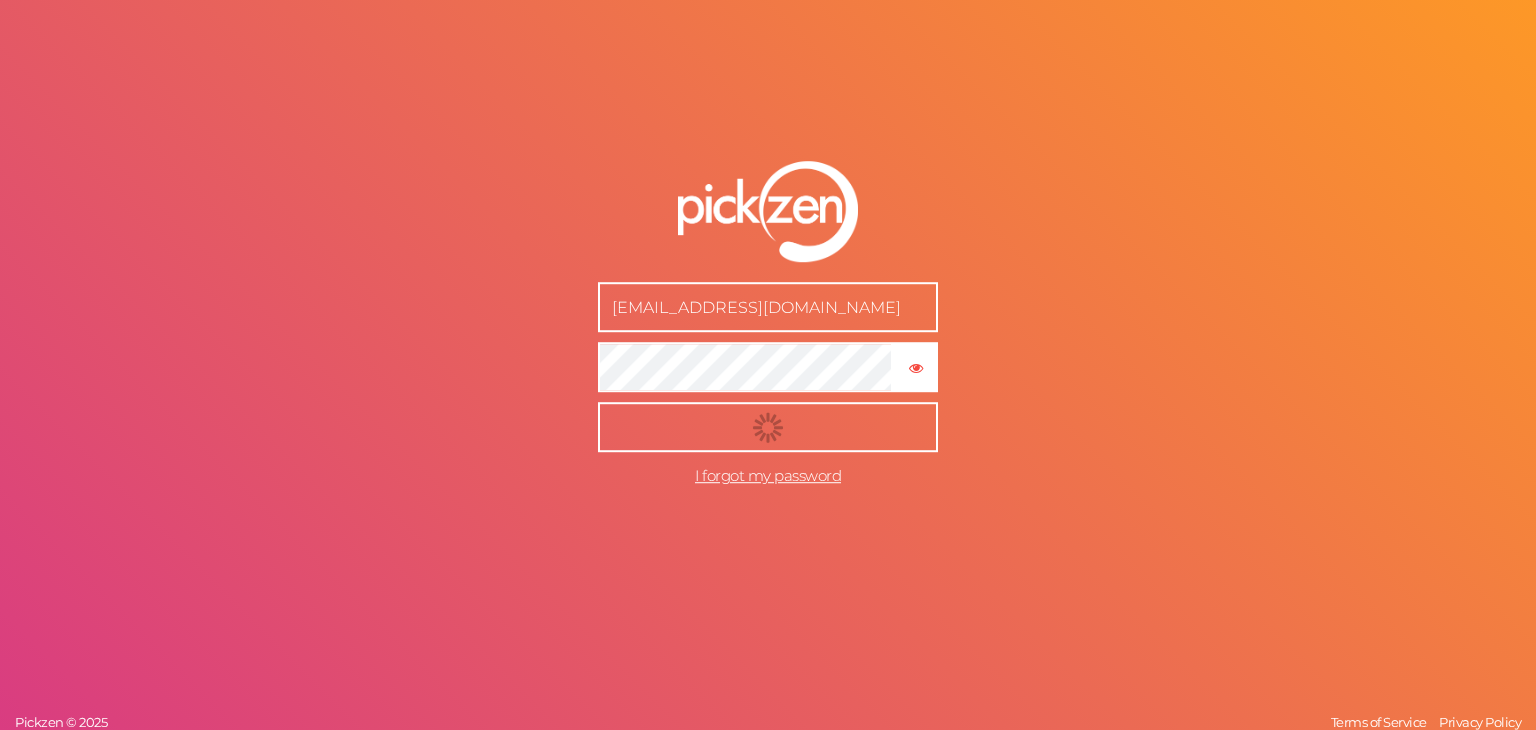 type 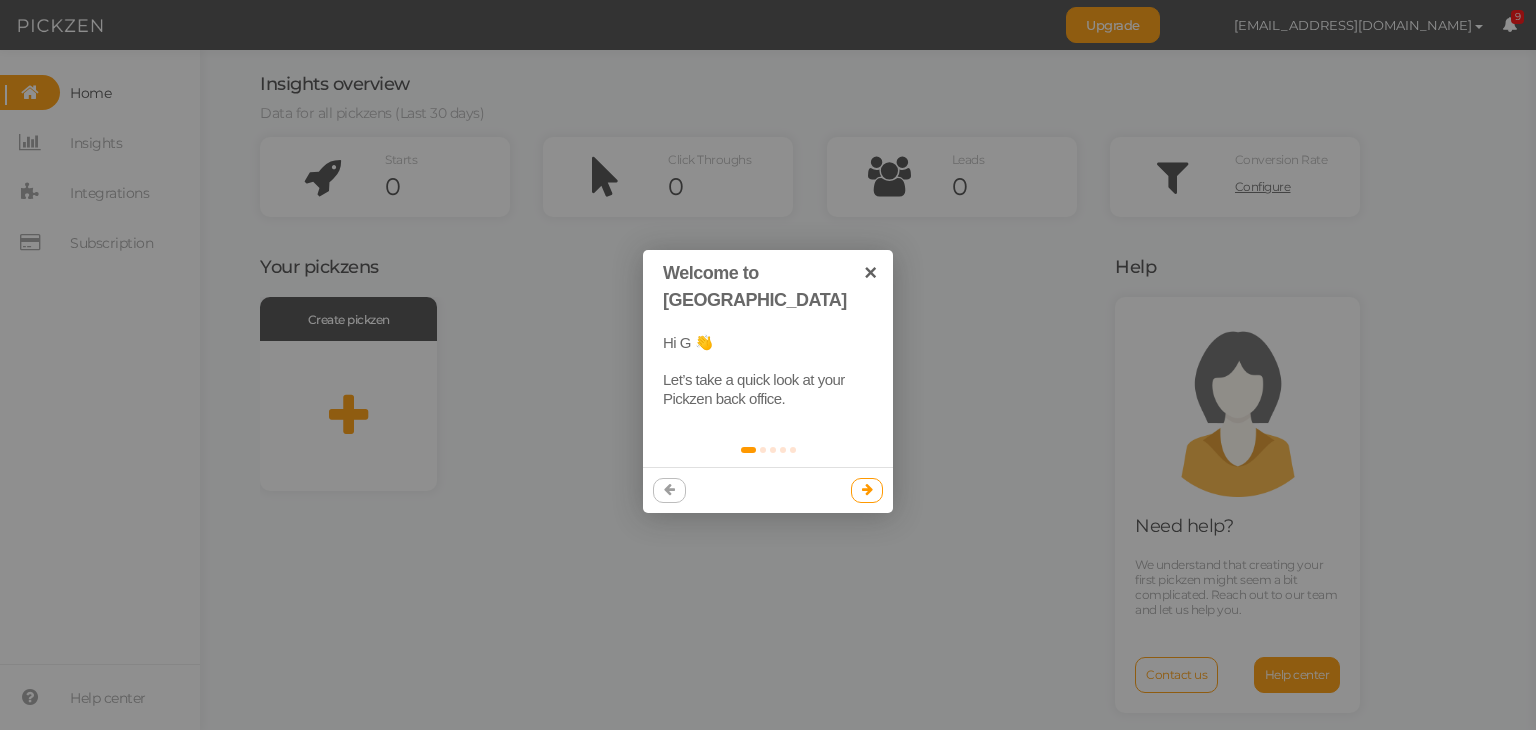 click at bounding box center (867, 489) 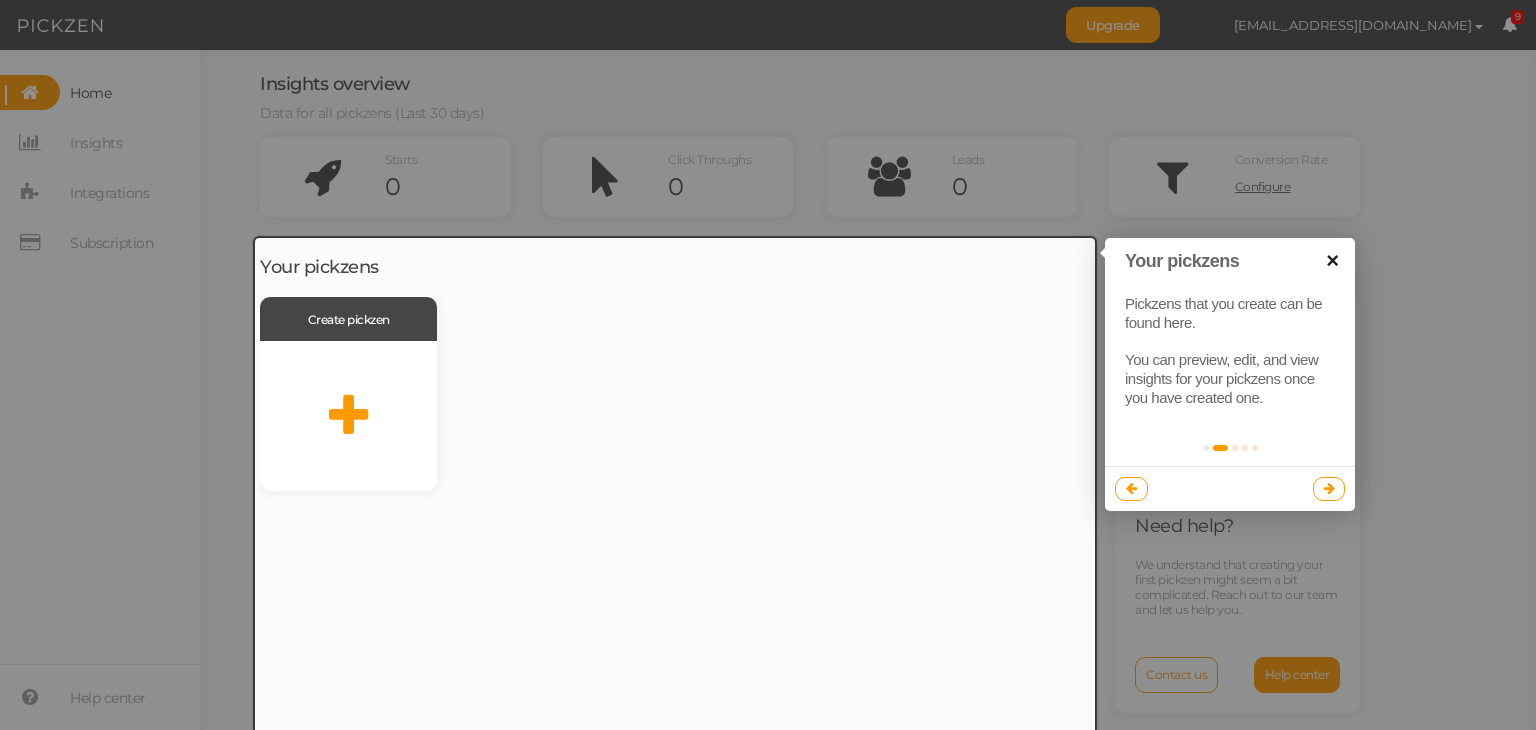 click on "×" at bounding box center (1332, 260) 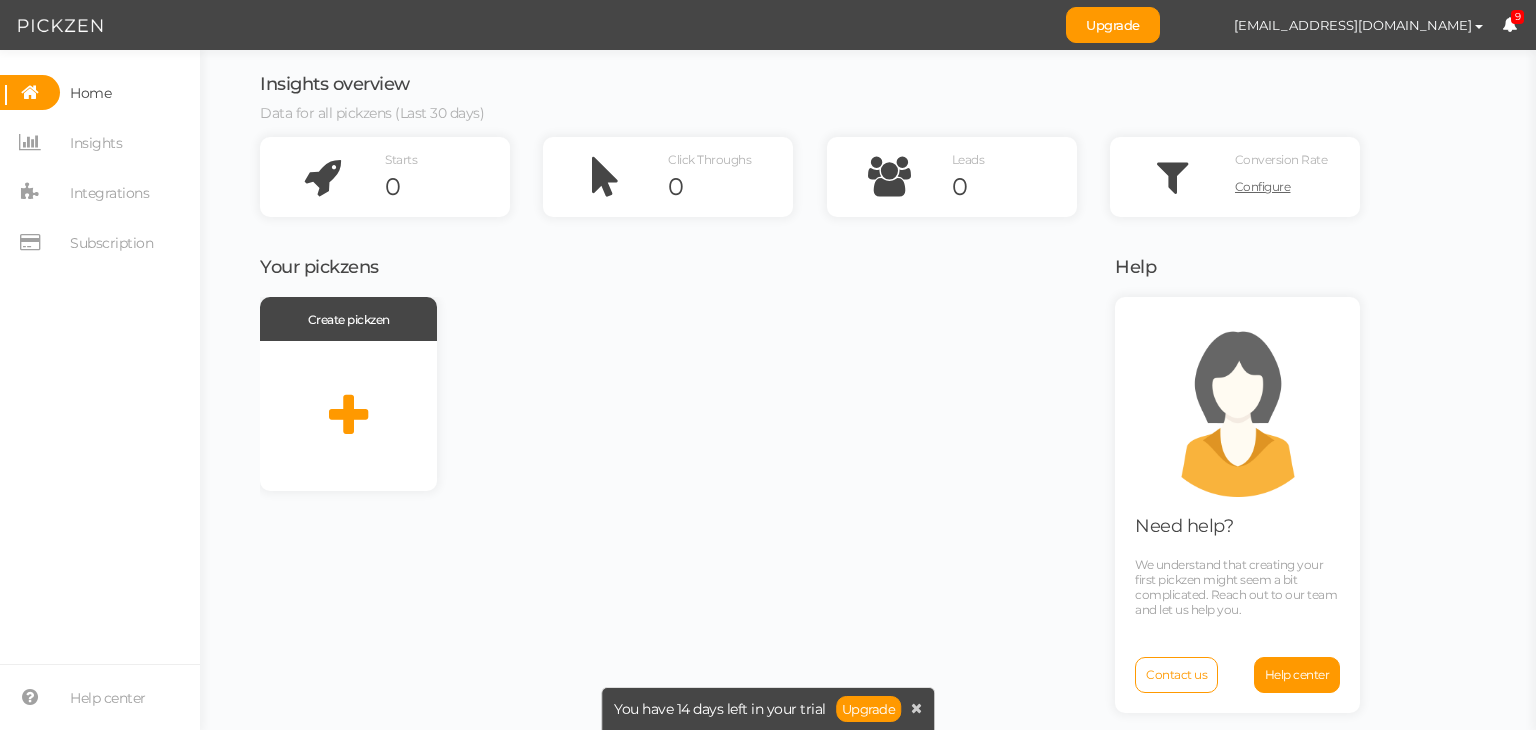 click on "Create pickzen" at bounding box center [675, 394] 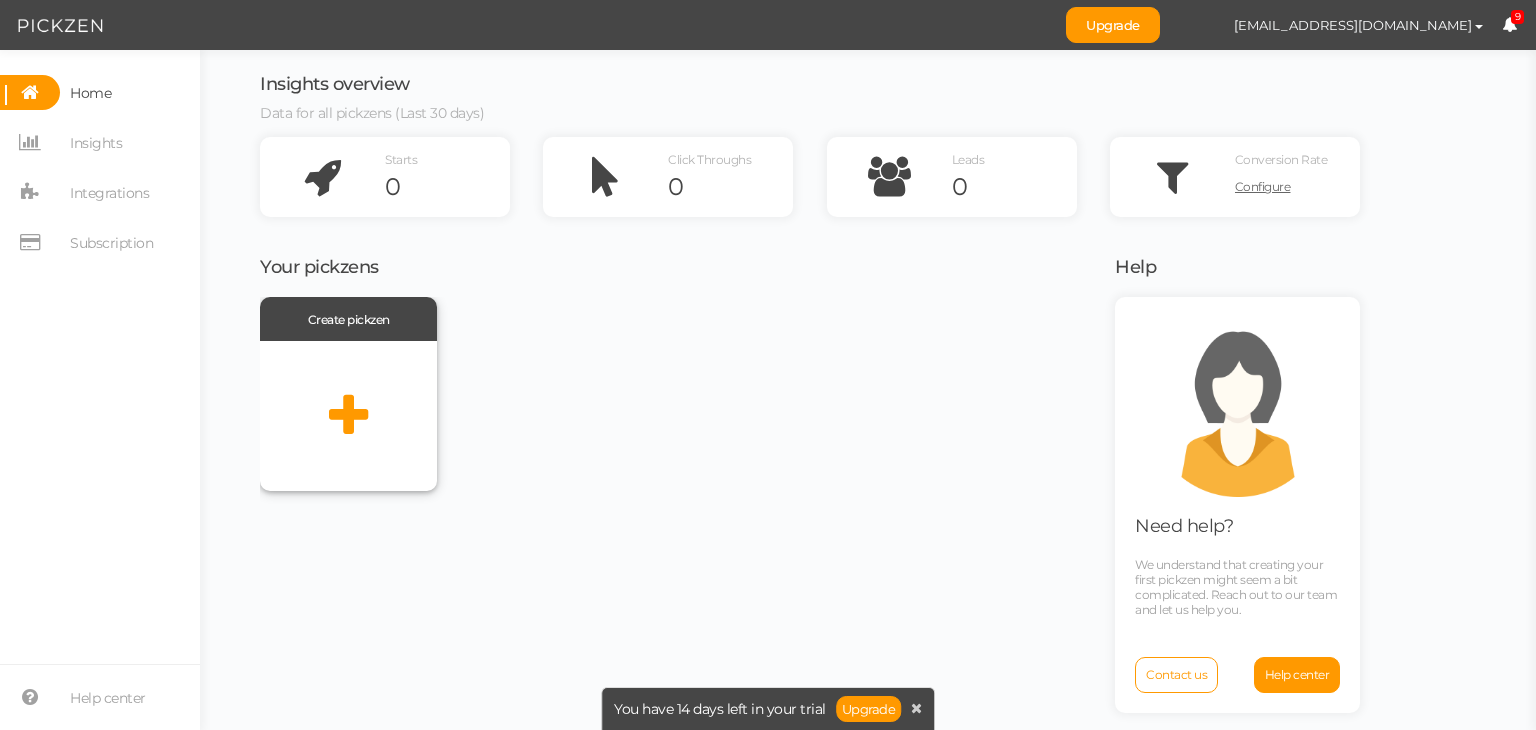 click at bounding box center [348, 416] 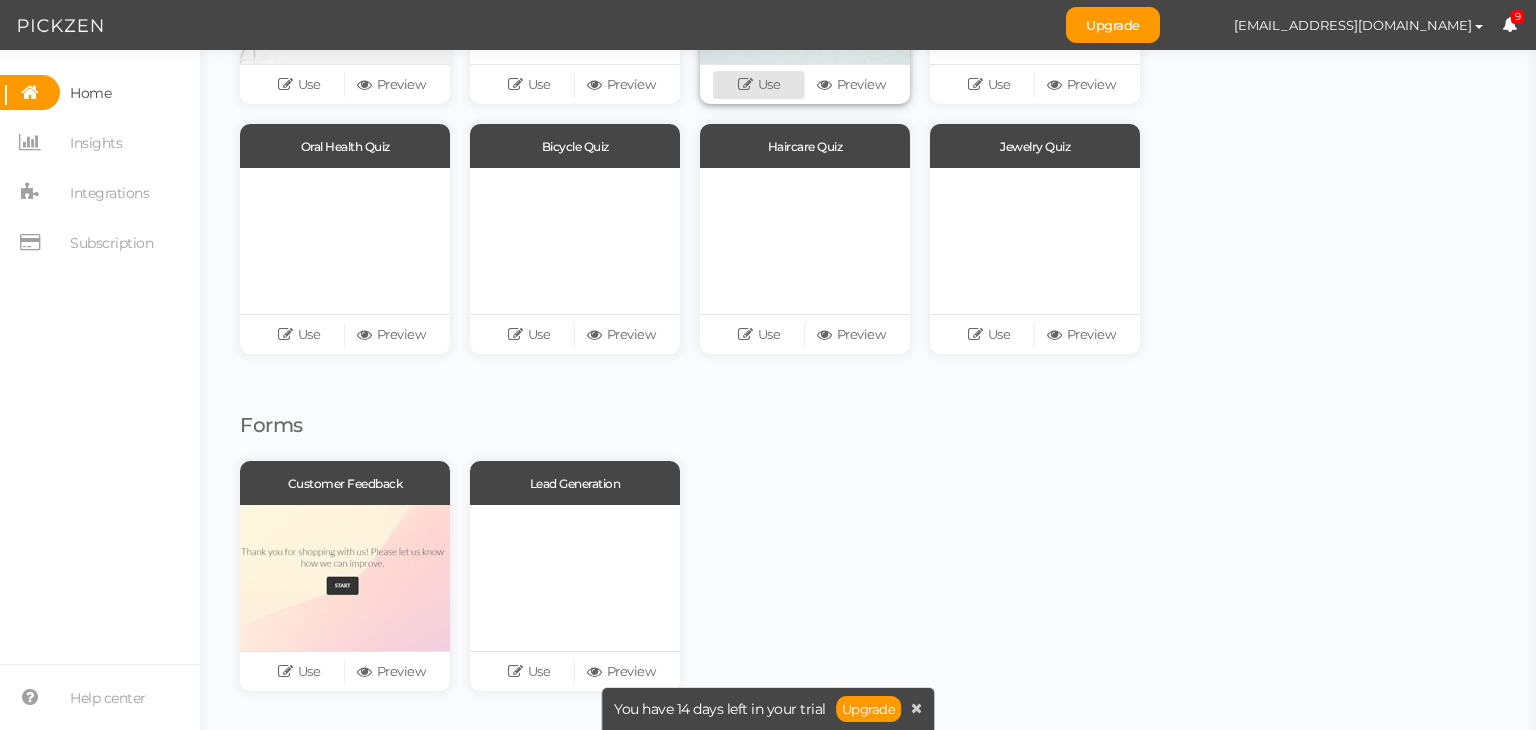 scroll, scrollTop: 0, scrollLeft: 0, axis: both 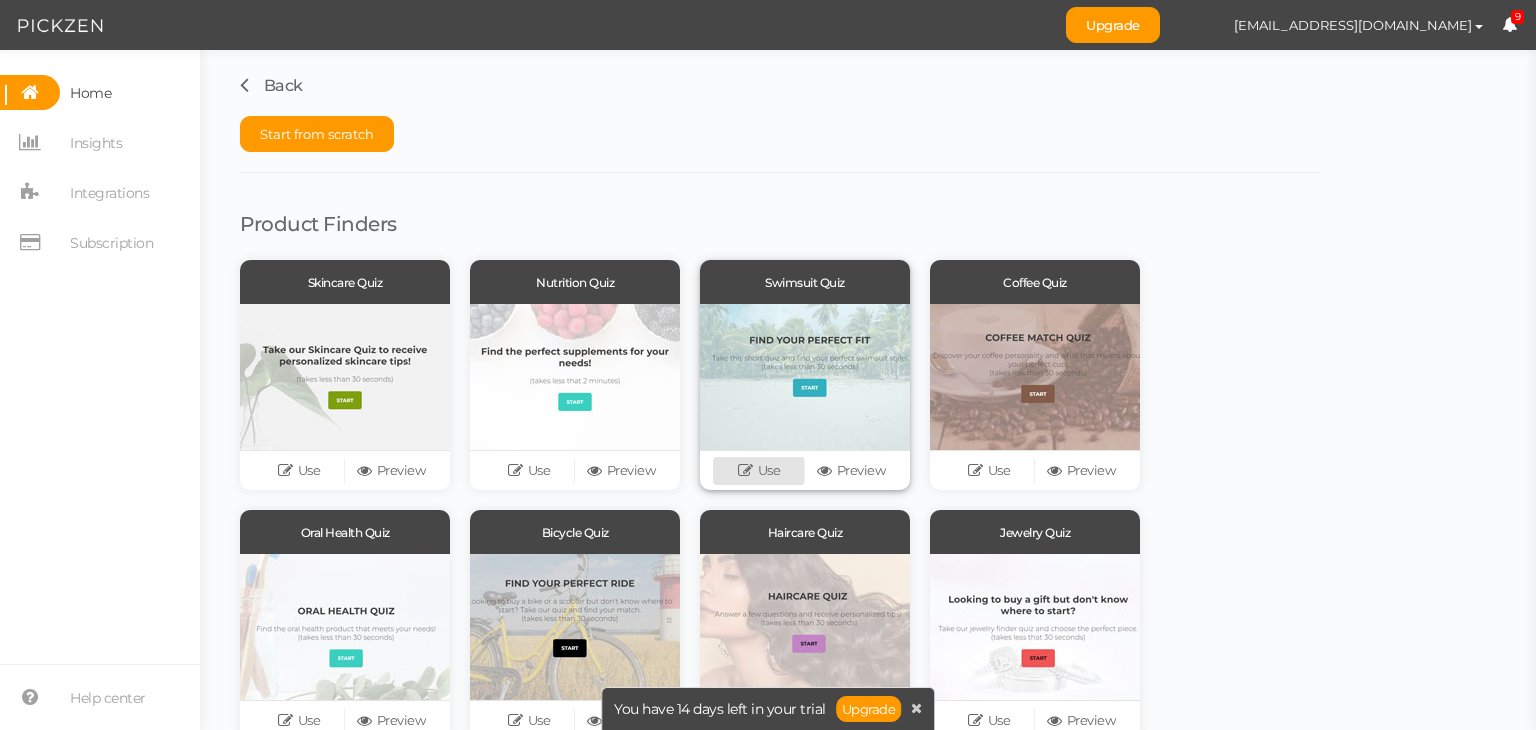 click at bounding box center [748, 470] 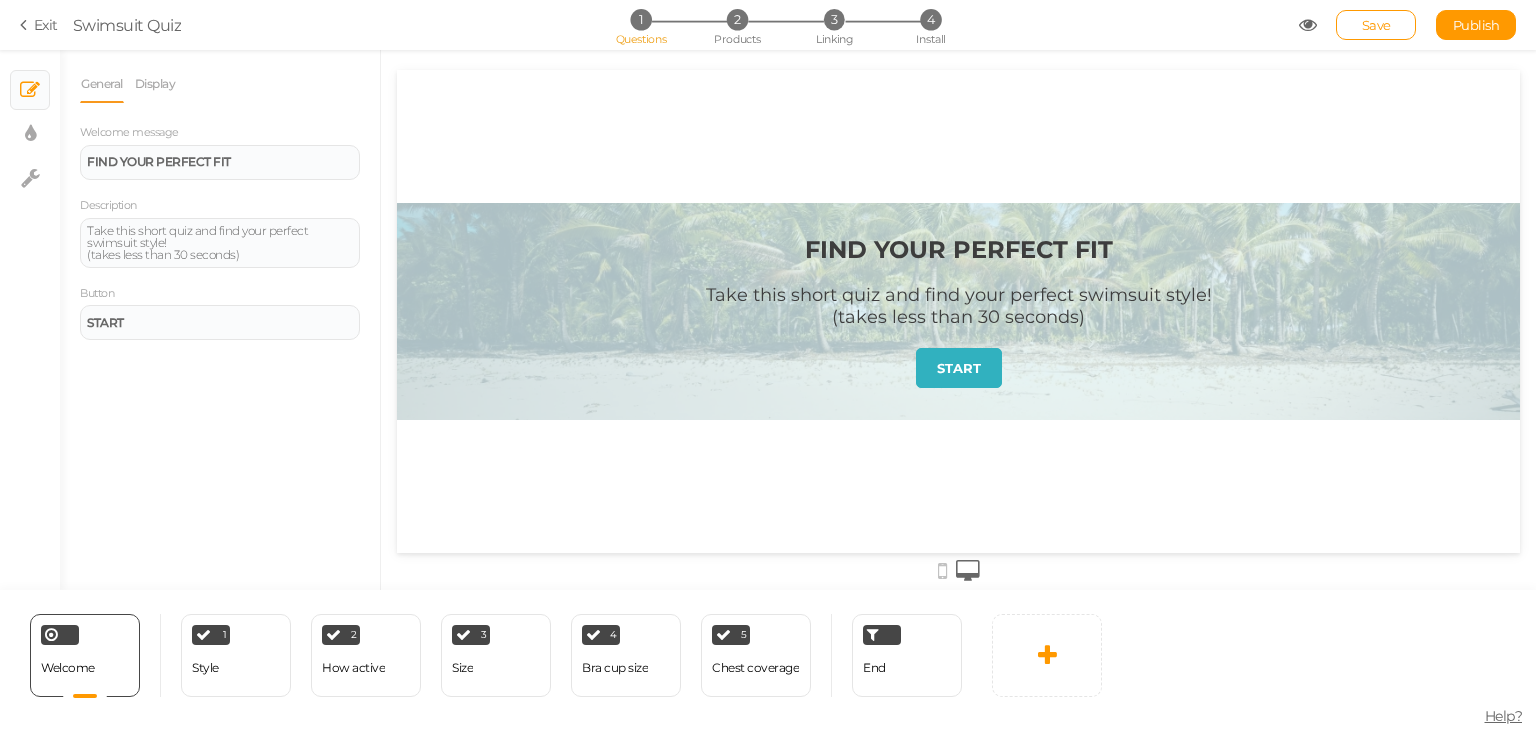 scroll, scrollTop: 0, scrollLeft: 0, axis: both 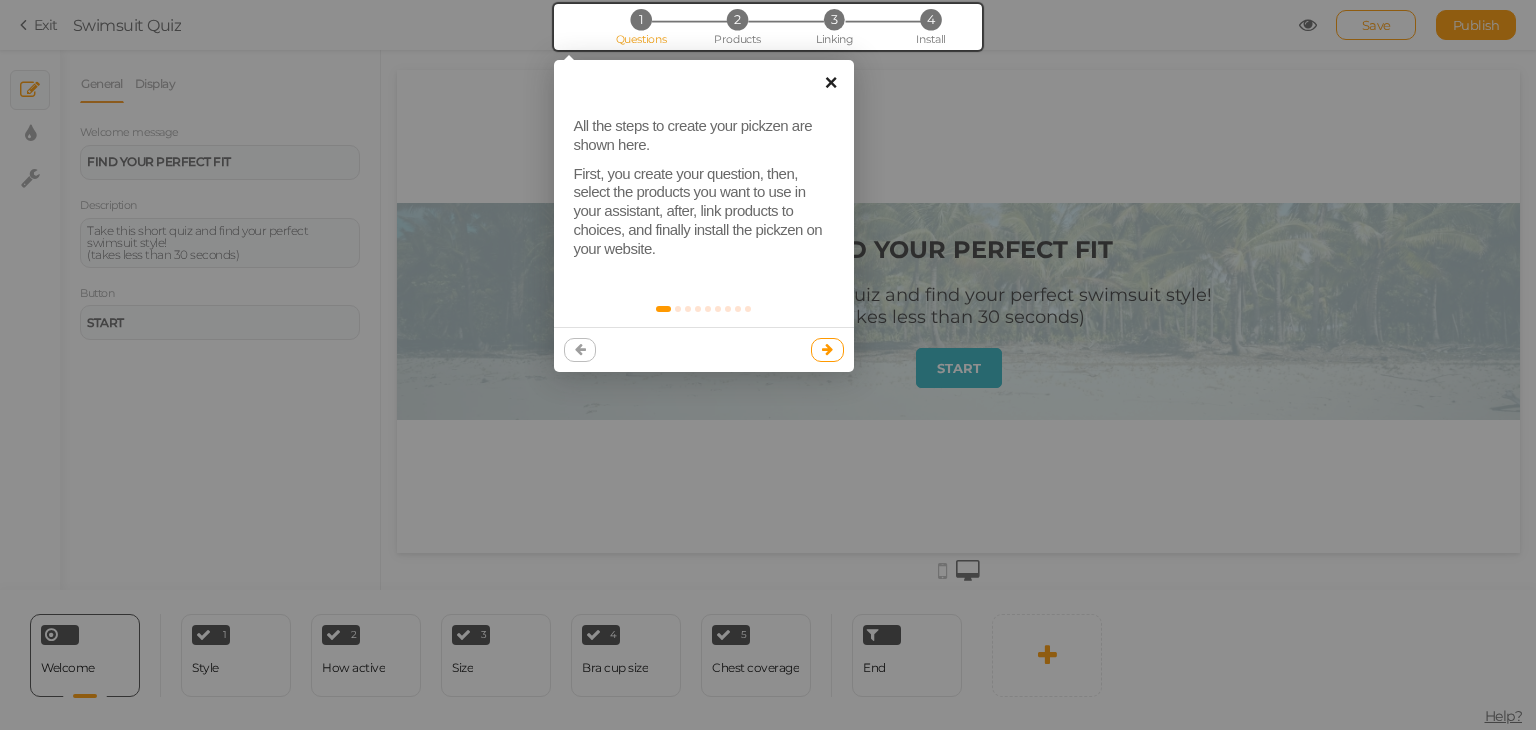 click on "×" at bounding box center [831, 82] 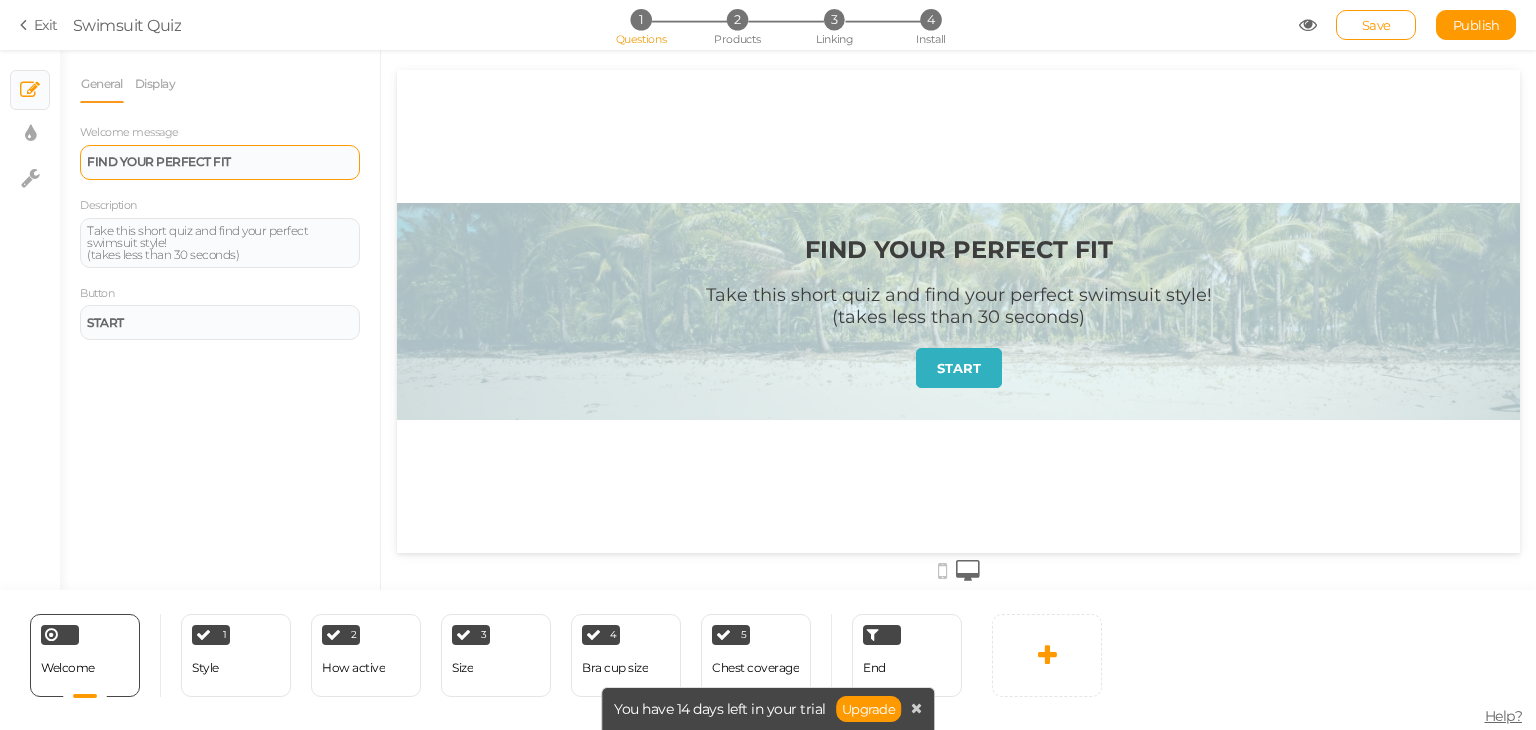 click on "FIND YOUR PERFECT FIT" at bounding box center [220, 162] 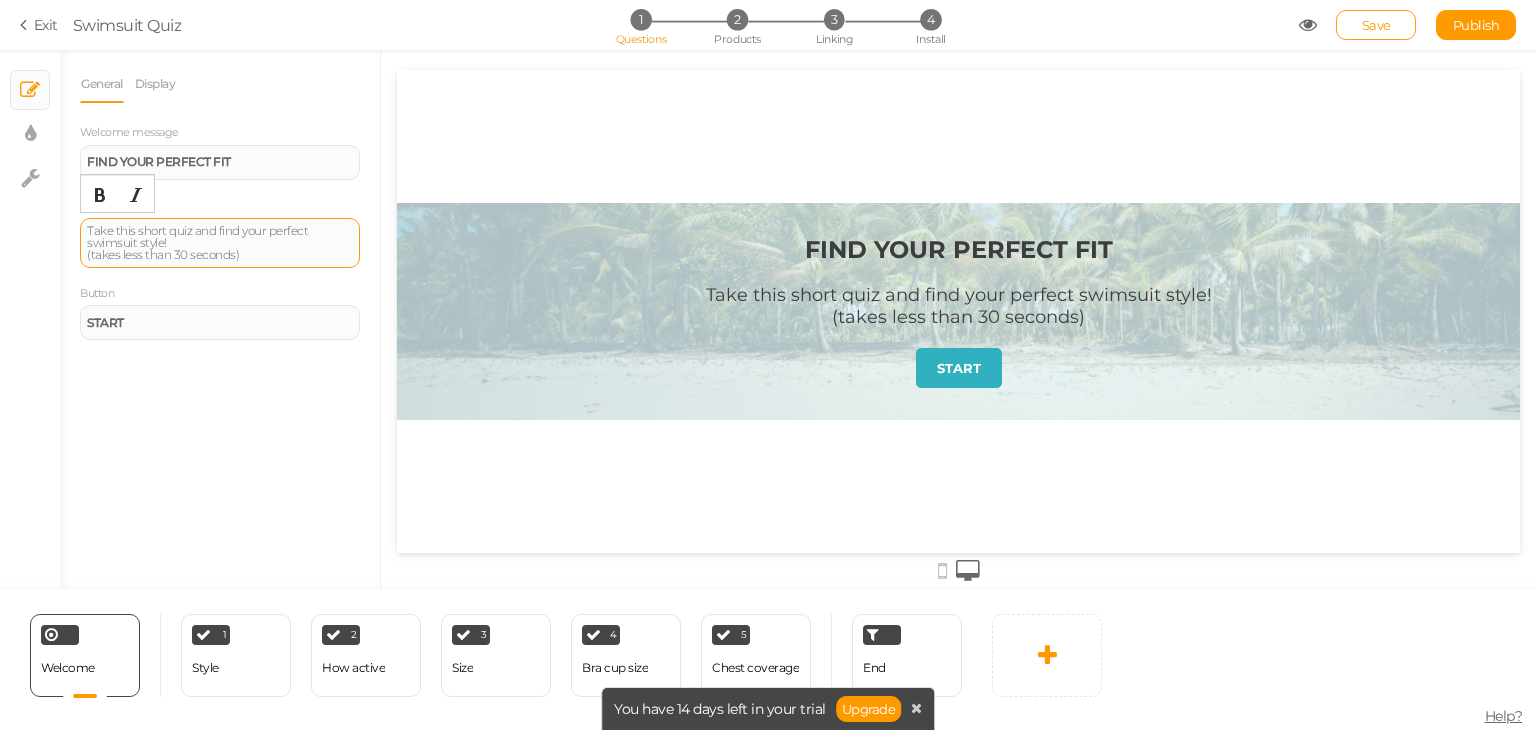 click on "Take this short quiz and find your perfect swimsuit style!  (takes less than 30 seconds)" at bounding box center [220, 243] 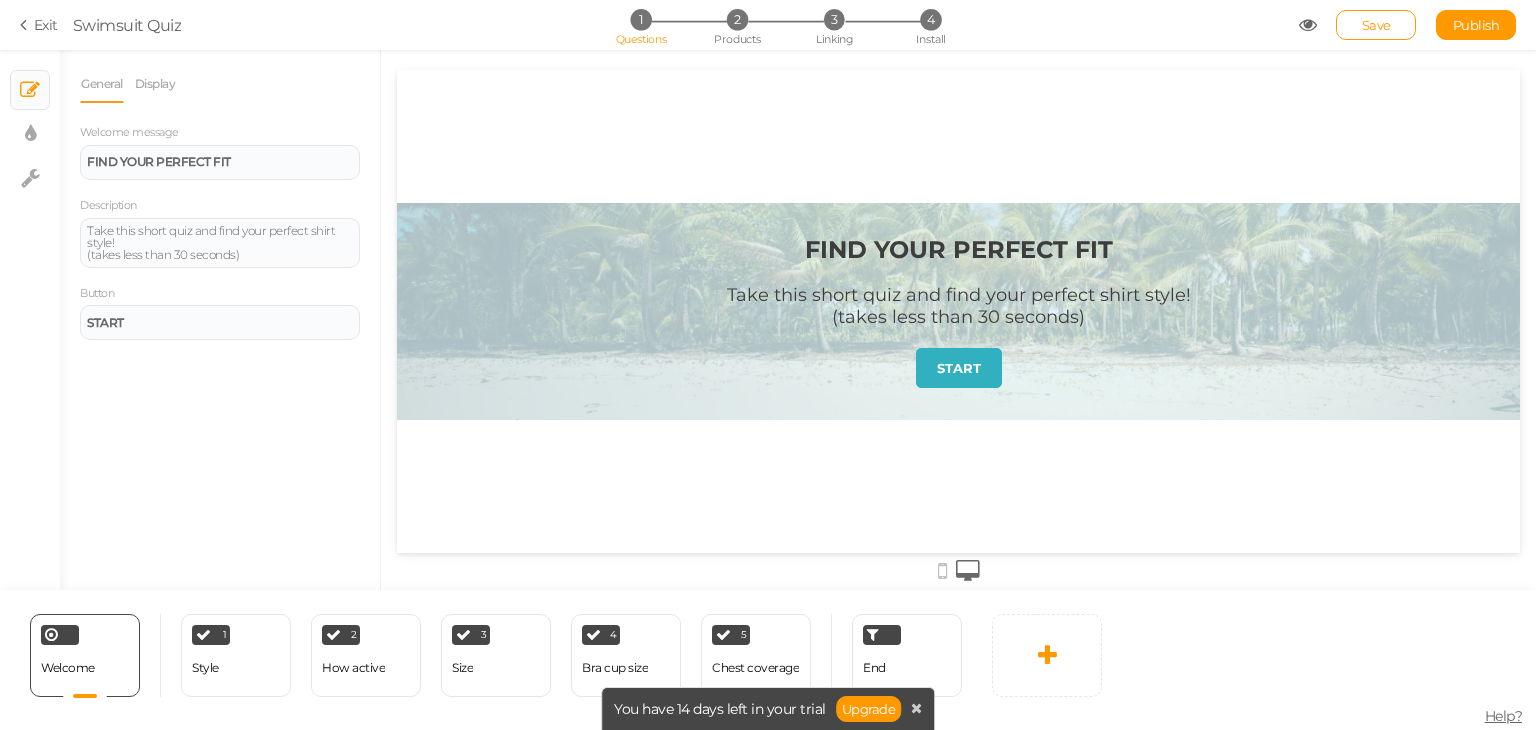click on "Button   START" at bounding box center (220, 312) 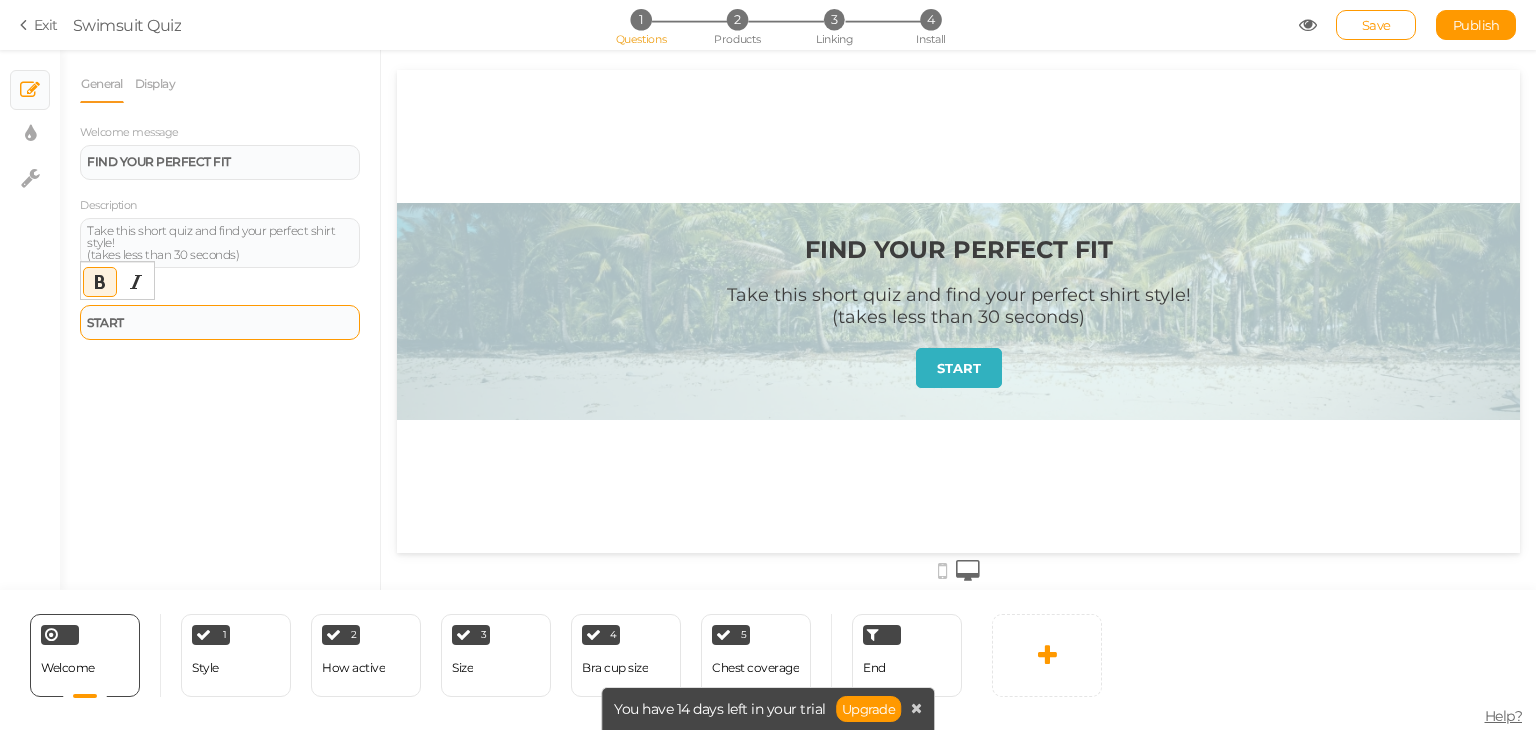 click on "START" at bounding box center [220, 322] 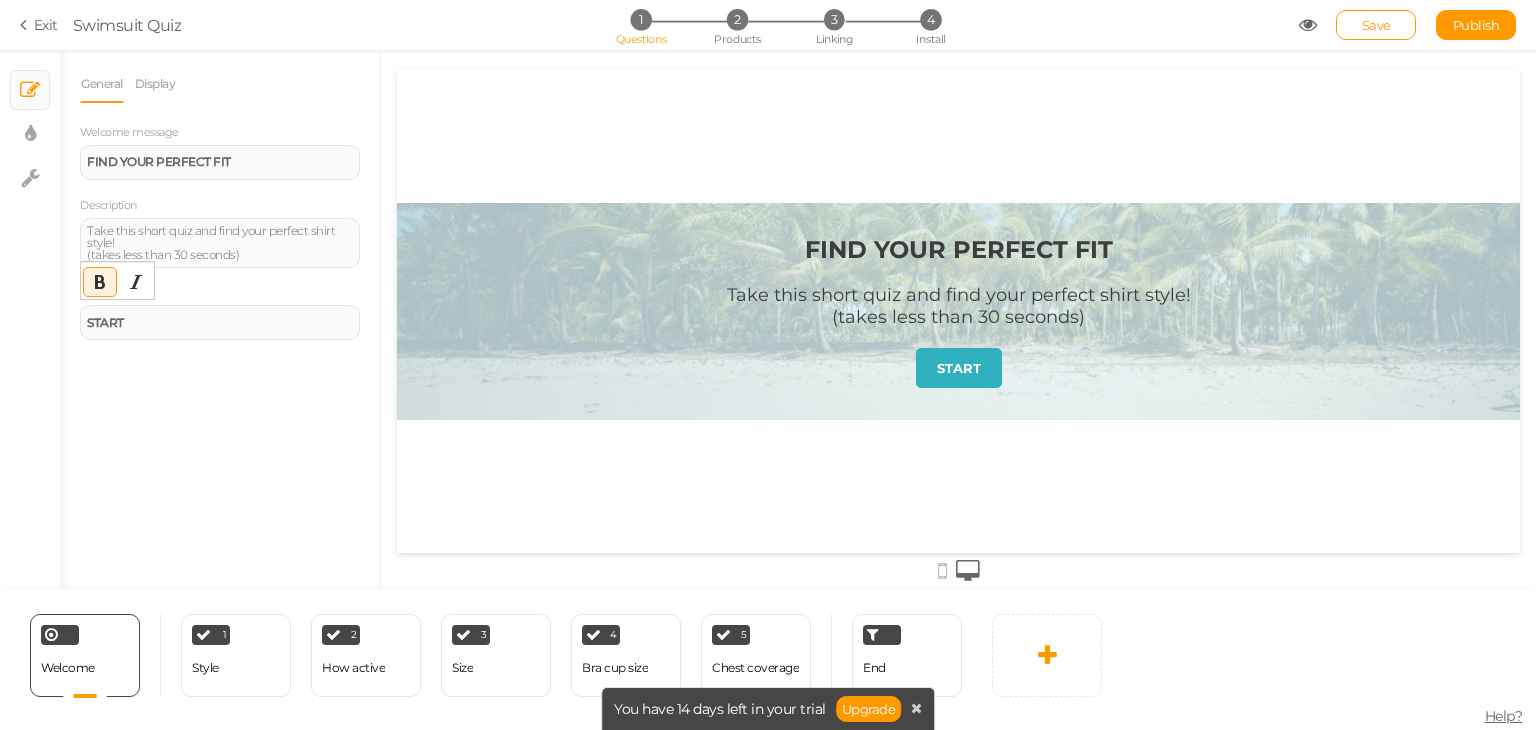 click on "General
Display
Welcome message   FIND YOUR PERFECT FIT                         Description   Take this short quiz and find your perfect shirt style!  (takes less than 30 seconds)                         Button   START
Background color         Set" at bounding box center [220, 327] 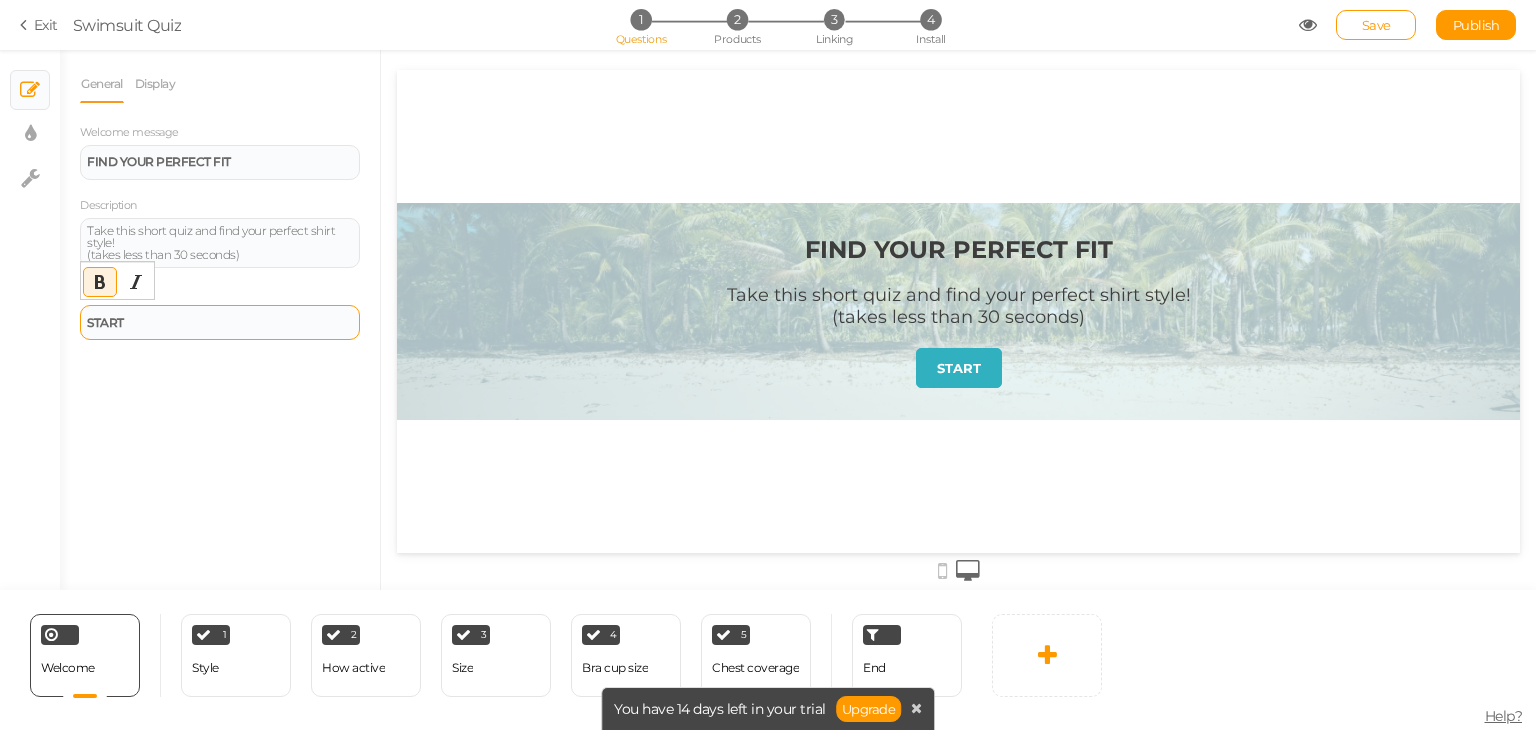 click on "START" at bounding box center (220, 323) 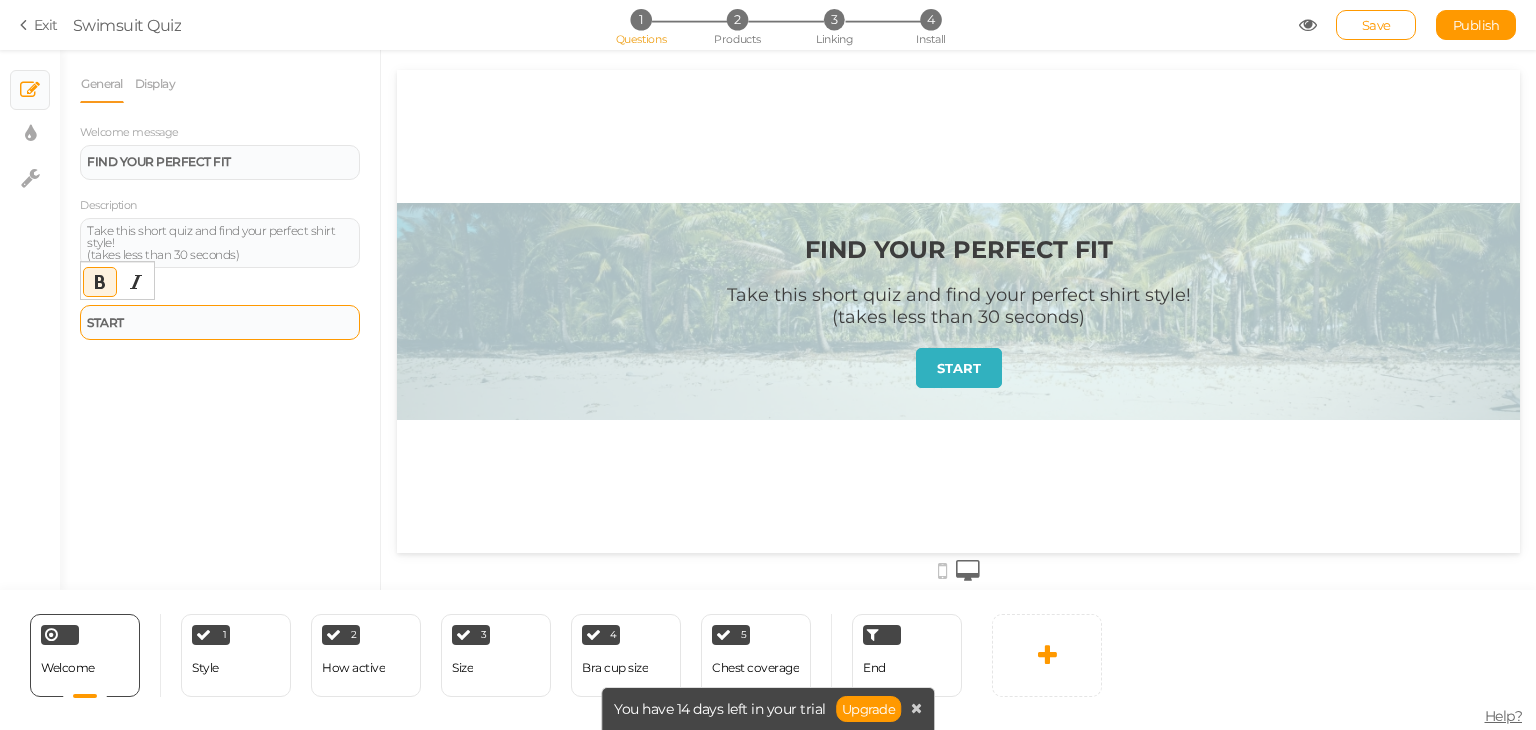 type 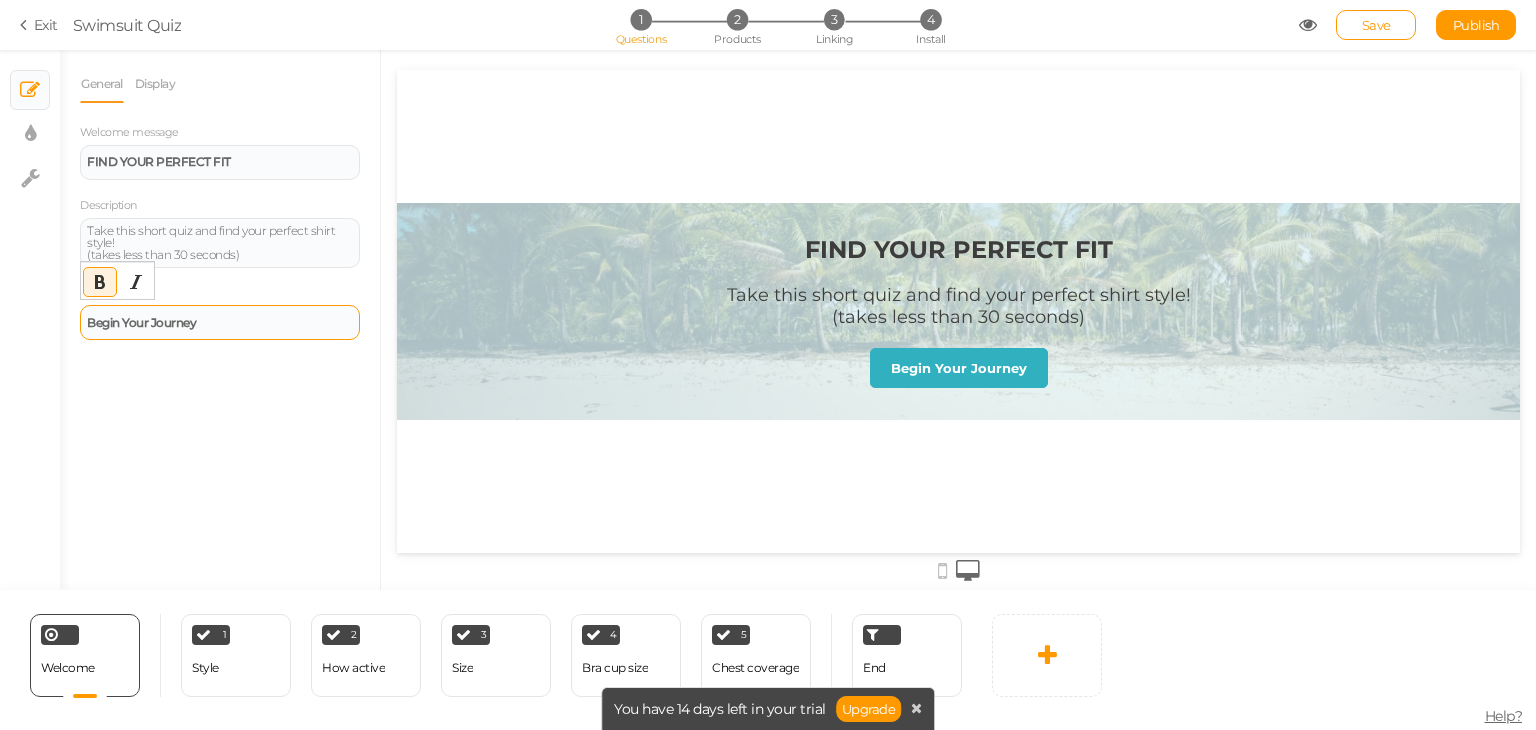 click on "General
Display
Welcome message   FIND YOUR PERFECT FIT                         Description   Take this short quiz and find your perfect shirt style!  (takes less than 30 seconds)                         Button   Begin Your Journey
Background color         Set" at bounding box center [220, 327] 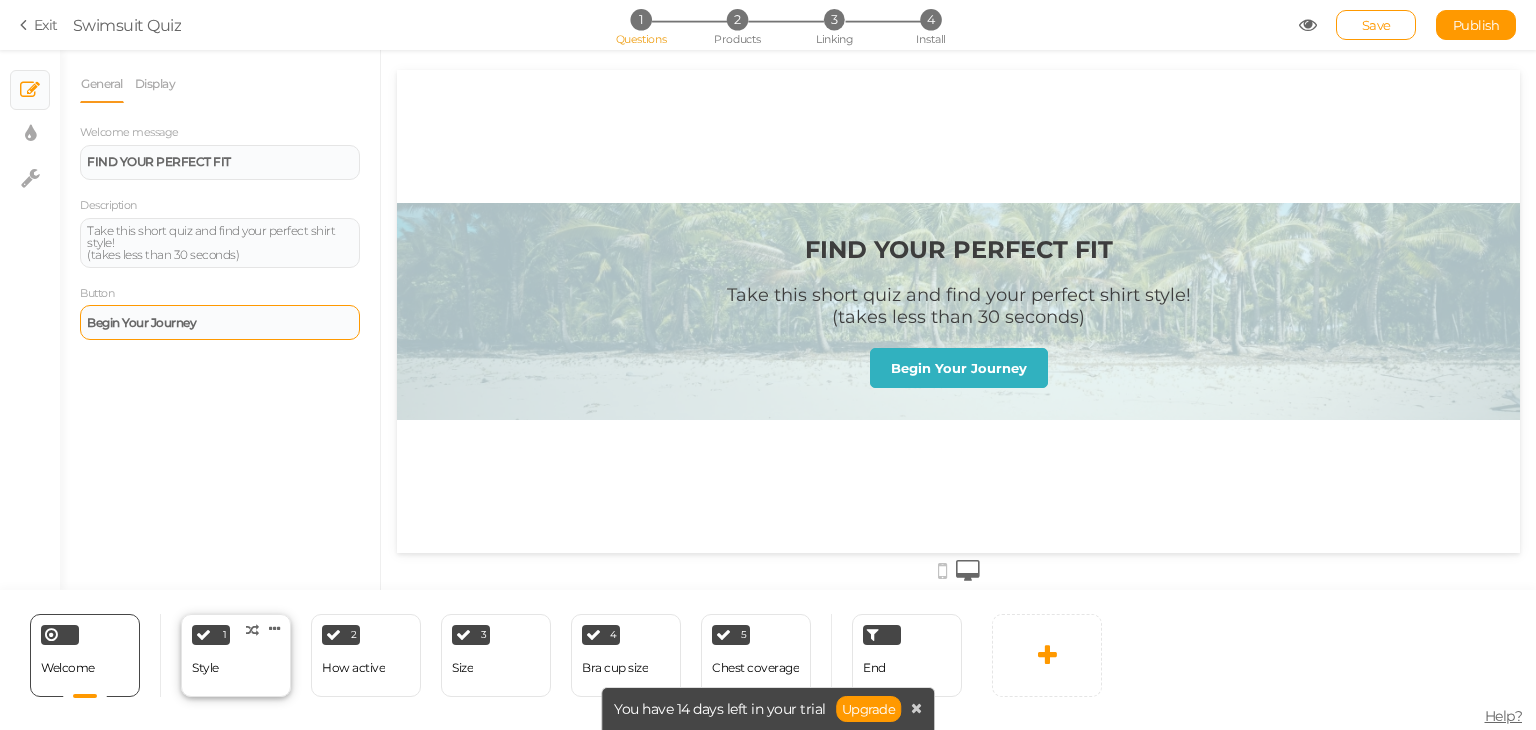 click on "1         Style         × Define the conditions to show this slide.                     Clone             Change type             Delete" at bounding box center (236, 655) 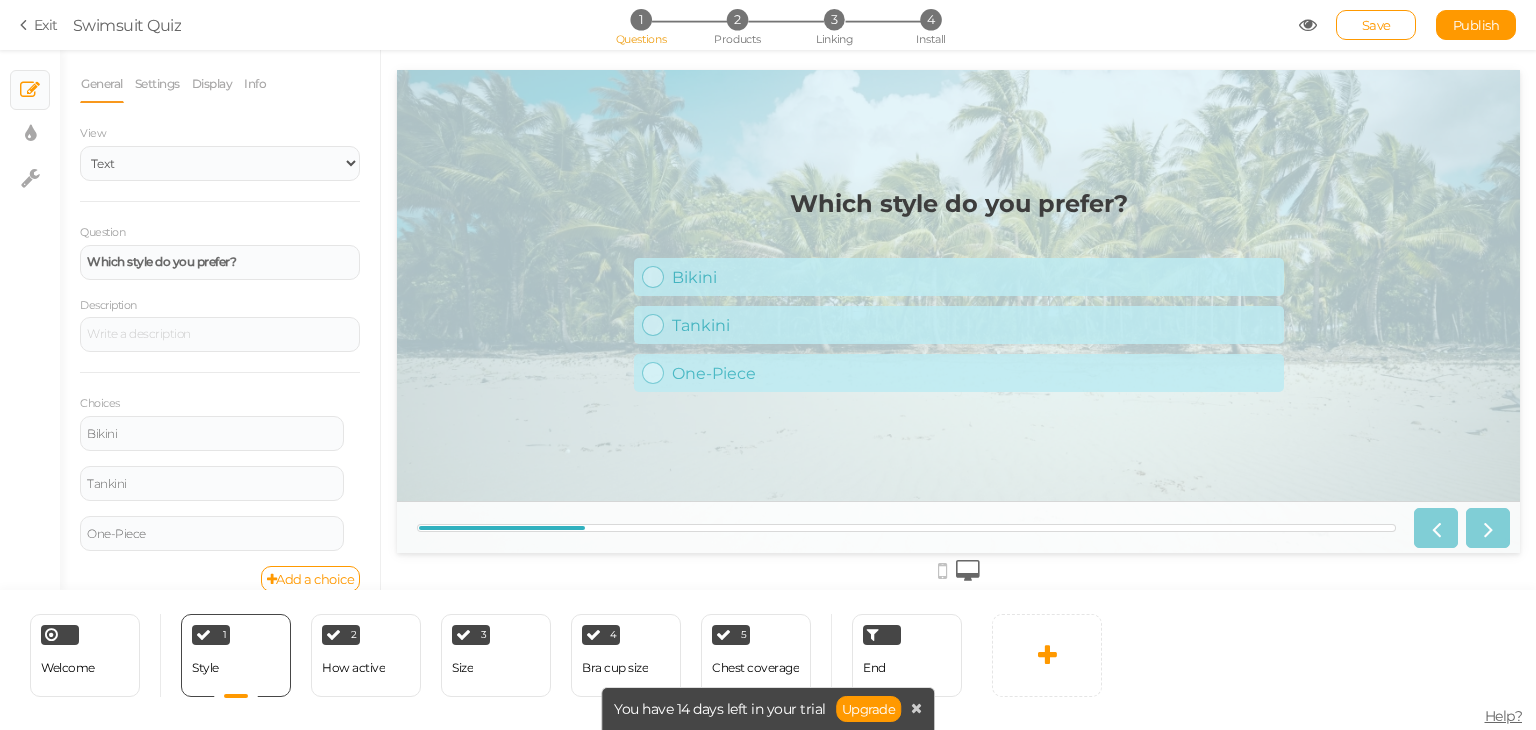 scroll, scrollTop: 0, scrollLeft: 0, axis: both 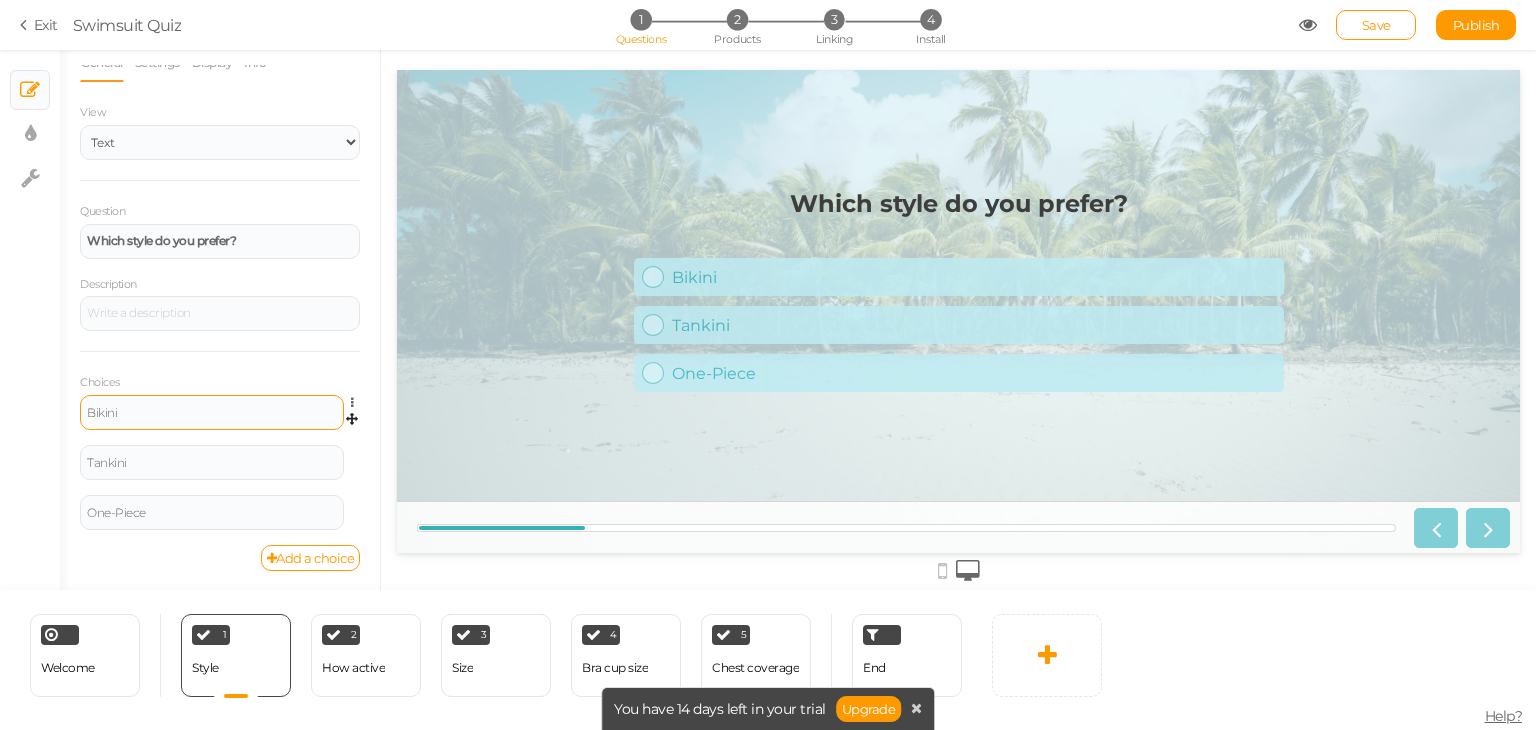click on "Bikini" at bounding box center (212, 413) 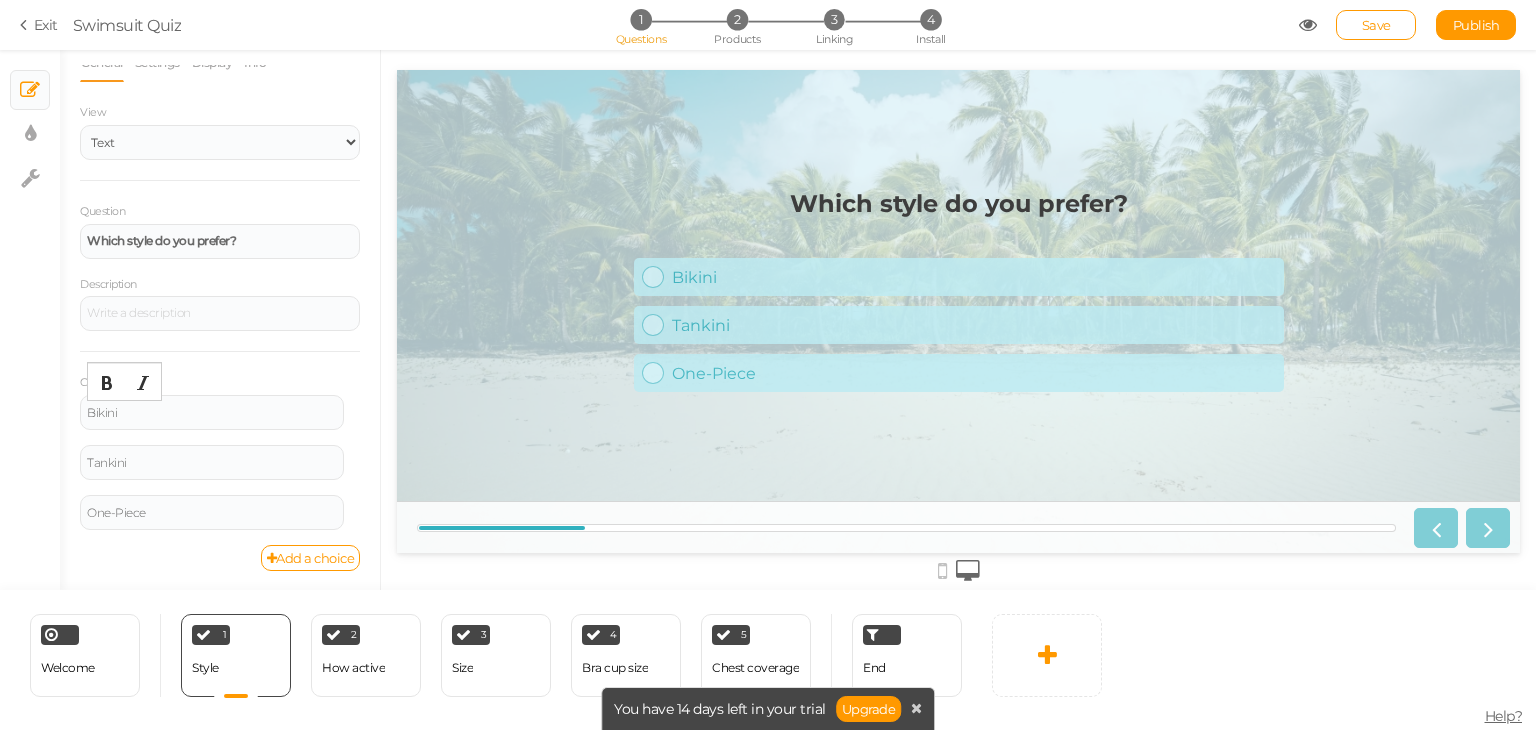 type 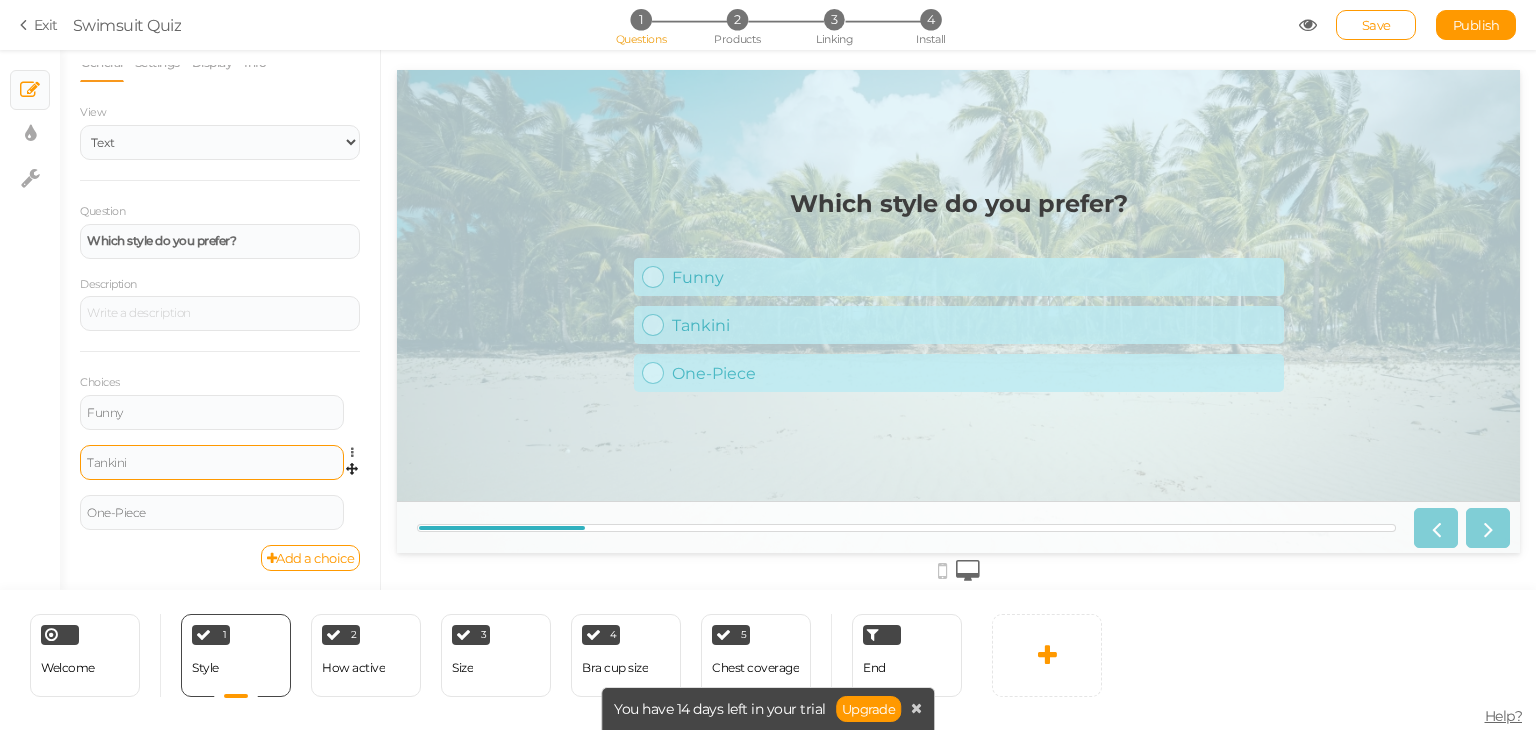 click on "Tankini" at bounding box center (212, 462) 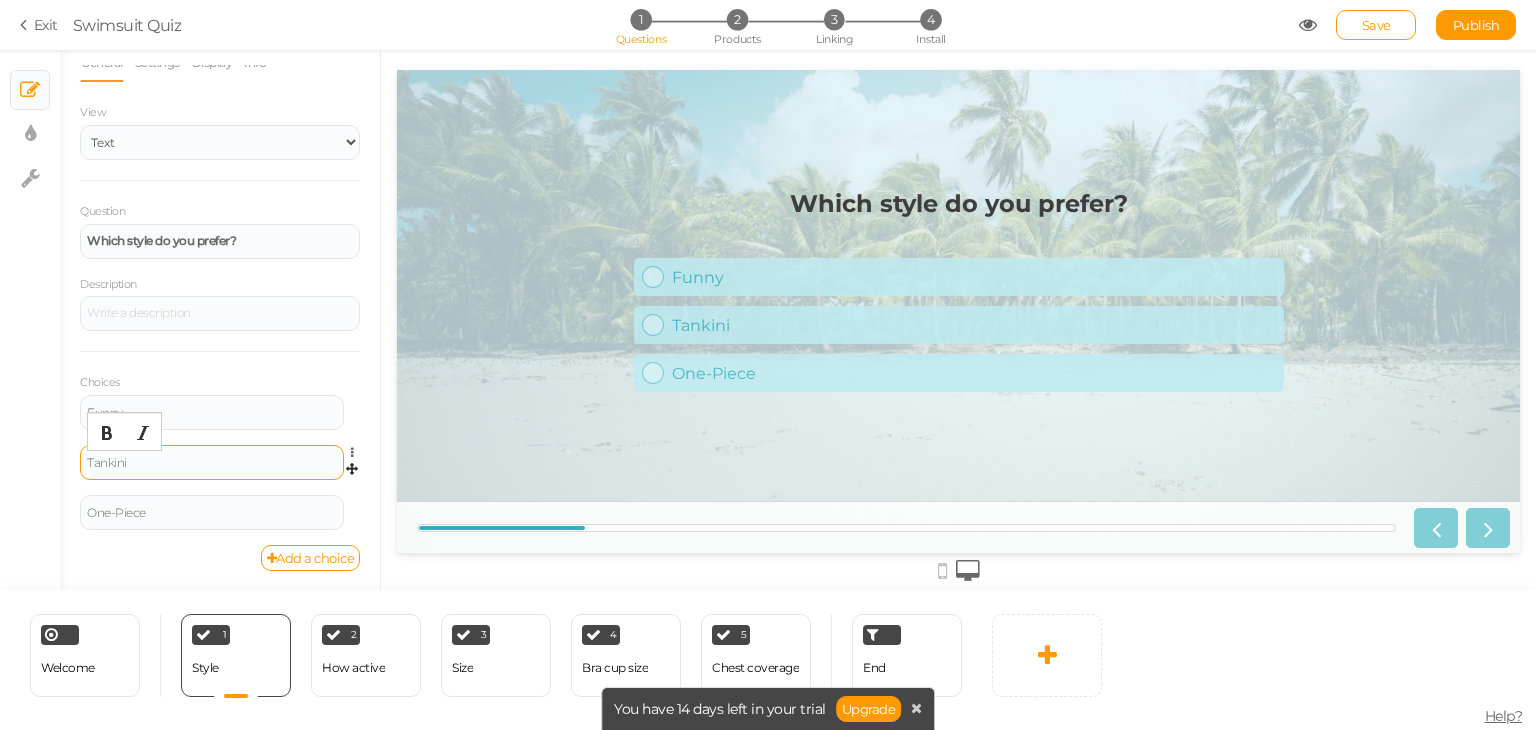 type 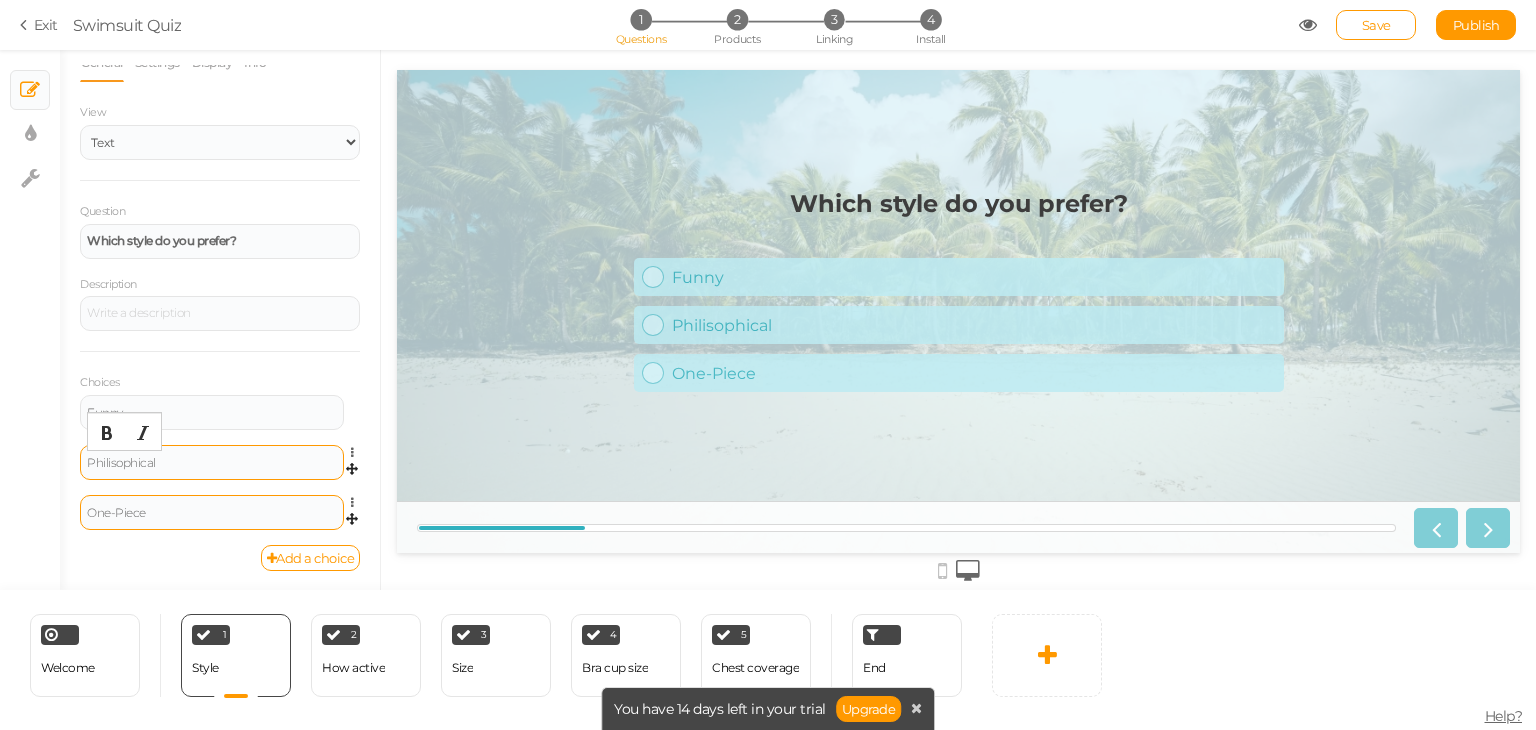click on "One-Piece" at bounding box center [212, 512] 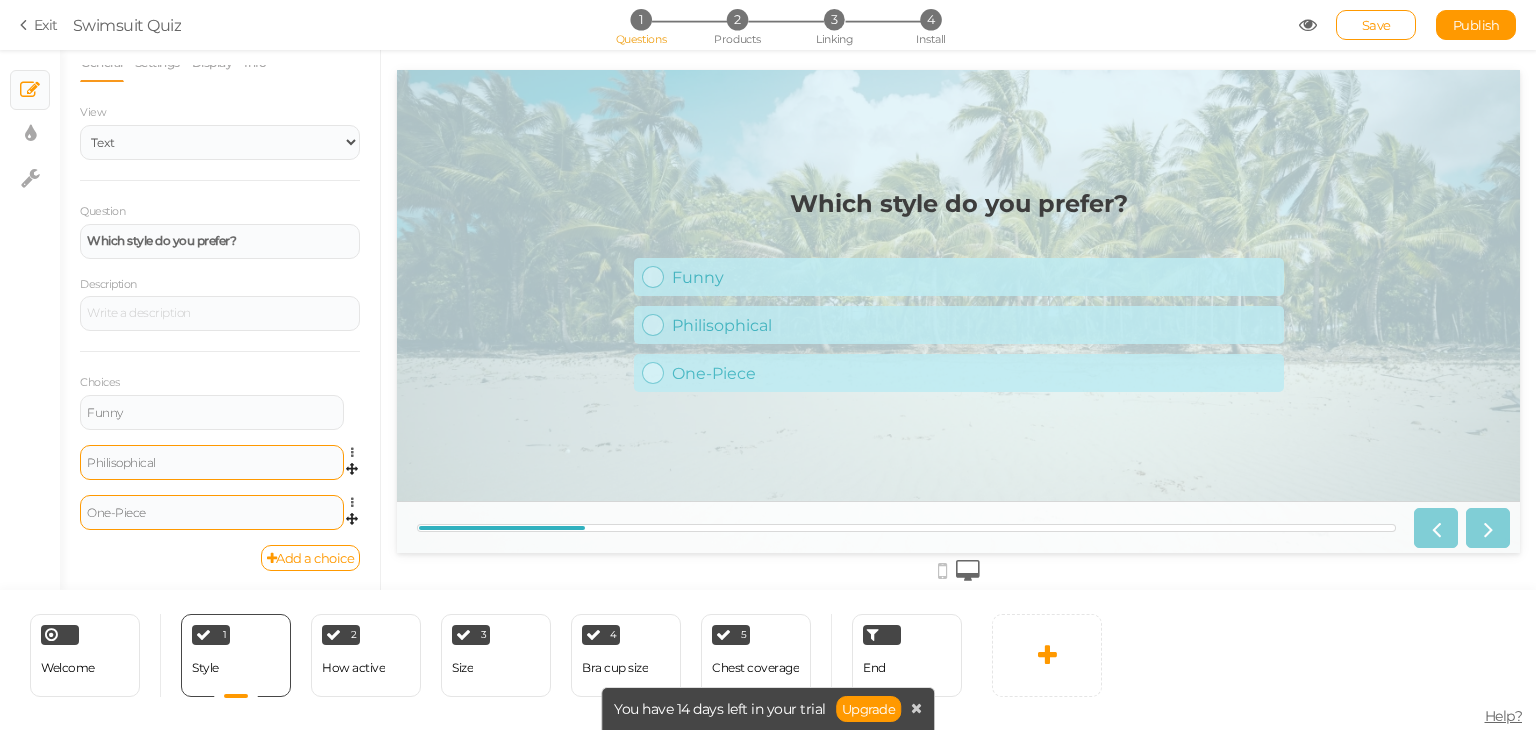 click on "One-Piece" at bounding box center (212, 513) 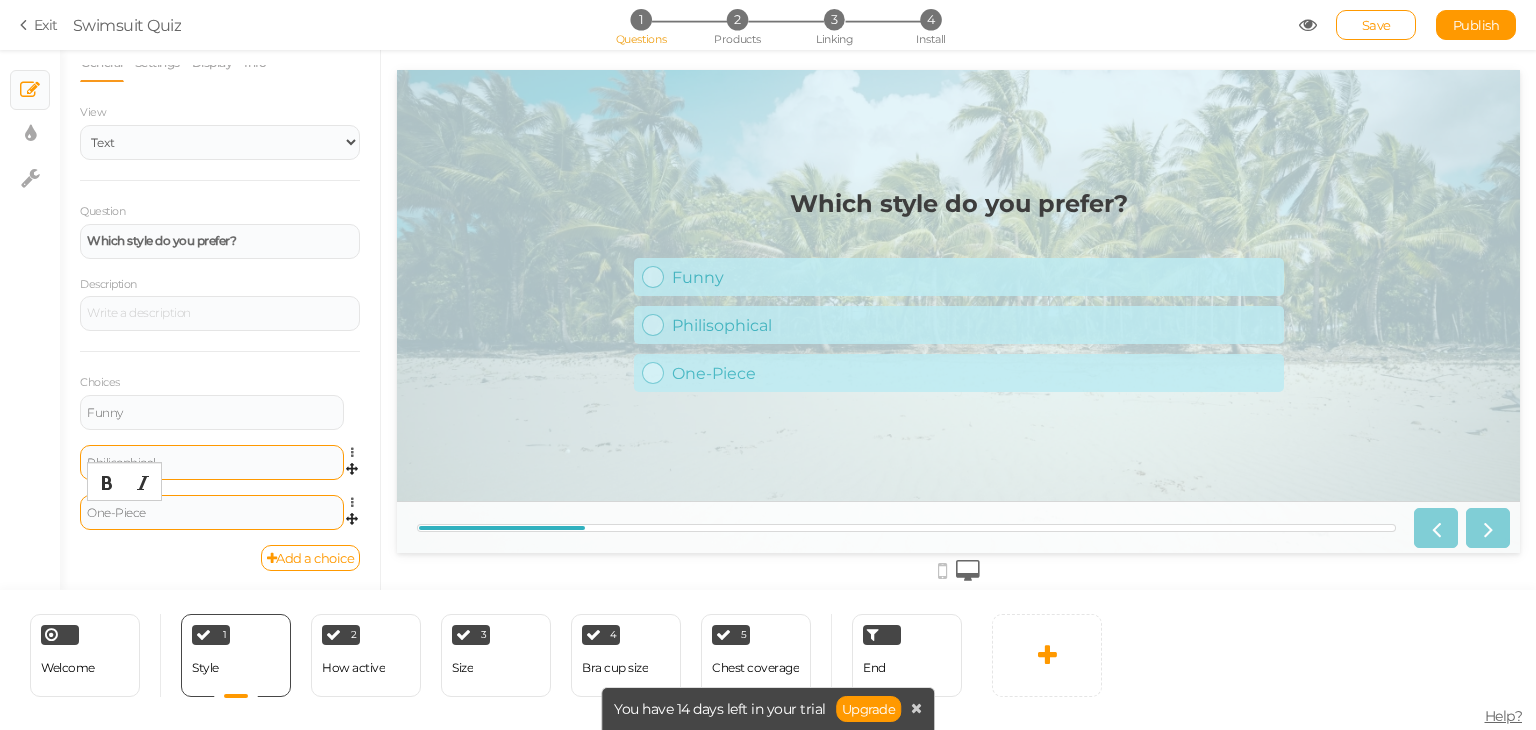 type 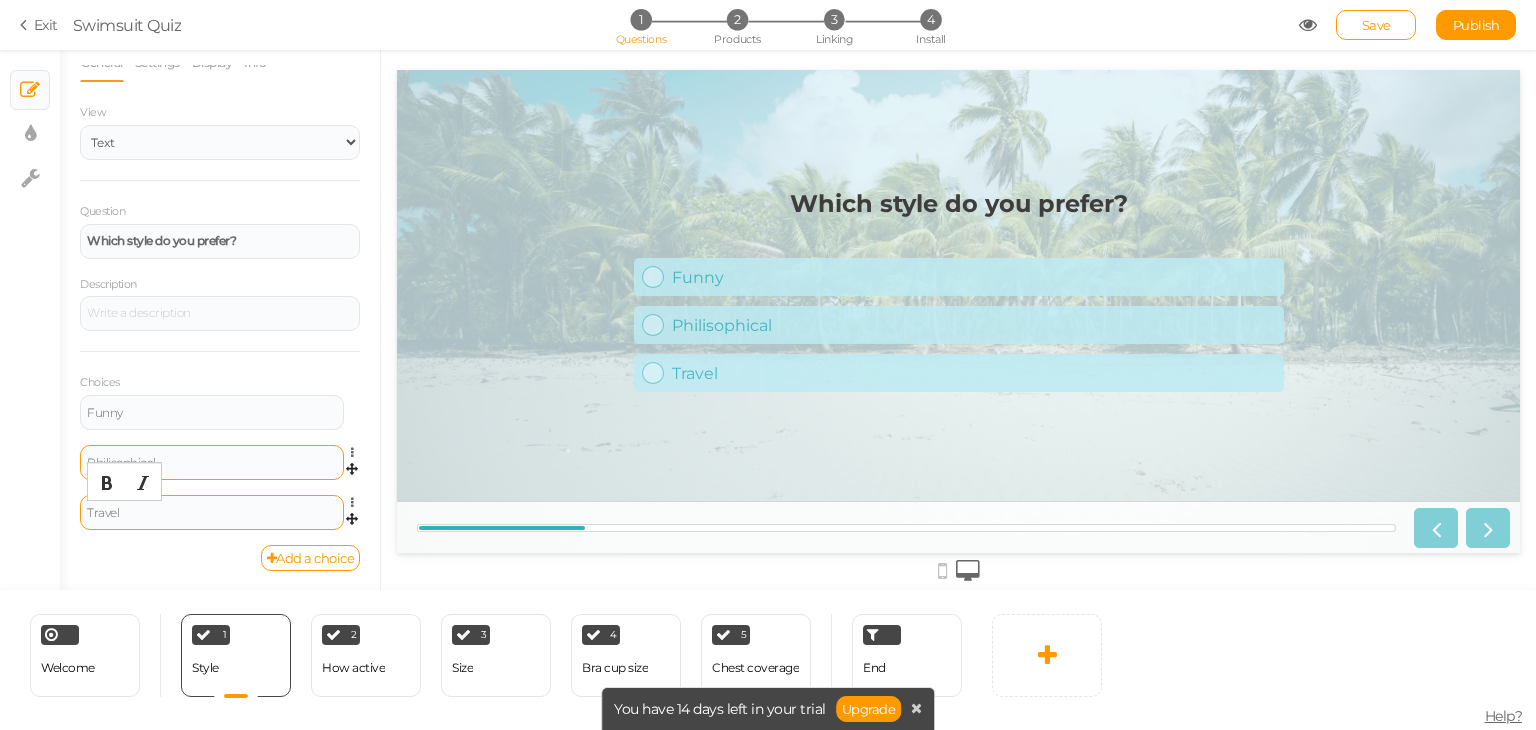 click on "Add a choice" at bounding box center (220, 558) 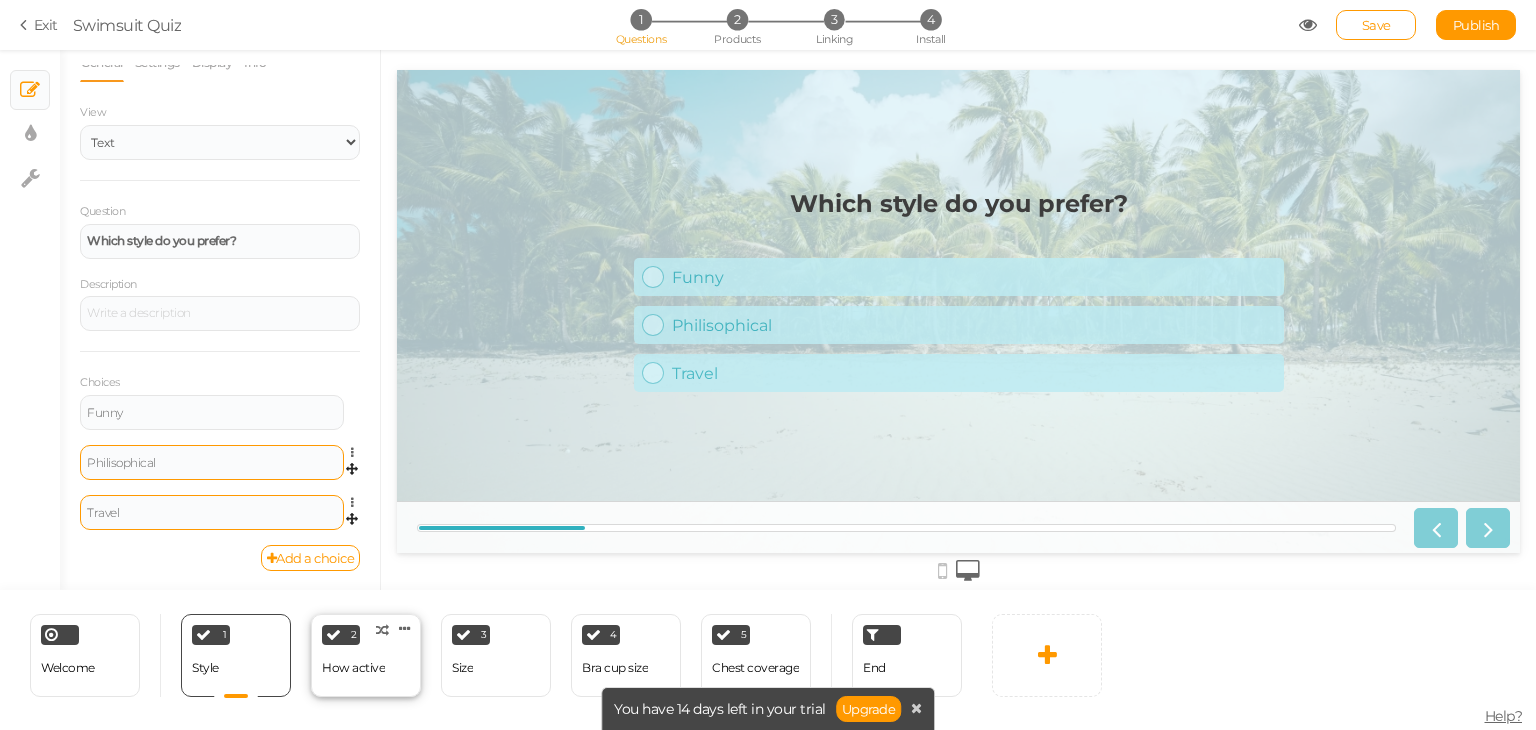 click on "How active" at bounding box center (353, 668) 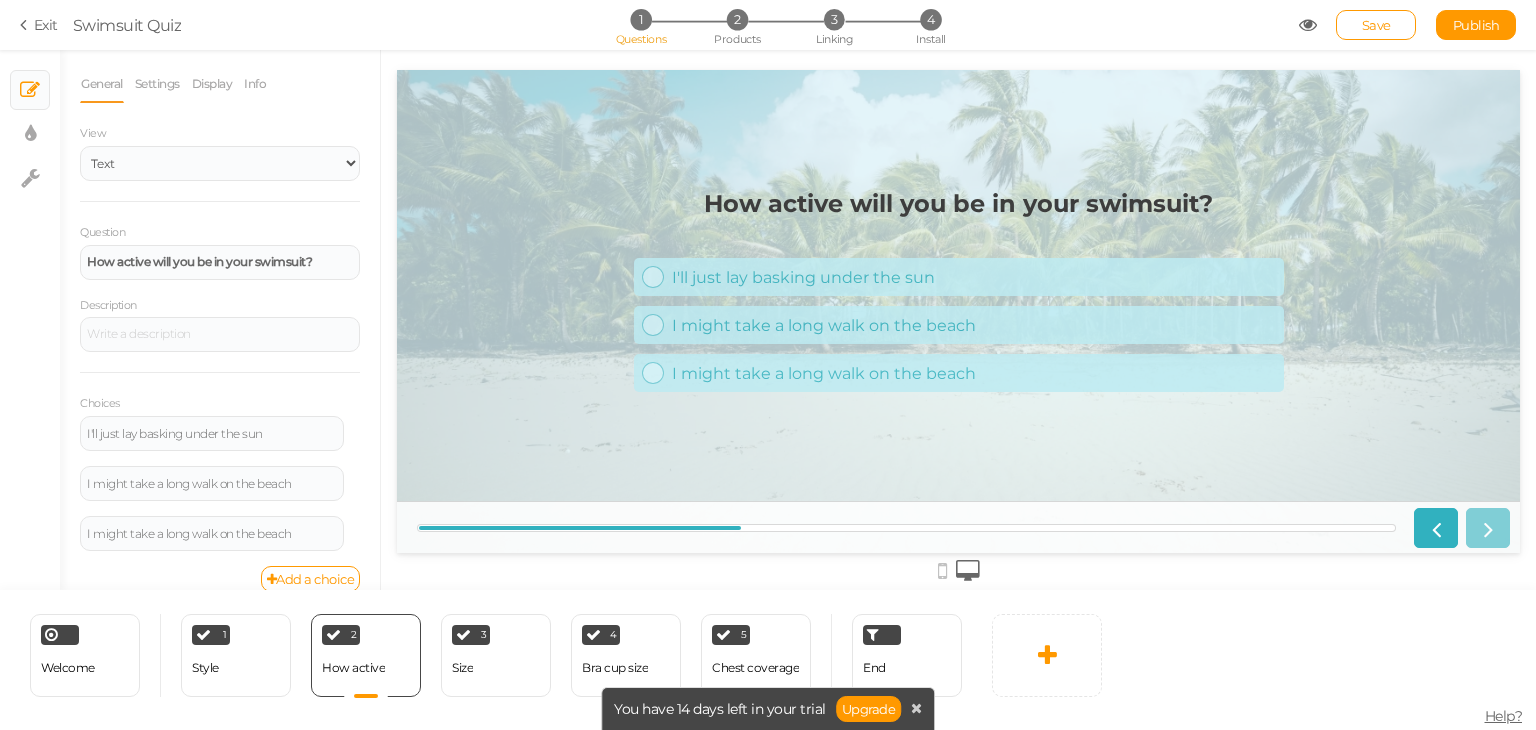 scroll, scrollTop: 0, scrollLeft: 0, axis: both 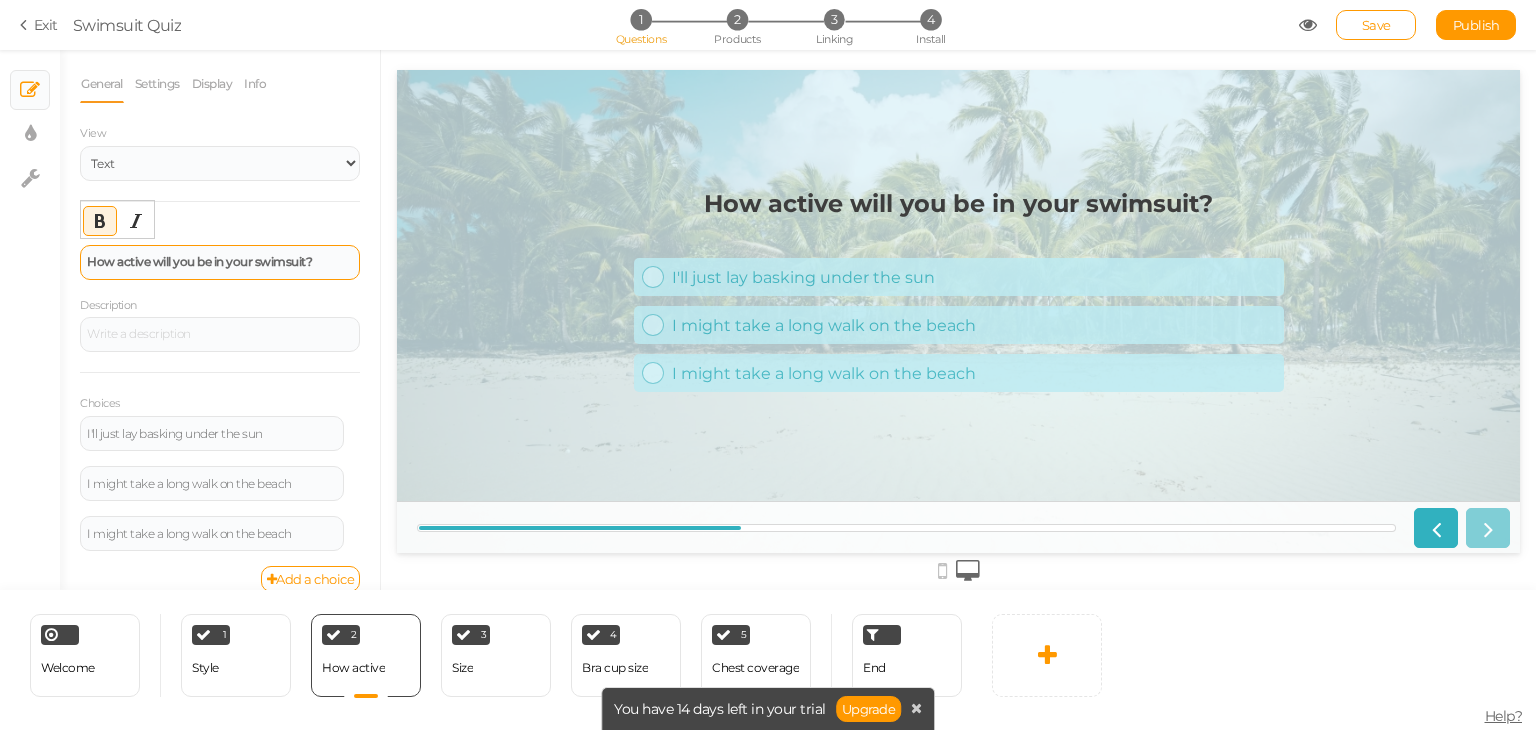 click on "How active will you be in your swimsuit?" at bounding box center [199, 261] 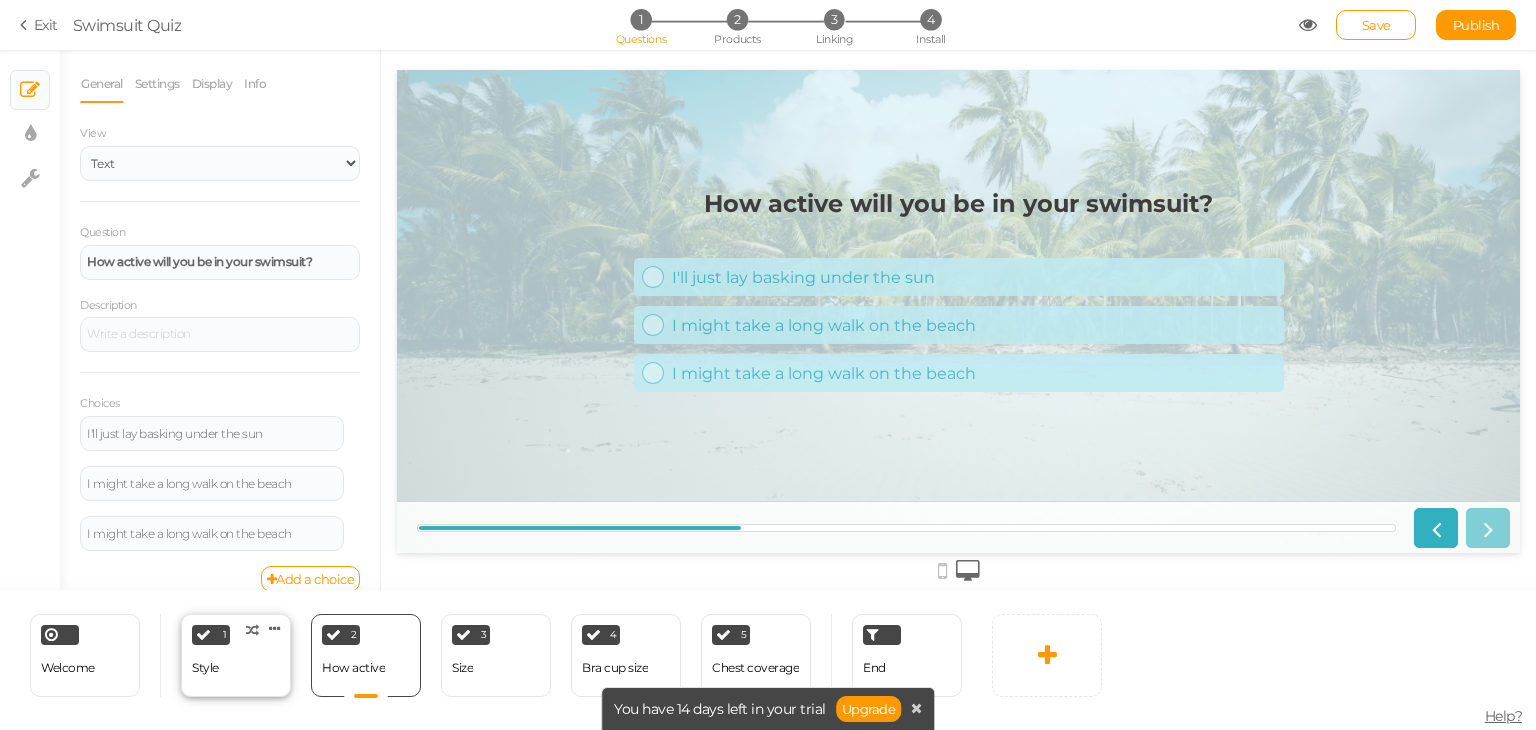 click on "Style" at bounding box center [205, 668] 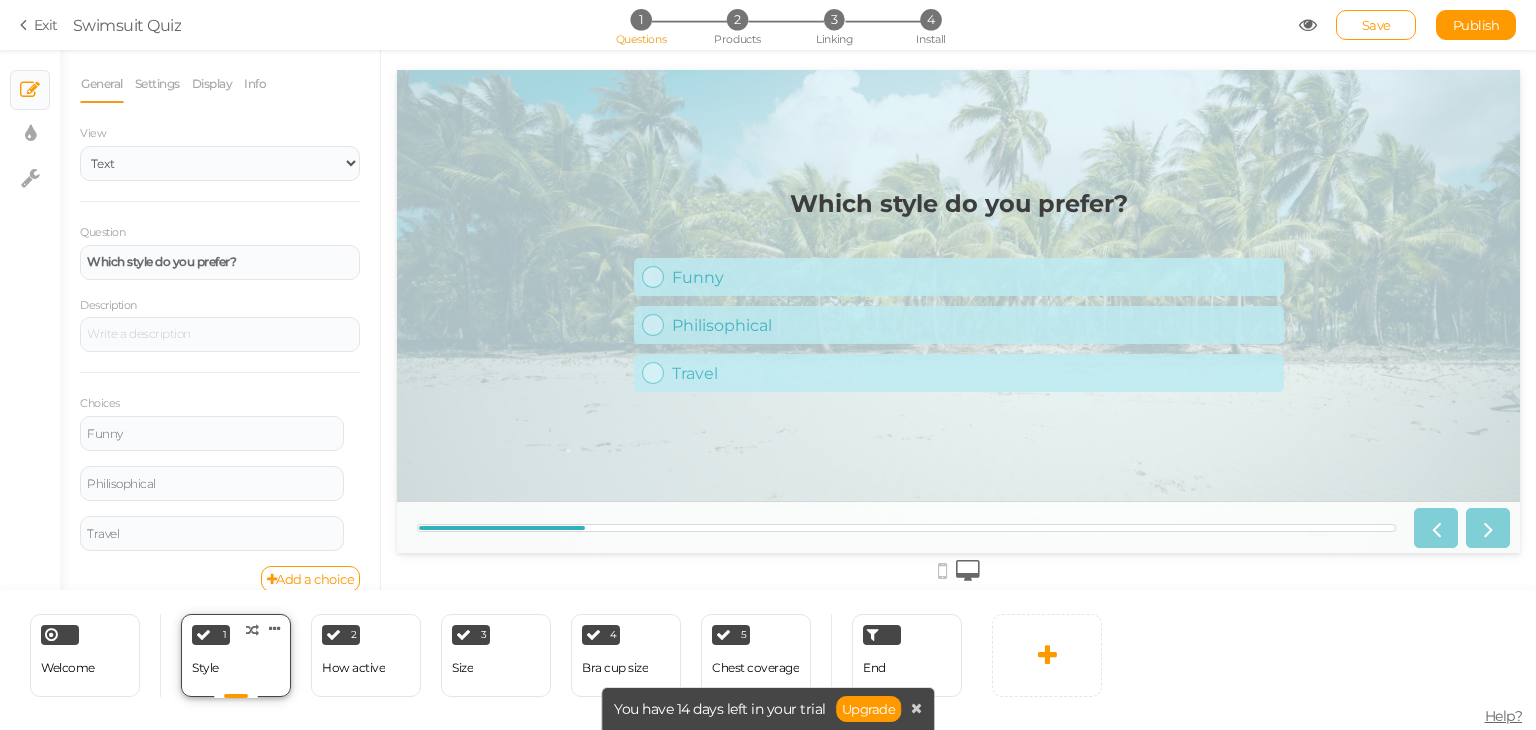scroll, scrollTop: 0, scrollLeft: 0, axis: both 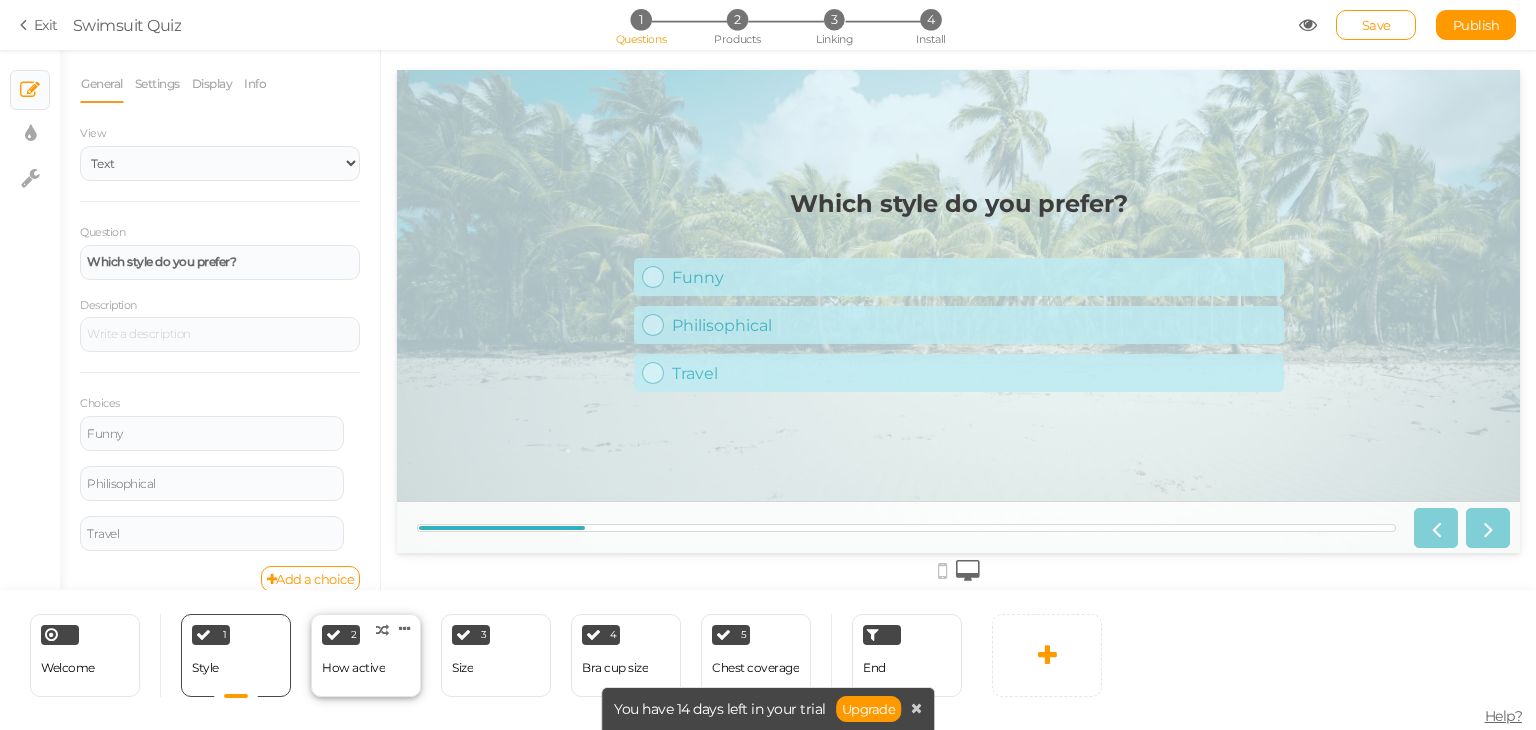 click on "How active" at bounding box center (353, 668) 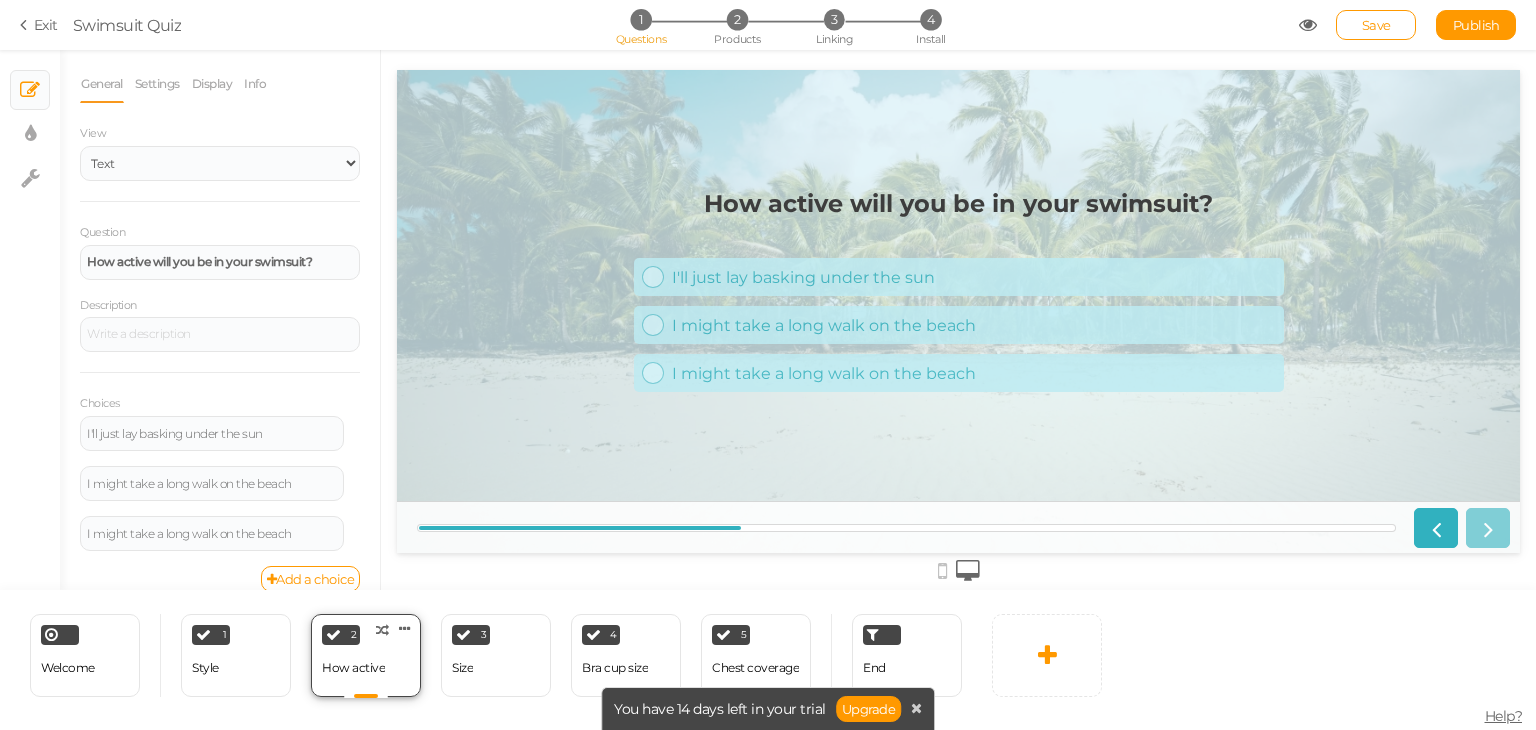 scroll, scrollTop: 0, scrollLeft: 0, axis: both 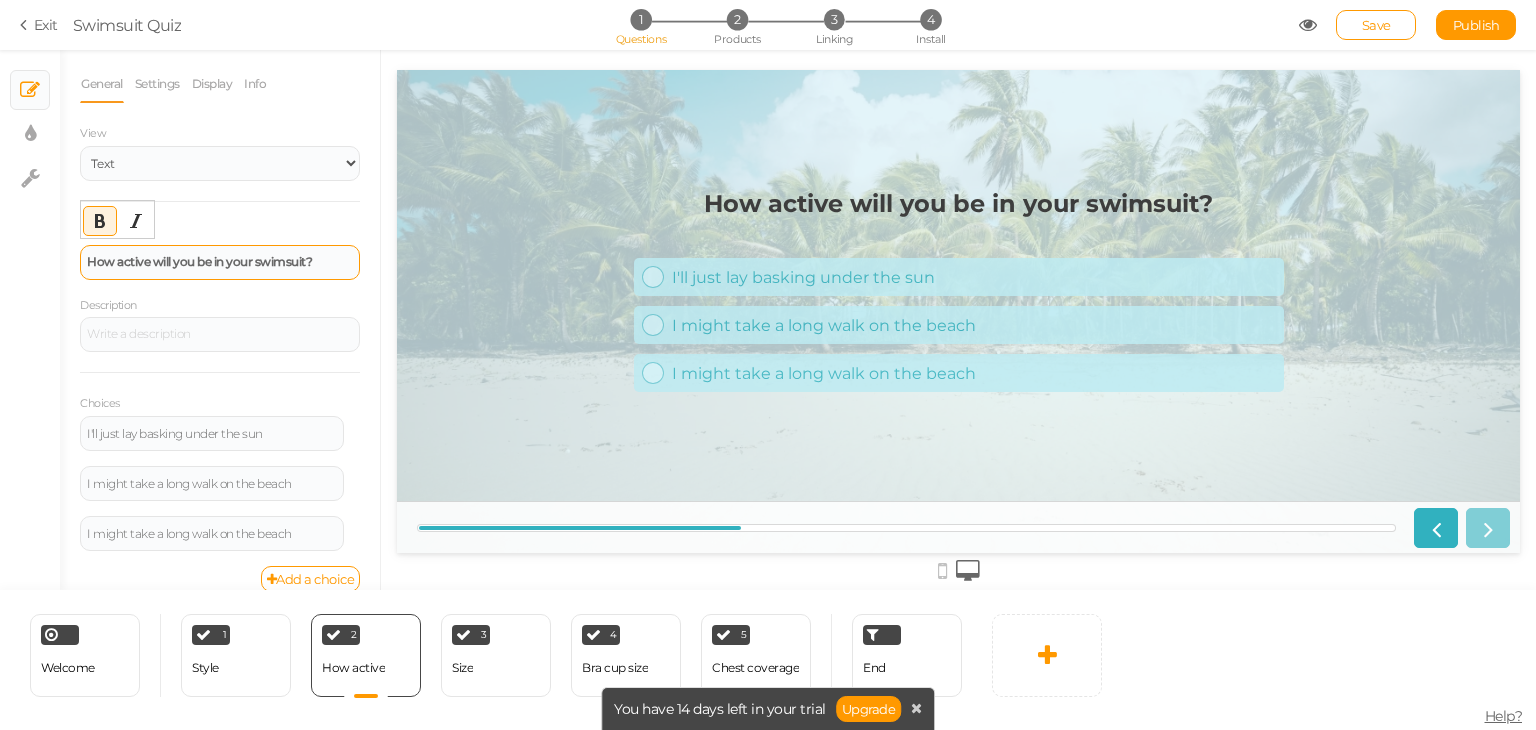 click on "How active will you be in your swimsuit?" at bounding box center [220, 262] 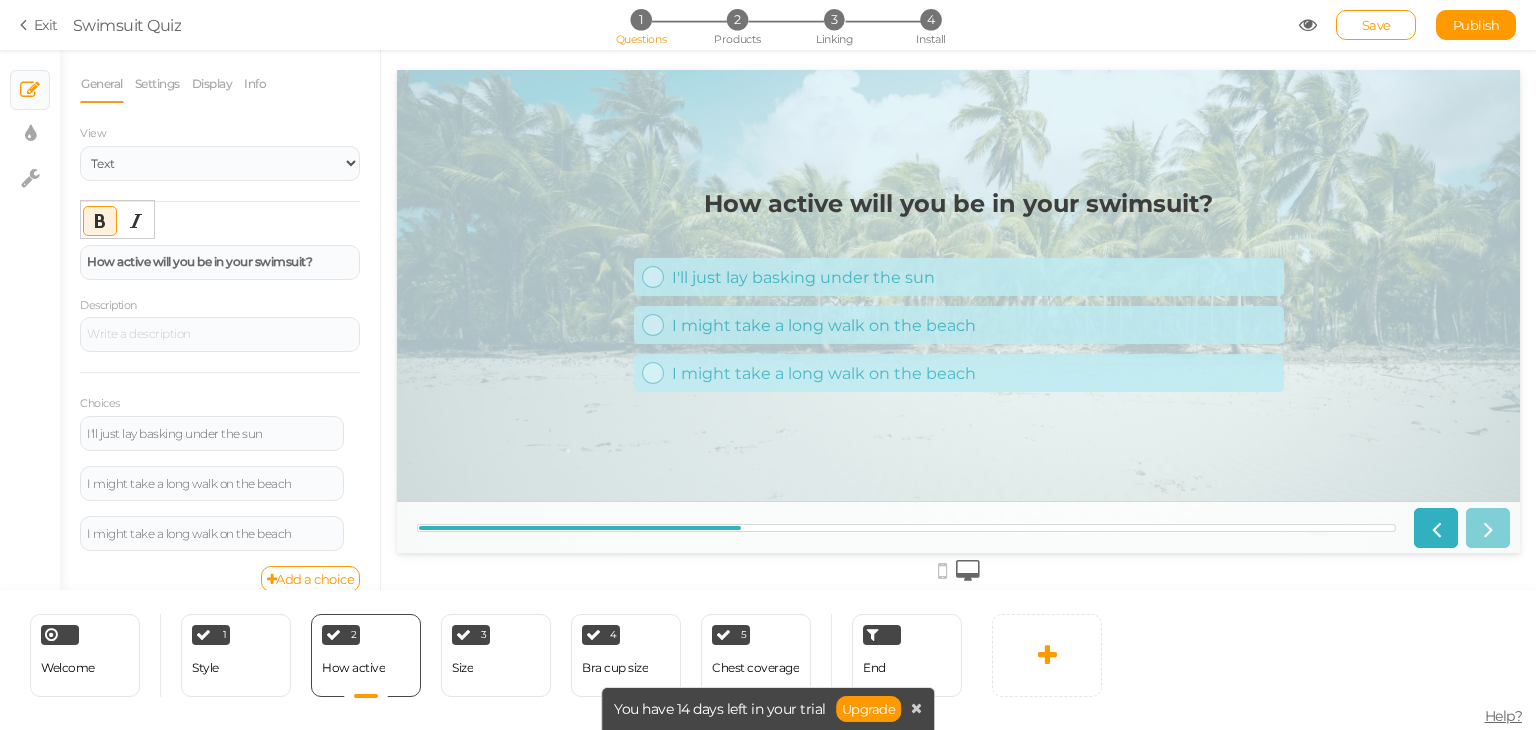 type 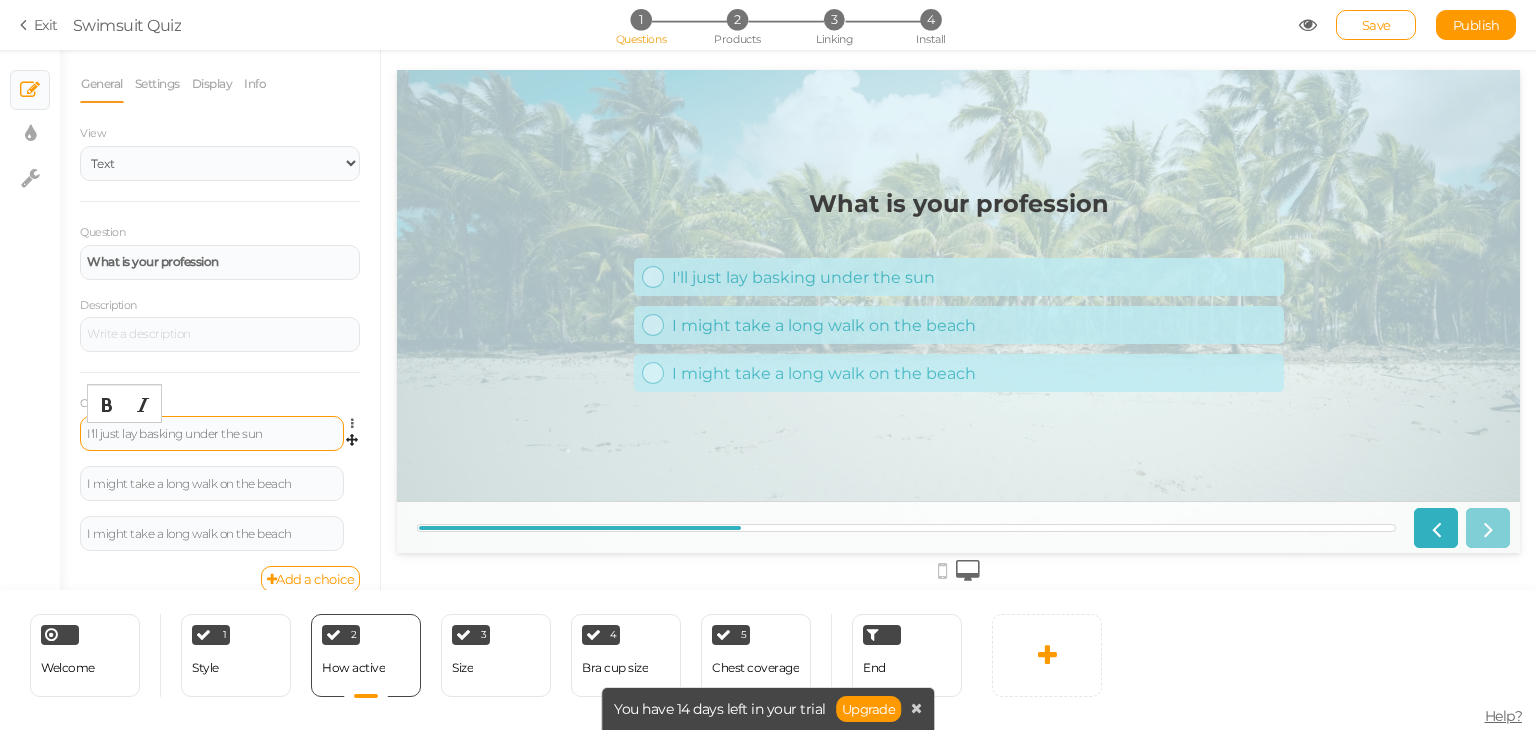 click on "I'll just lay basking under the sun" at bounding box center (212, 434) 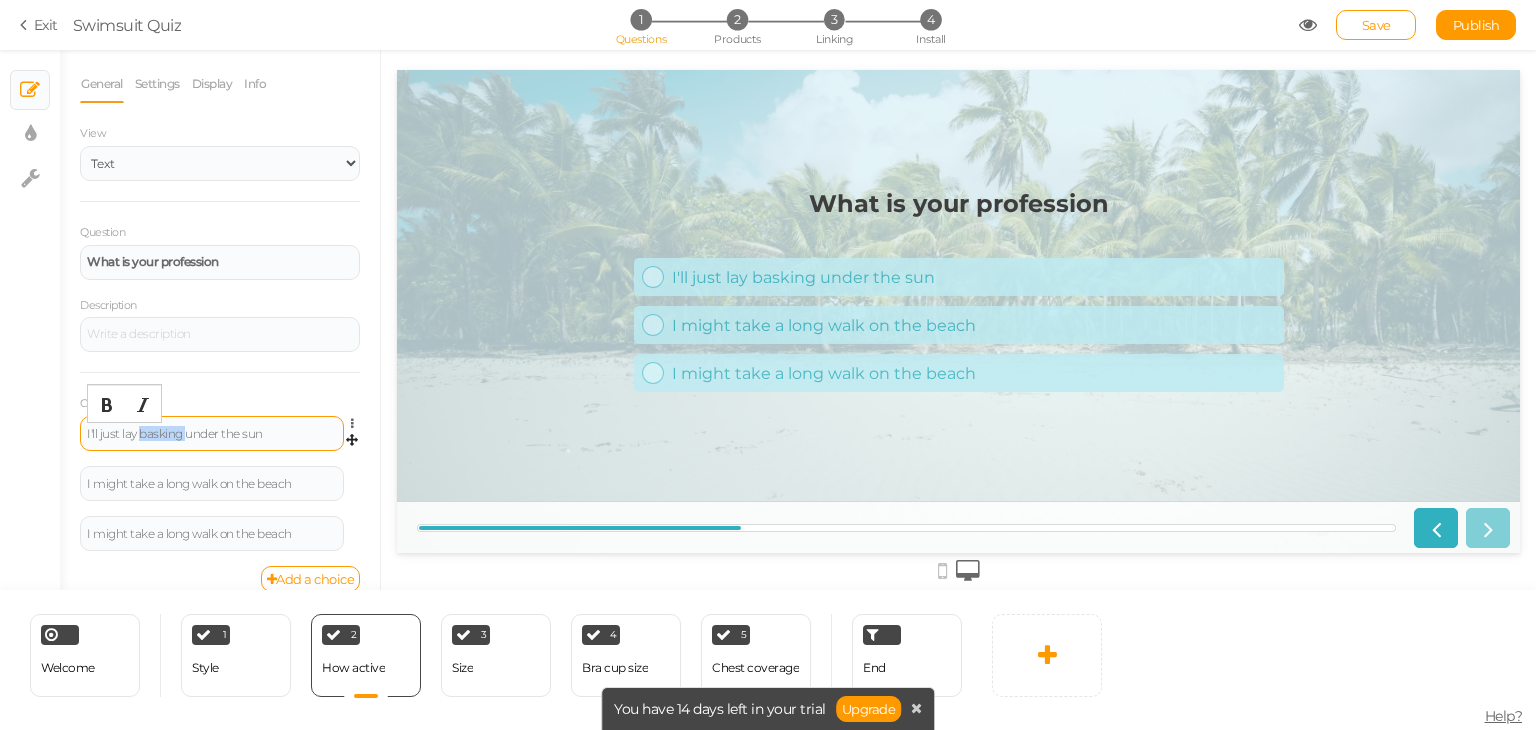 click on "I'll just lay basking under the sun" at bounding box center (212, 434) 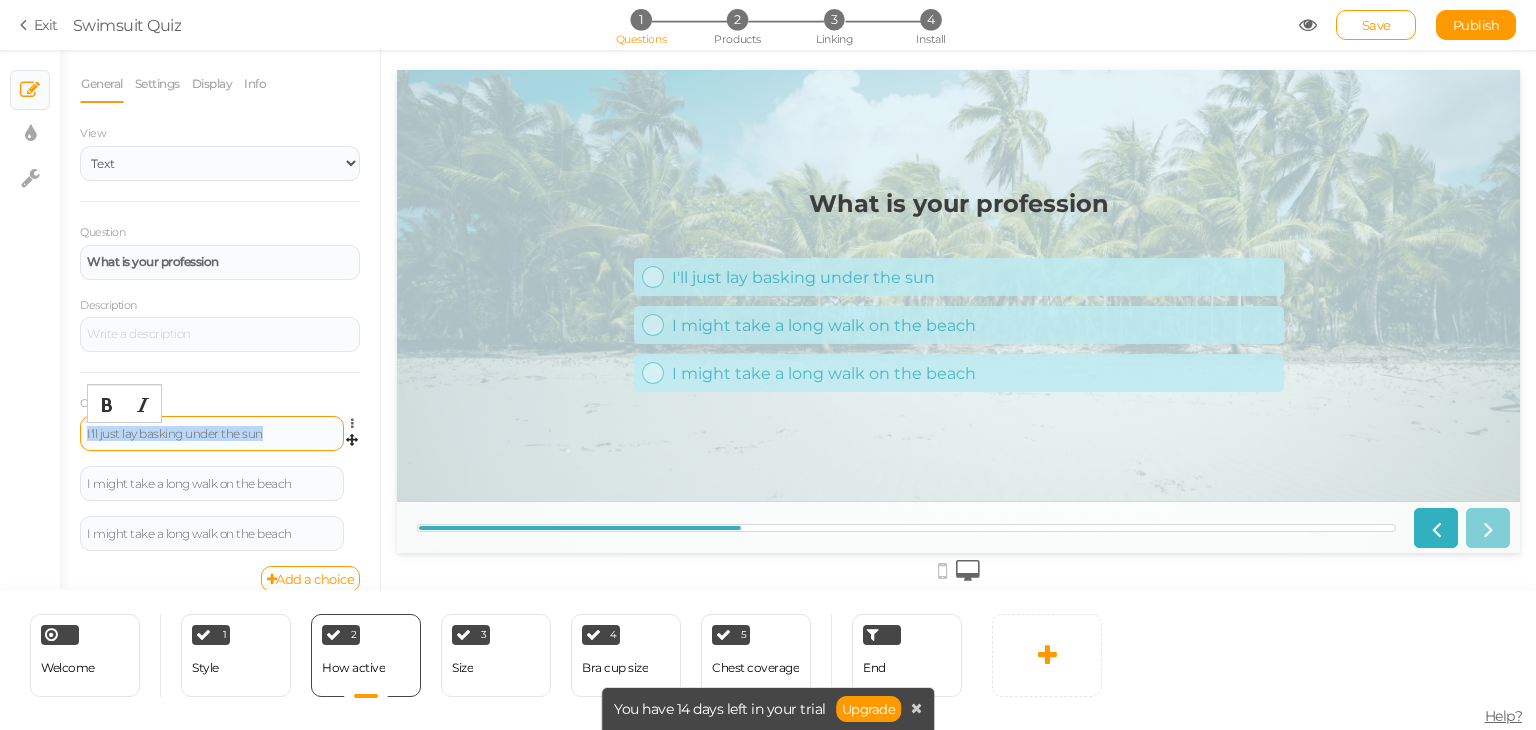 click on "I'll just lay basking under the sun" at bounding box center (212, 434) 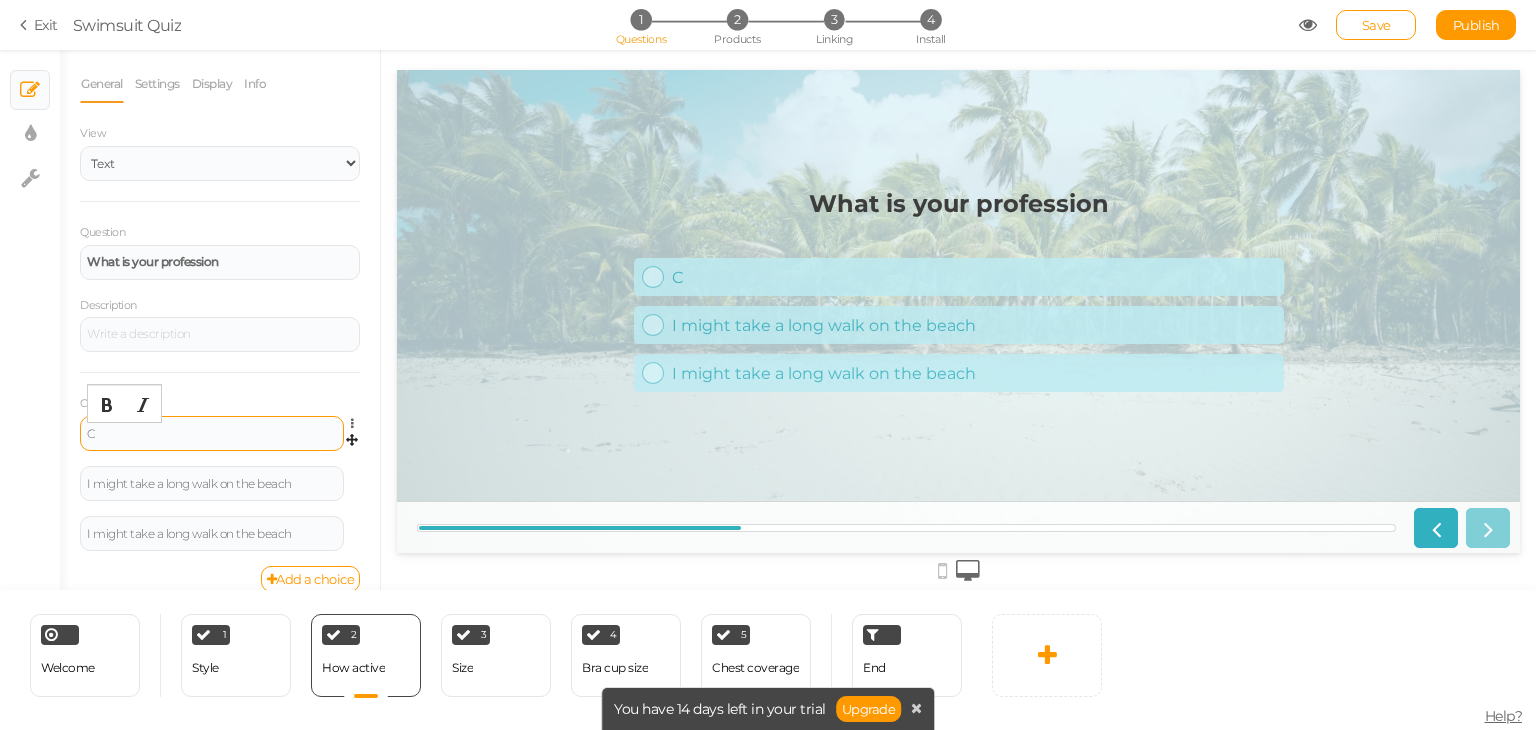 type 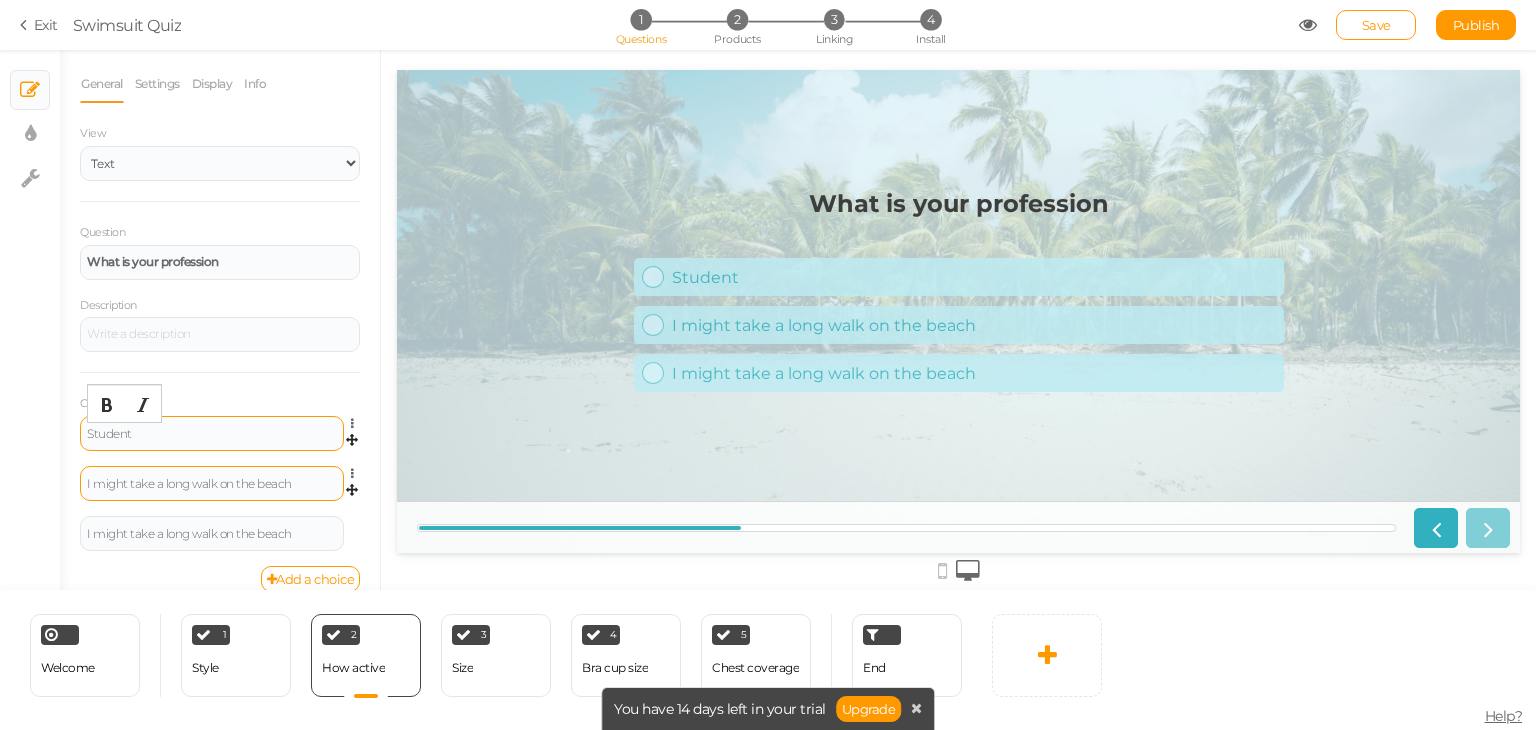 click on "I might take a long walk on the beach" at bounding box center (212, 484) 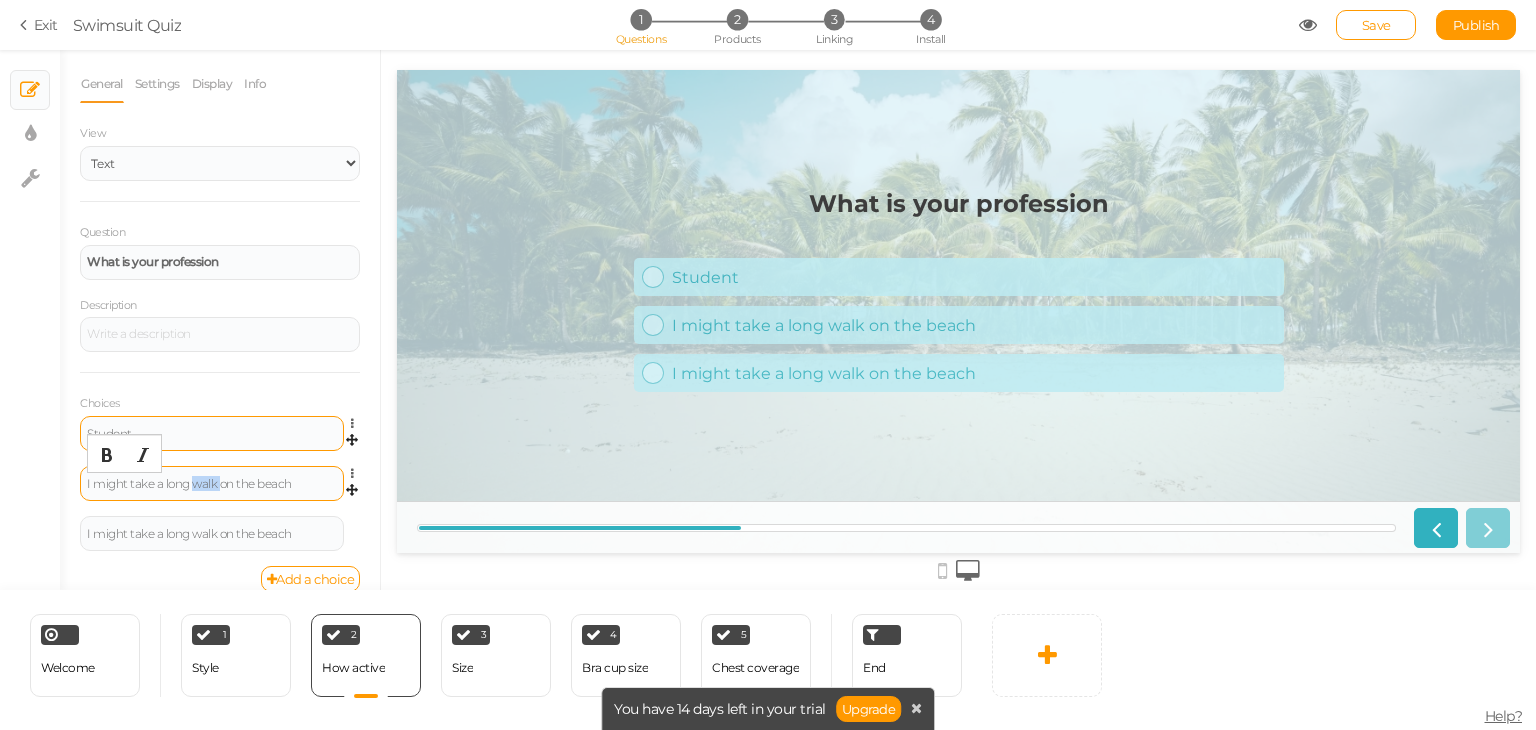 click on "I might take a long walk on the beach" at bounding box center [212, 484] 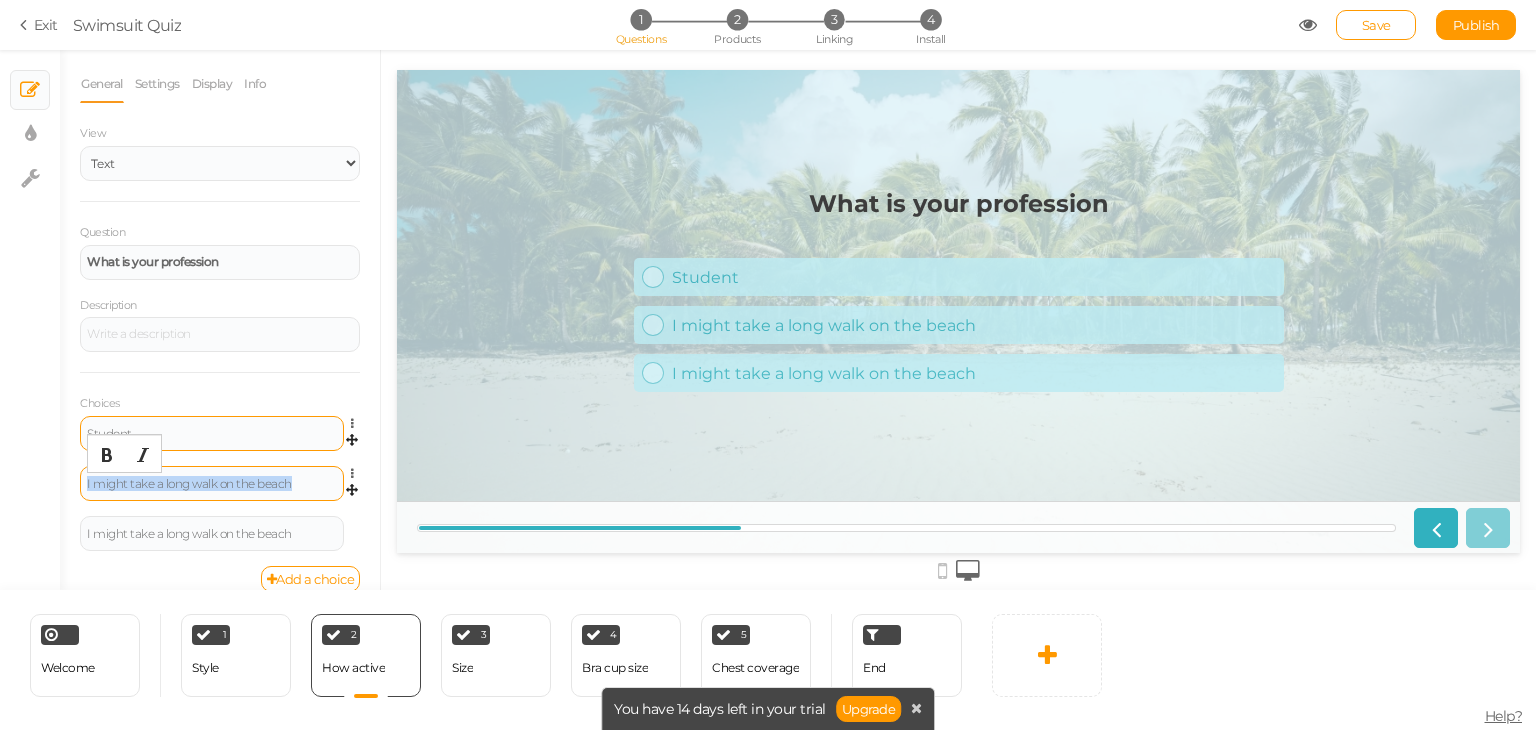 click on "I might take a long walk on the beach" at bounding box center [212, 484] 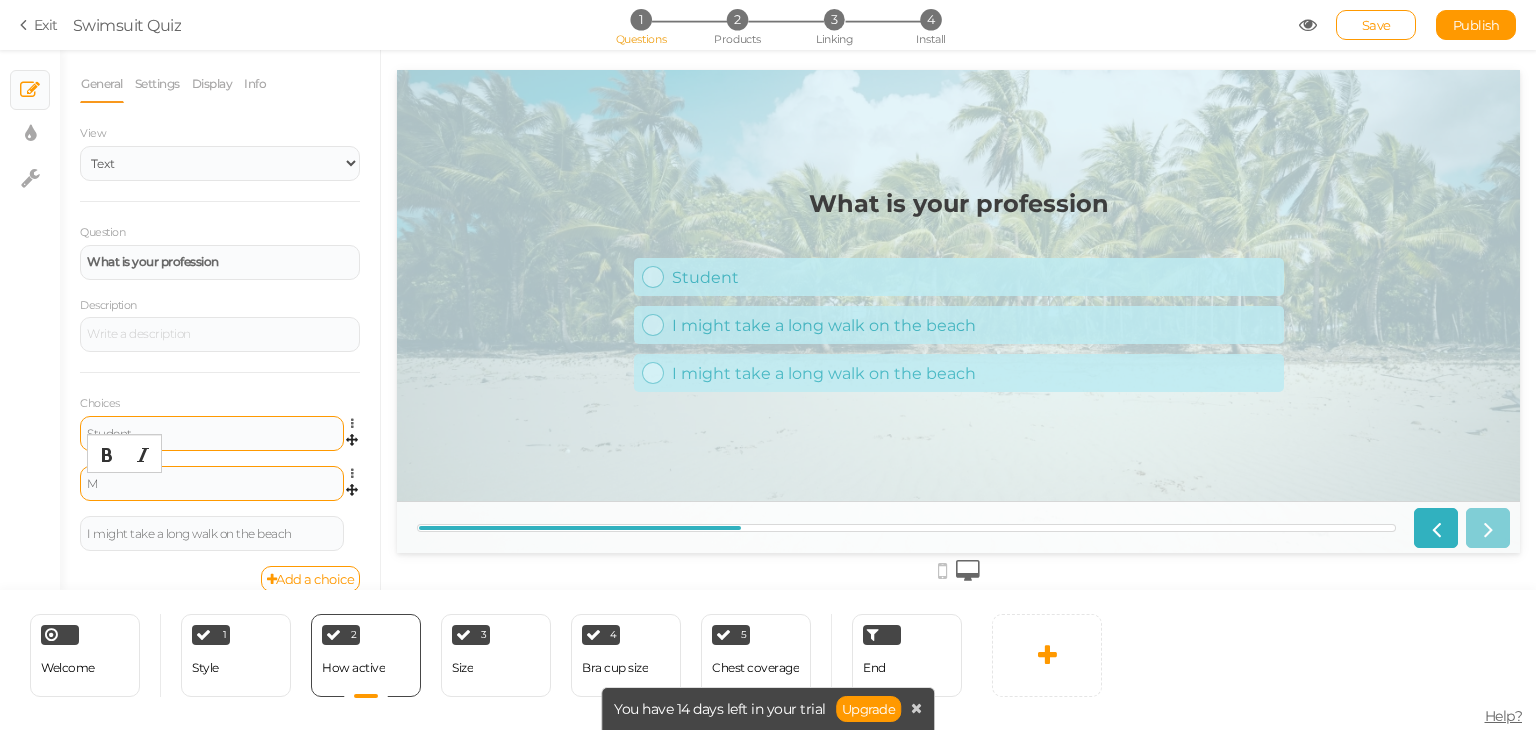 type 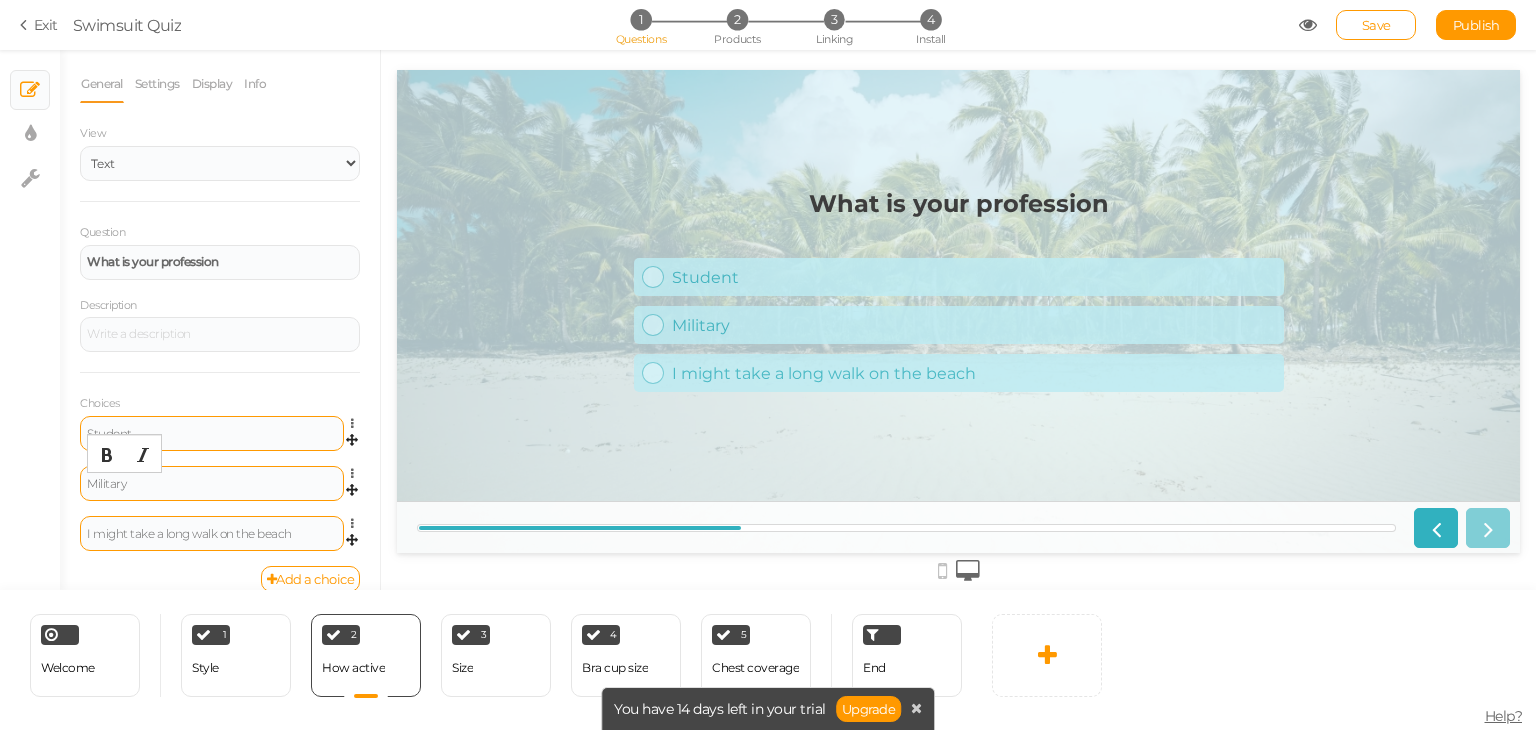 click on "I might take a long walk on the beach" at bounding box center [212, 534] 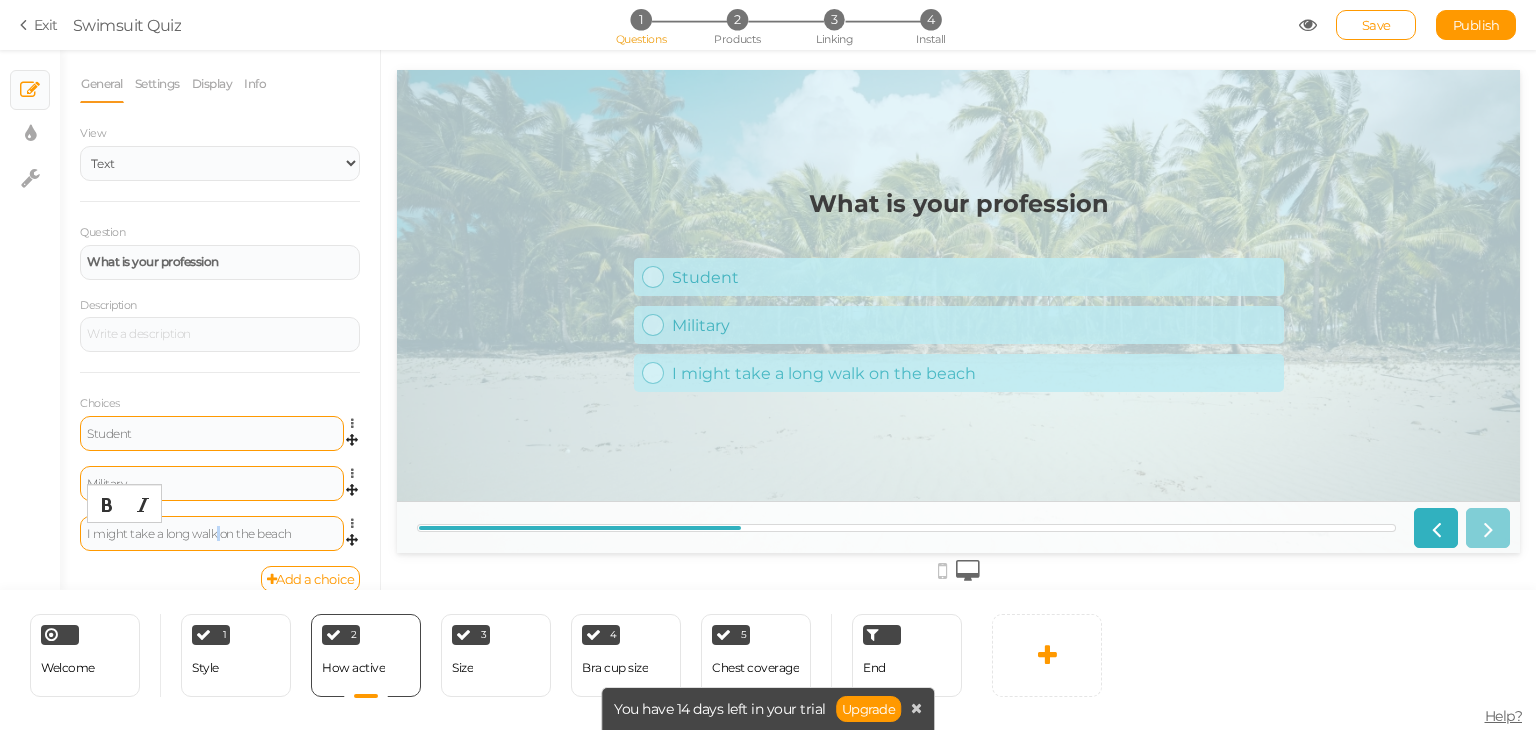 click on "I might take a long walk on the beach" at bounding box center (212, 534) 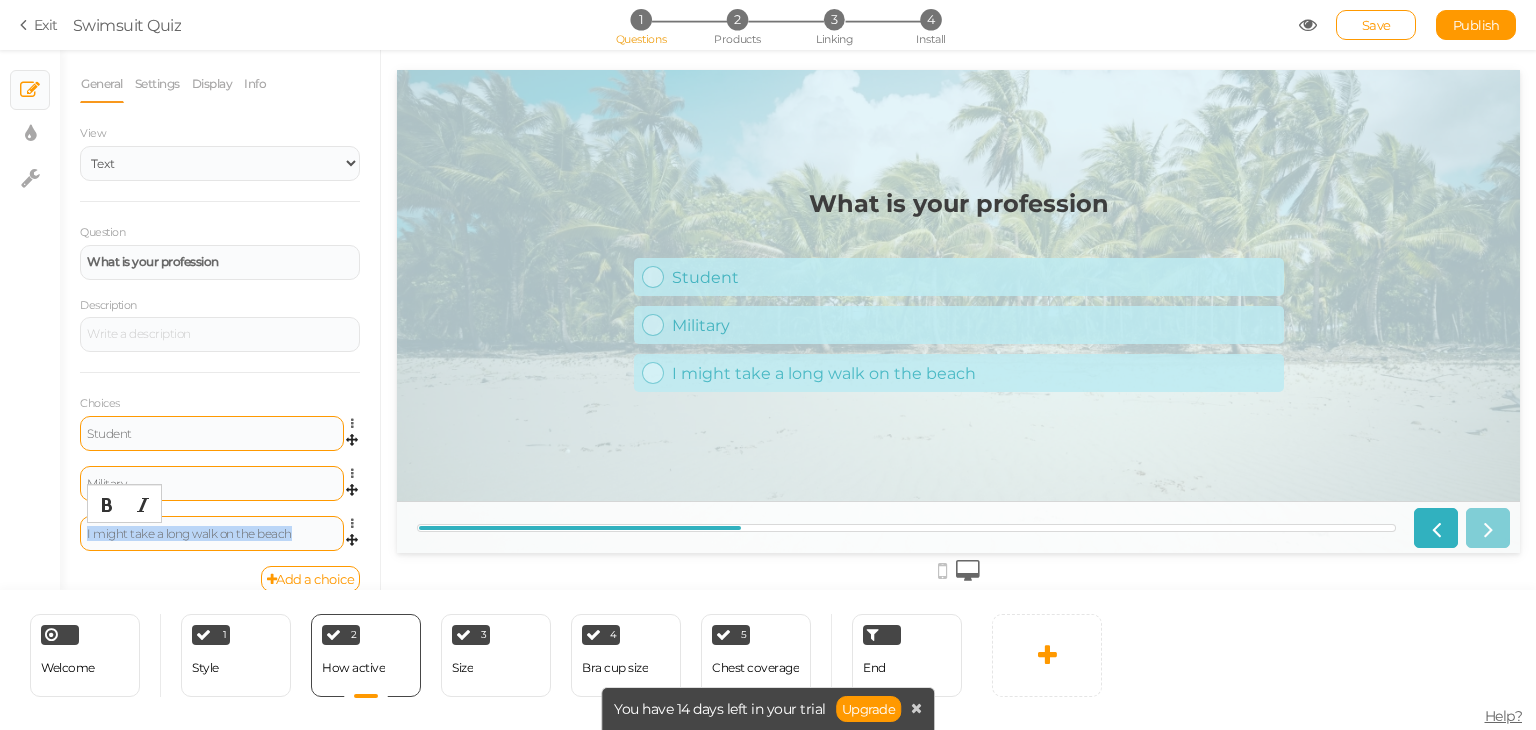 click on "I might take a long walk on the beach" at bounding box center (212, 534) 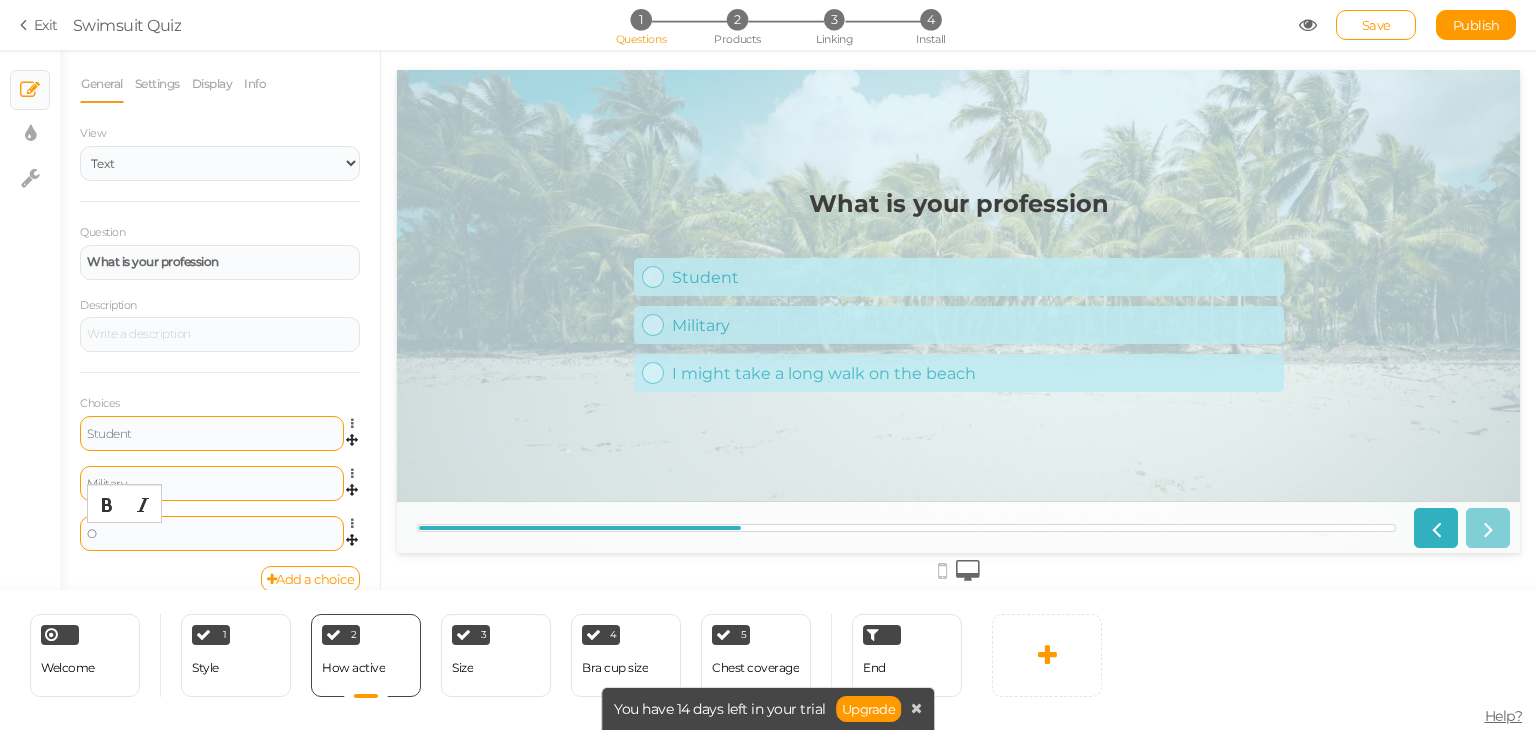 type 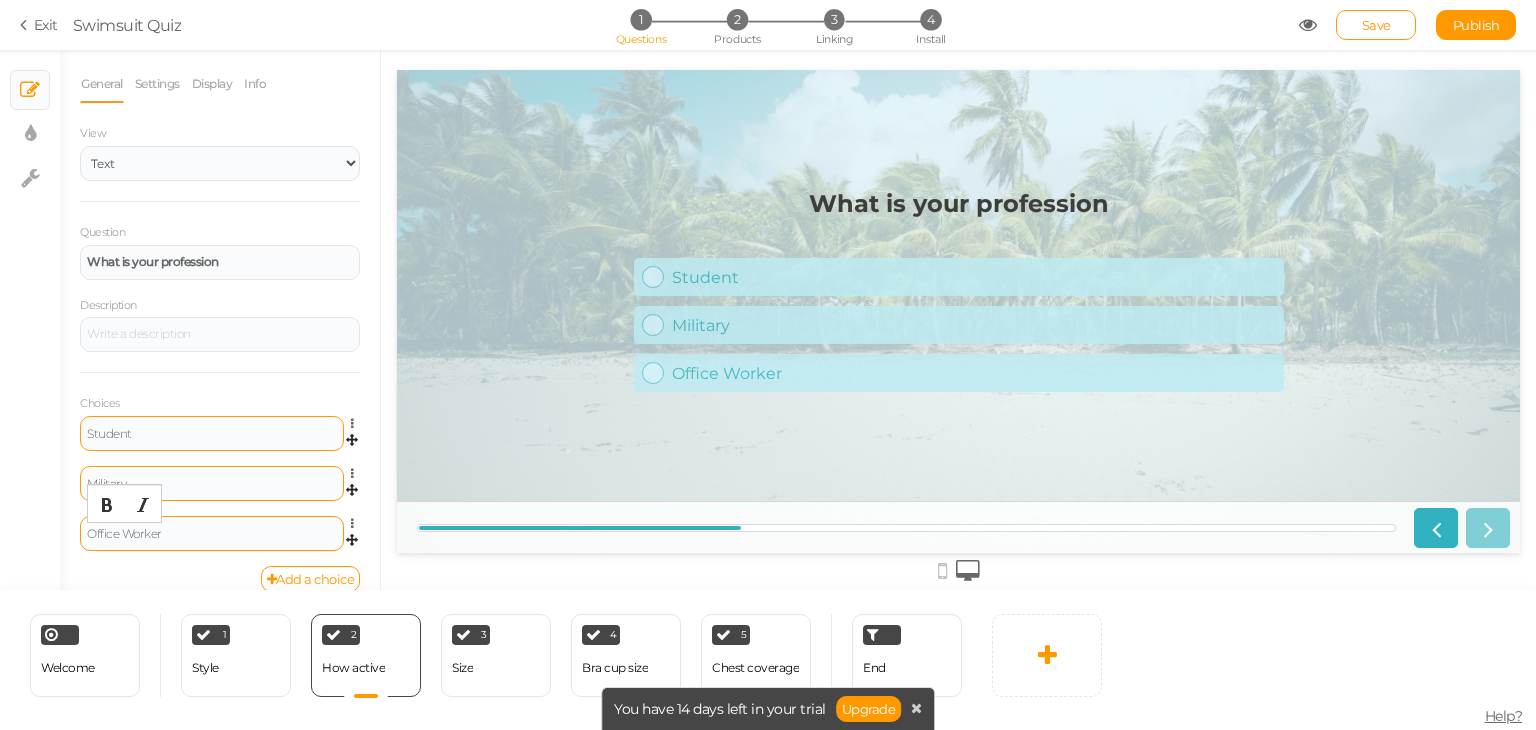 scroll, scrollTop: 21, scrollLeft: 0, axis: vertical 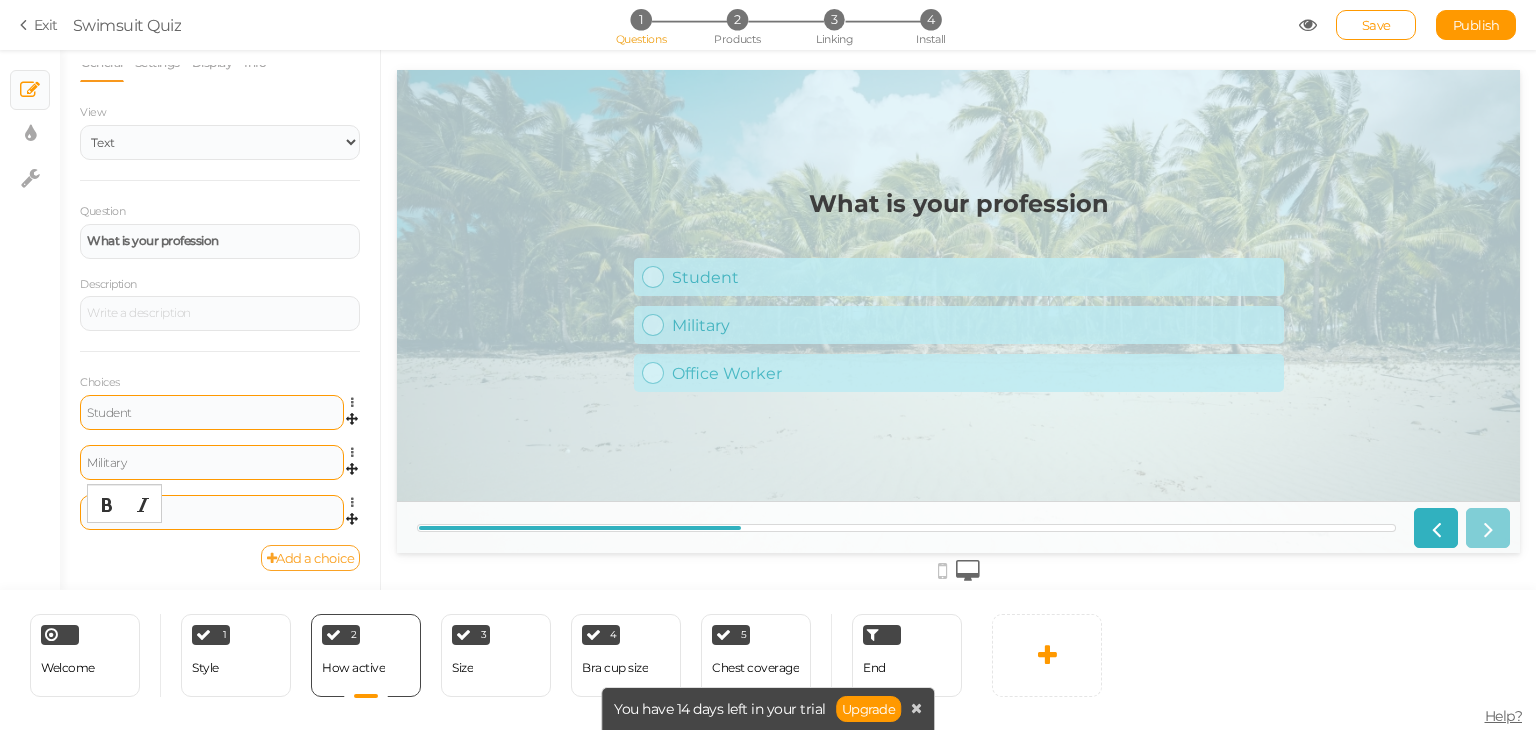 click on "Add a choice" at bounding box center (311, 558) 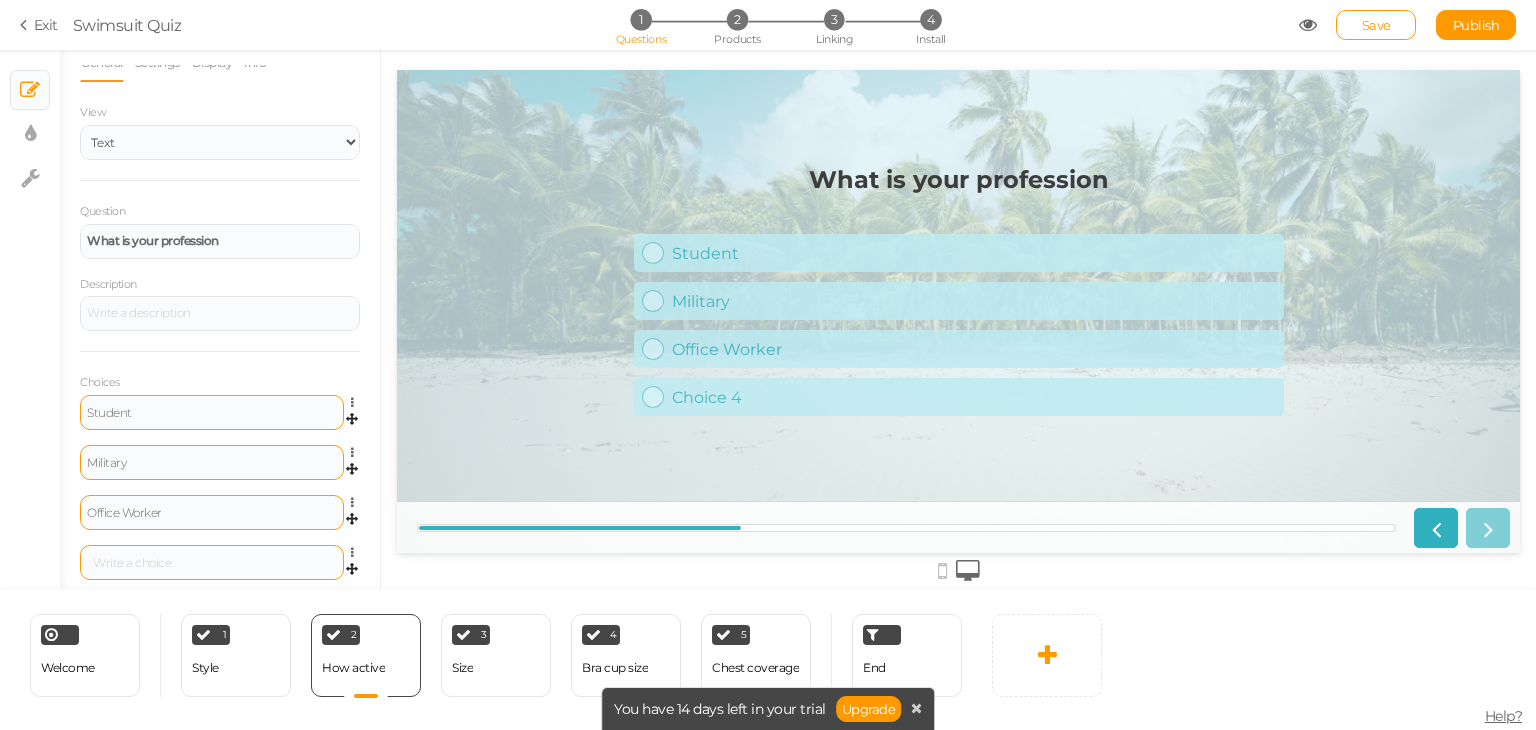 click at bounding box center [212, 562] 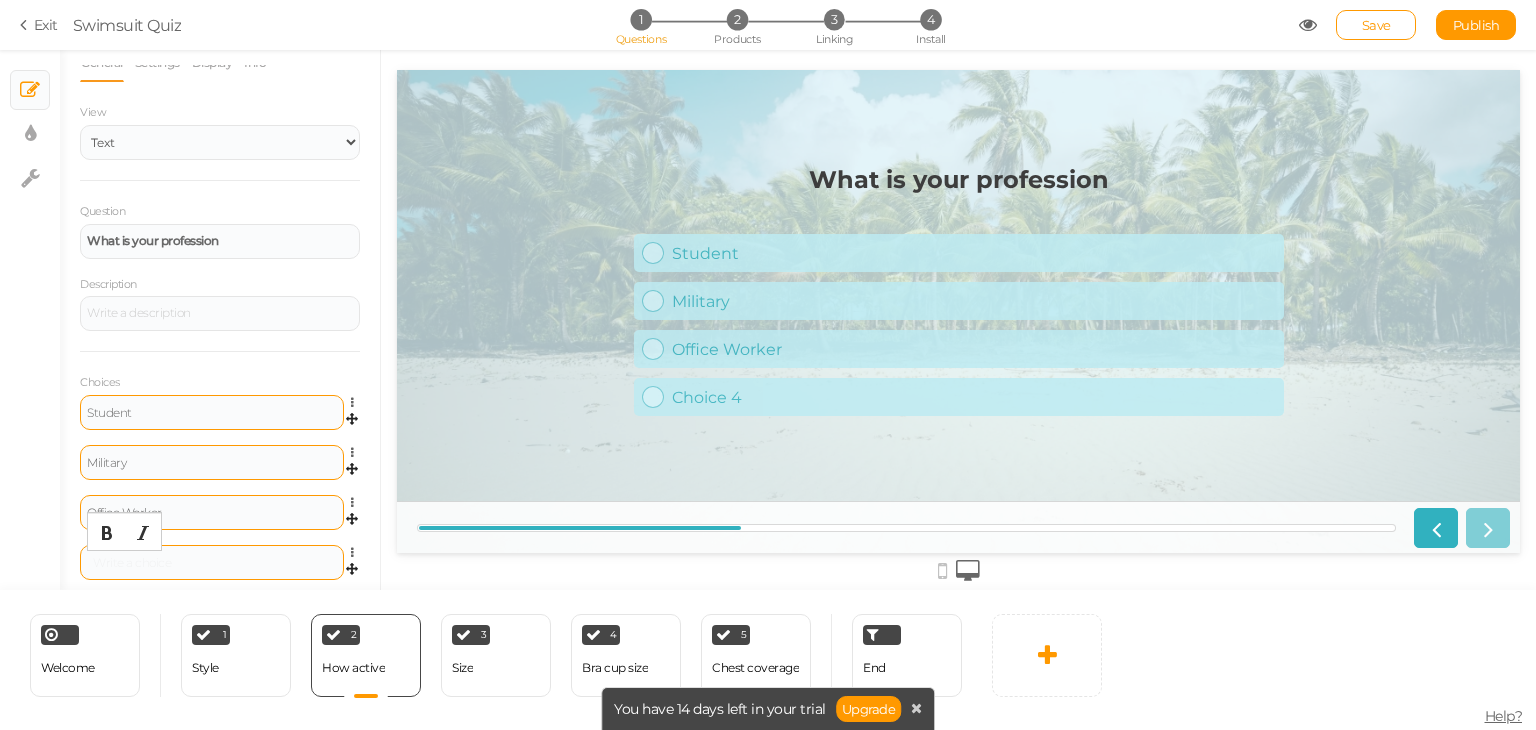 type 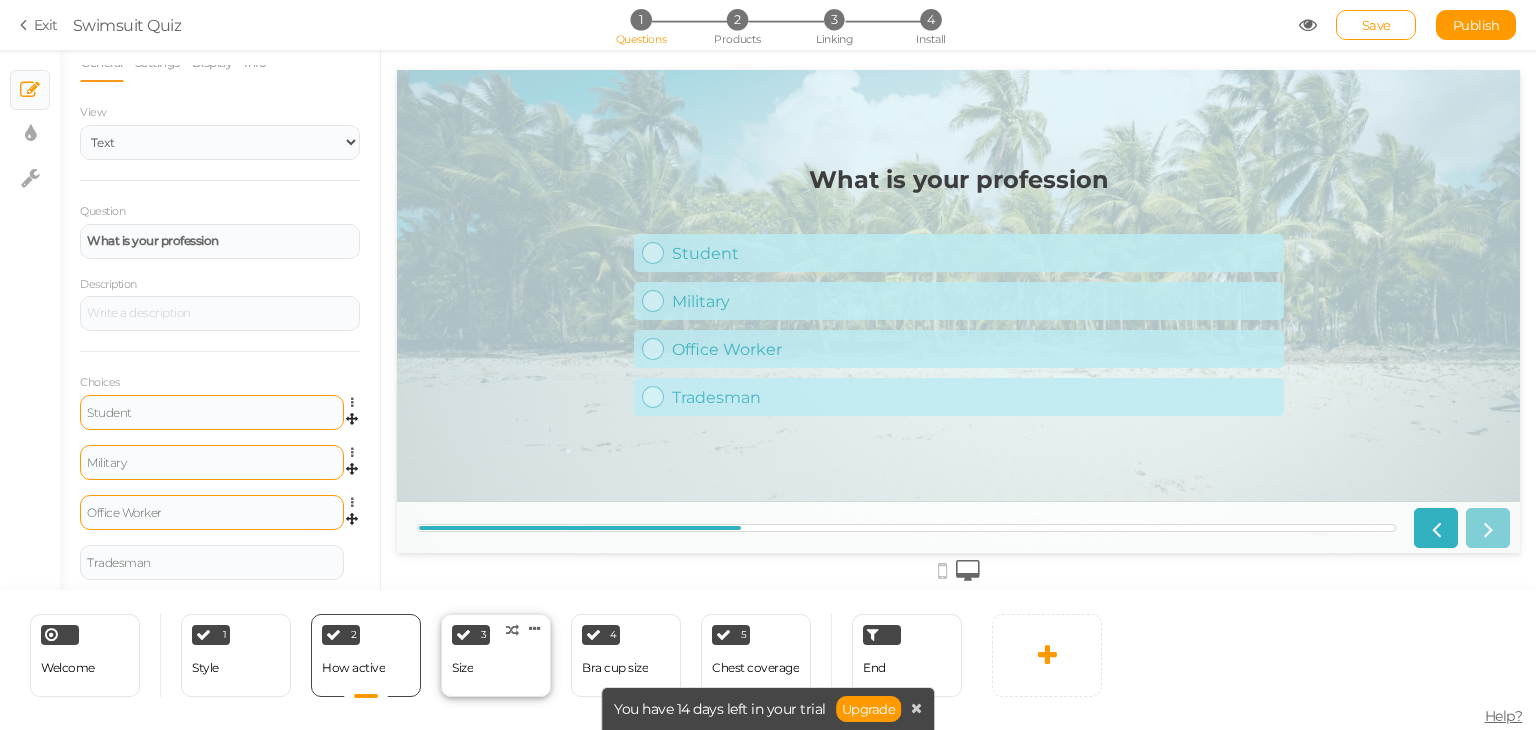 click on "3         Size         × Define the conditions to show this slide.                     Clone             Change type             Delete" at bounding box center [496, 655] 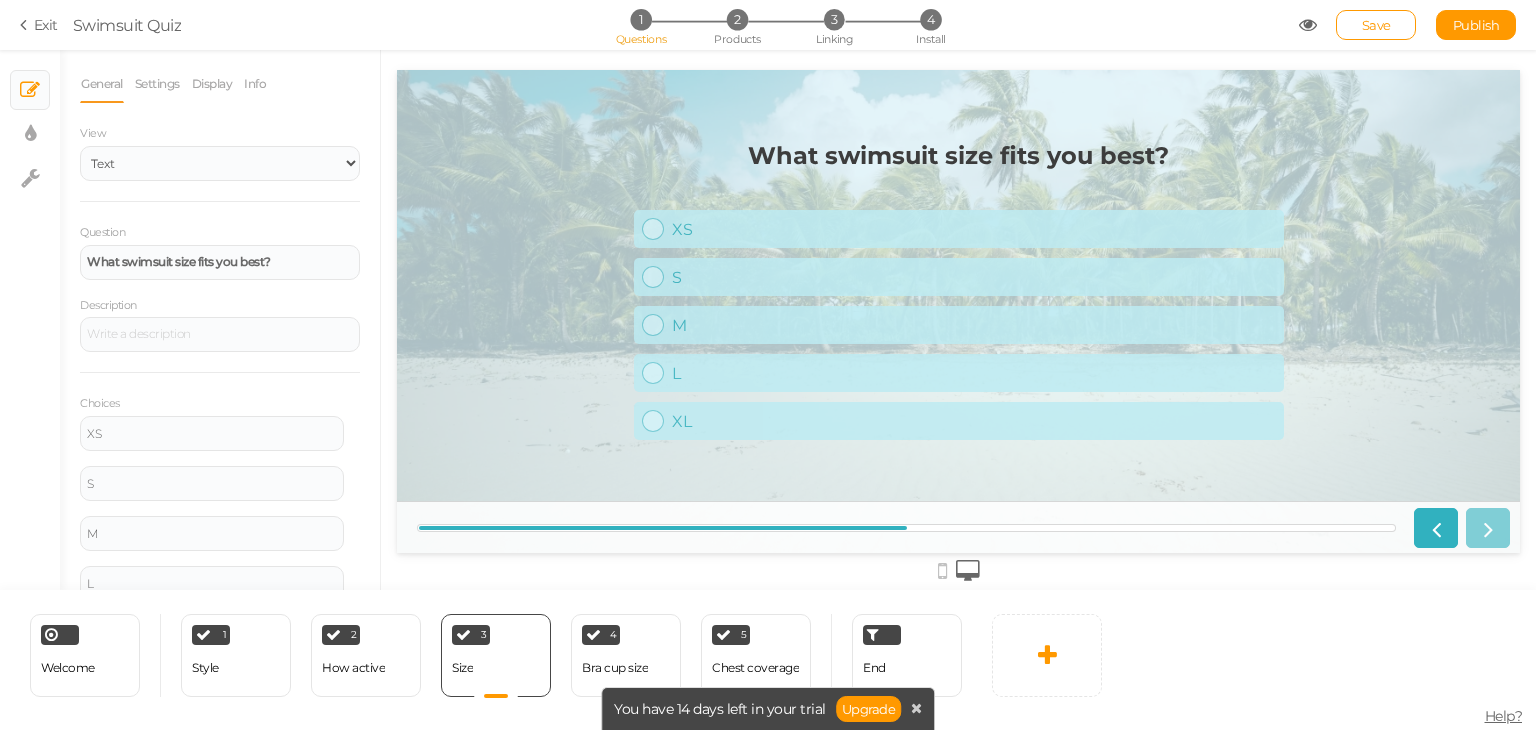 scroll, scrollTop: 0, scrollLeft: 0, axis: both 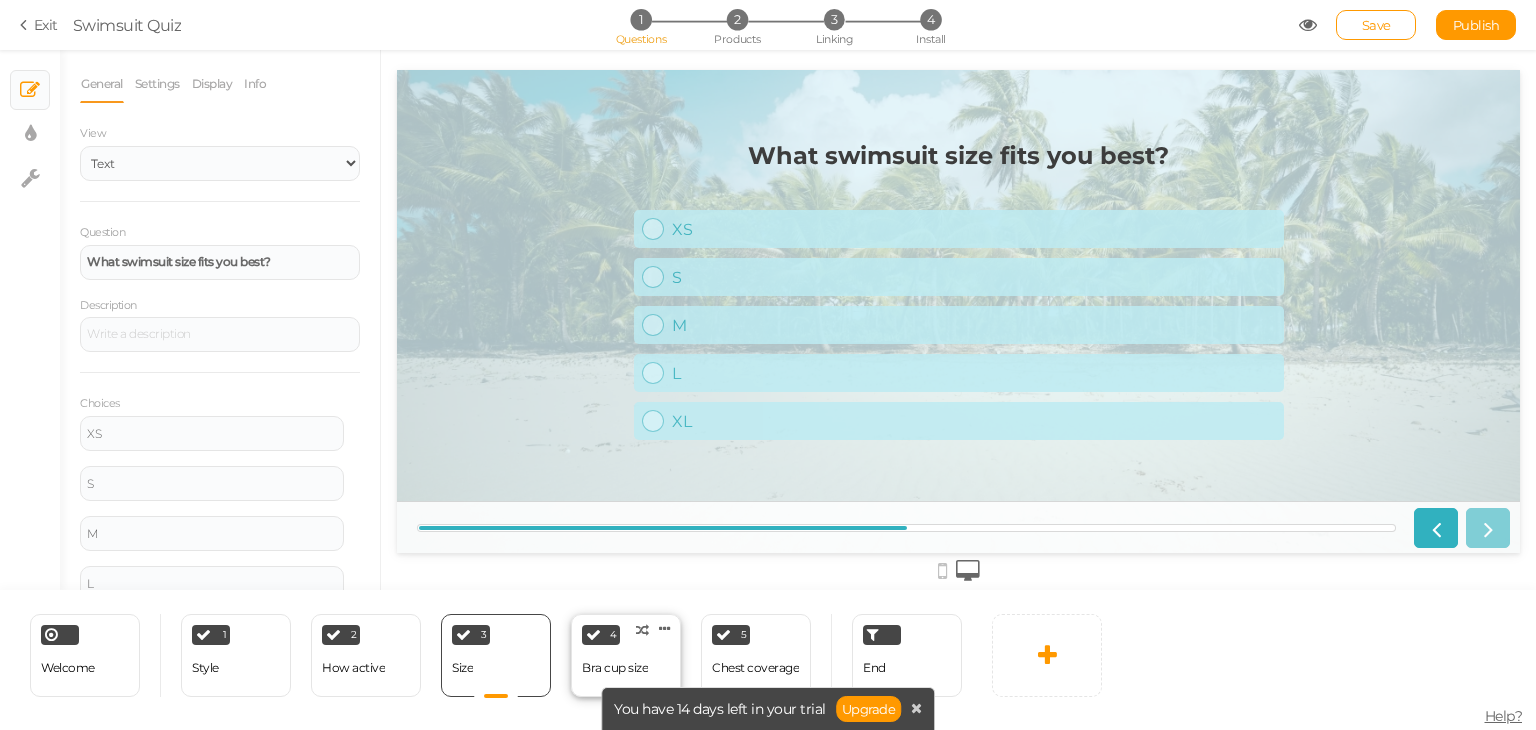 click on "Bra cup size" at bounding box center (615, 668) 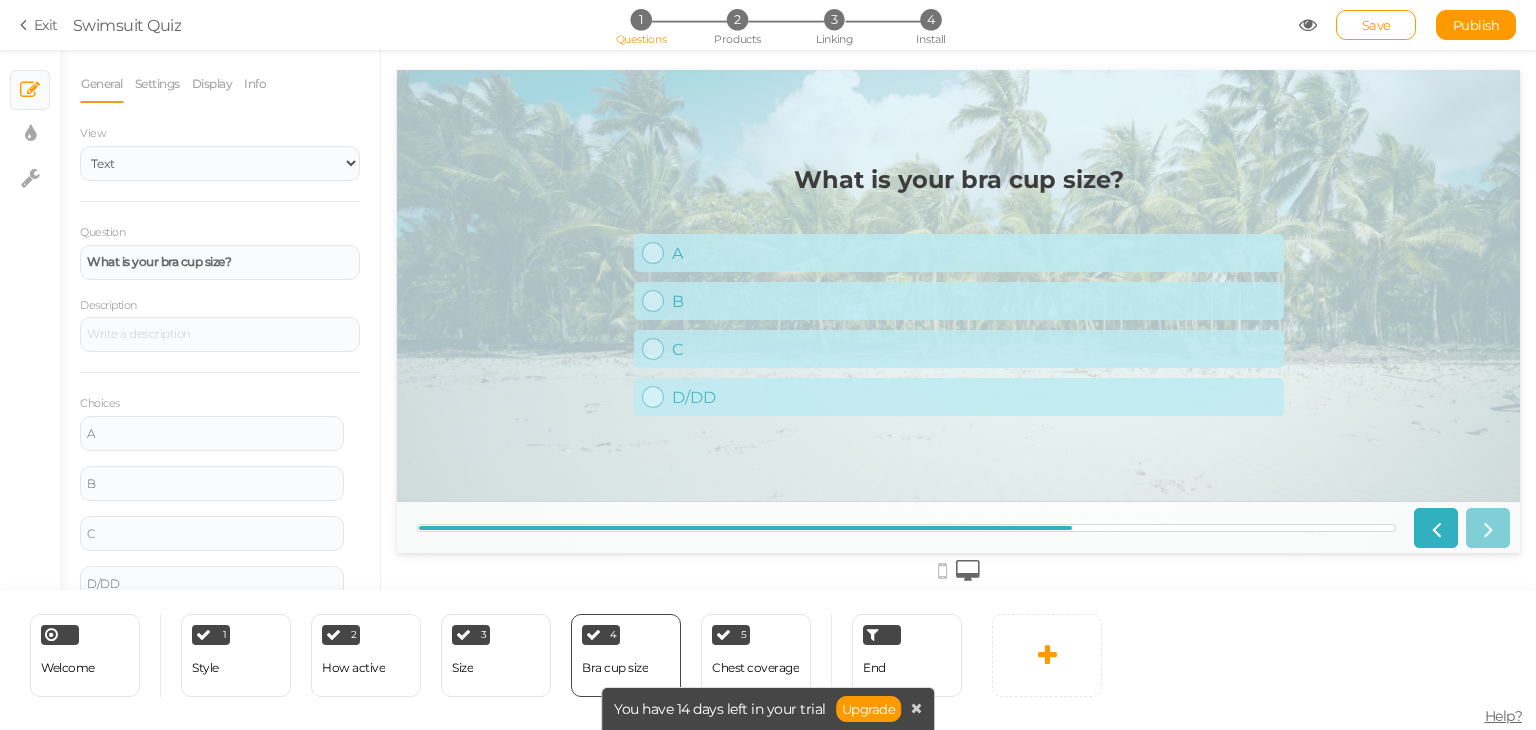 scroll, scrollTop: 0, scrollLeft: 0, axis: both 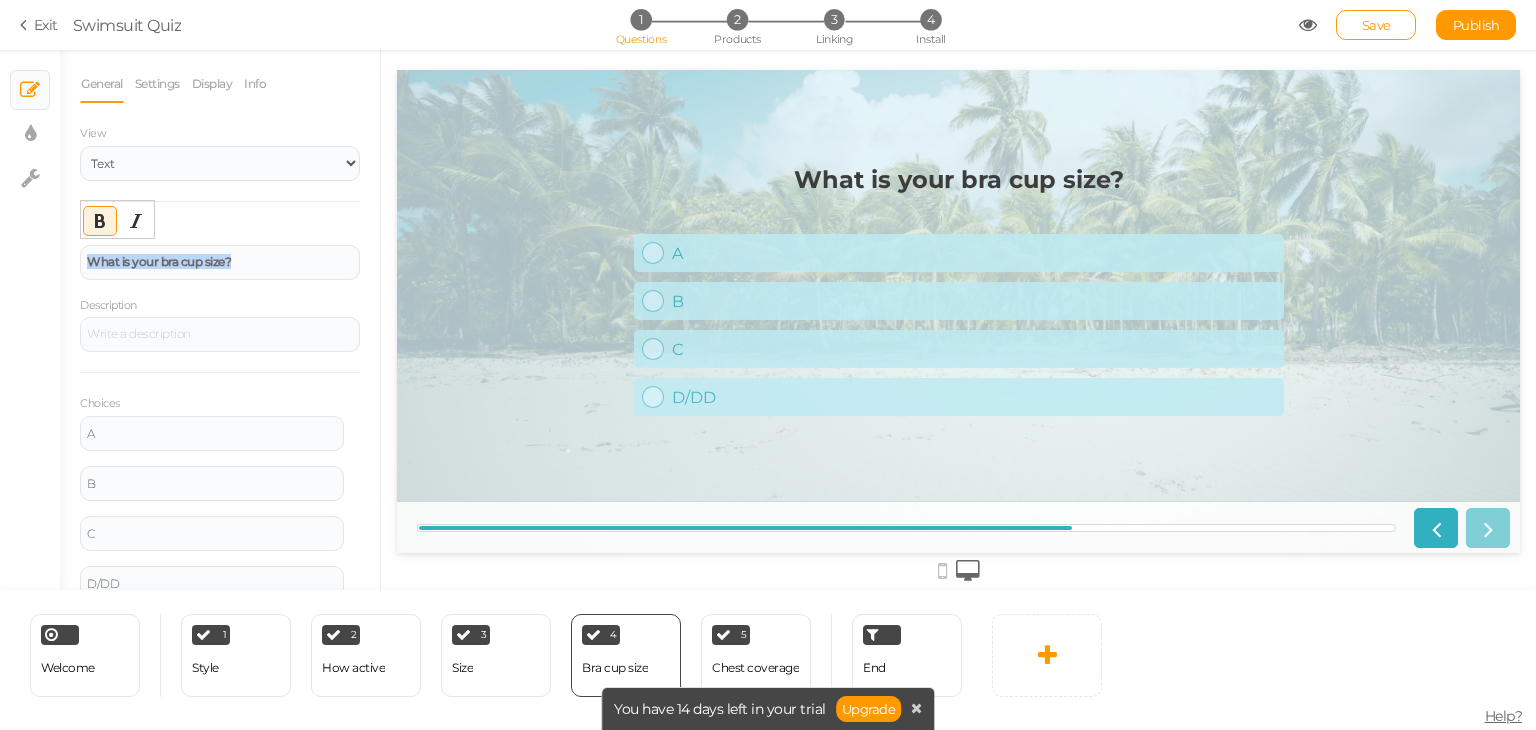 drag, startPoint x: 273, startPoint y: 257, endPoint x: 72, endPoint y: 261, distance: 201.0398 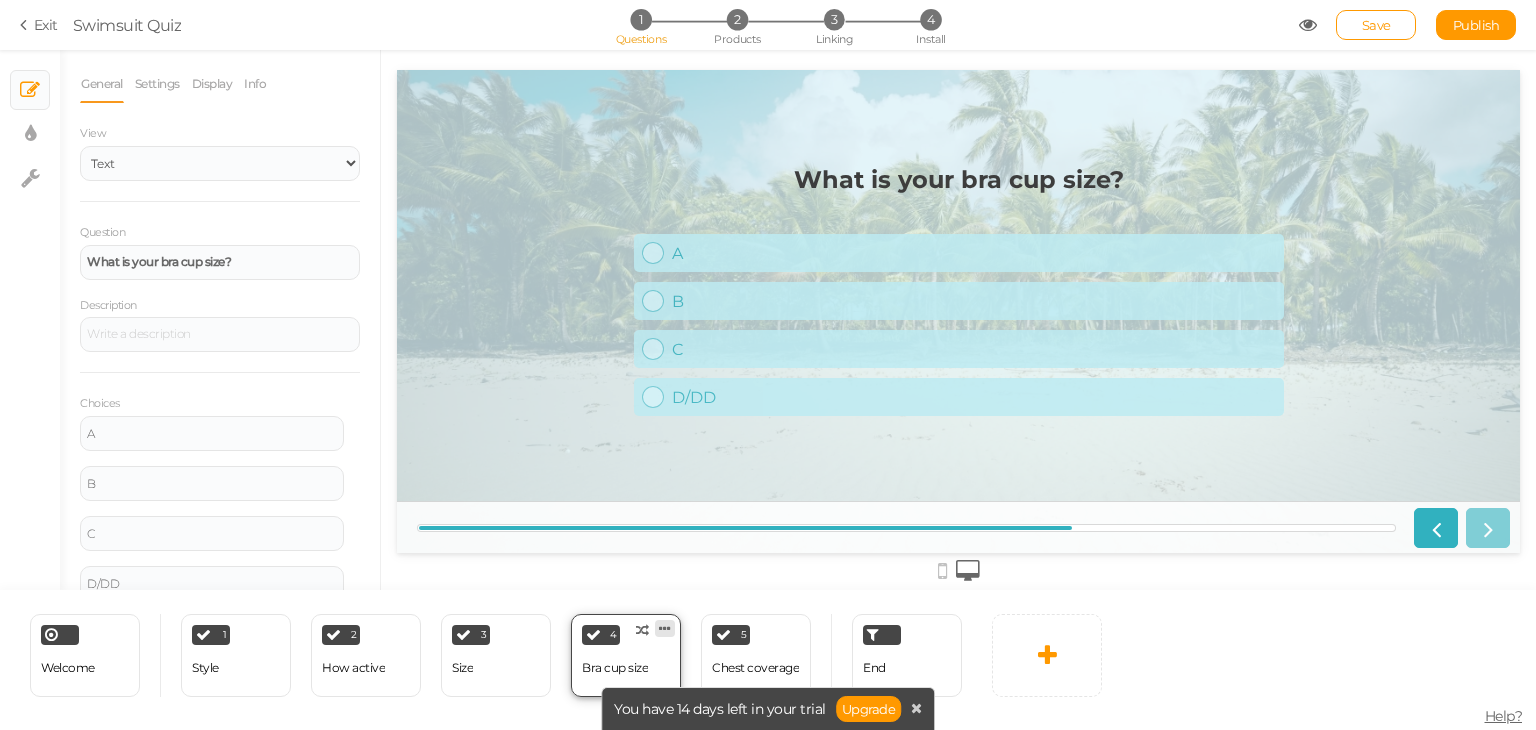 click at bounding box center (665, 628) 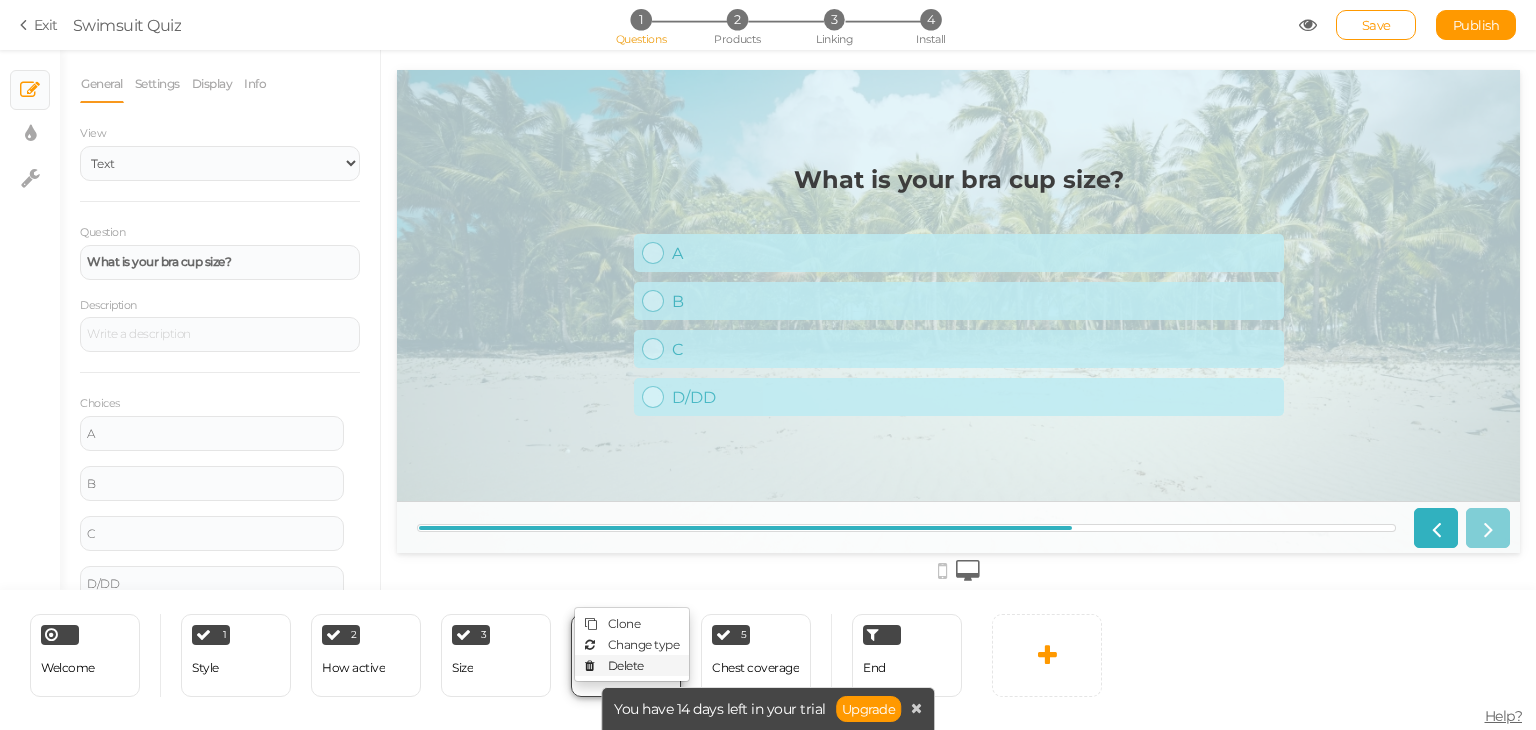 click on "Delete" at bounding box center [626, 665] 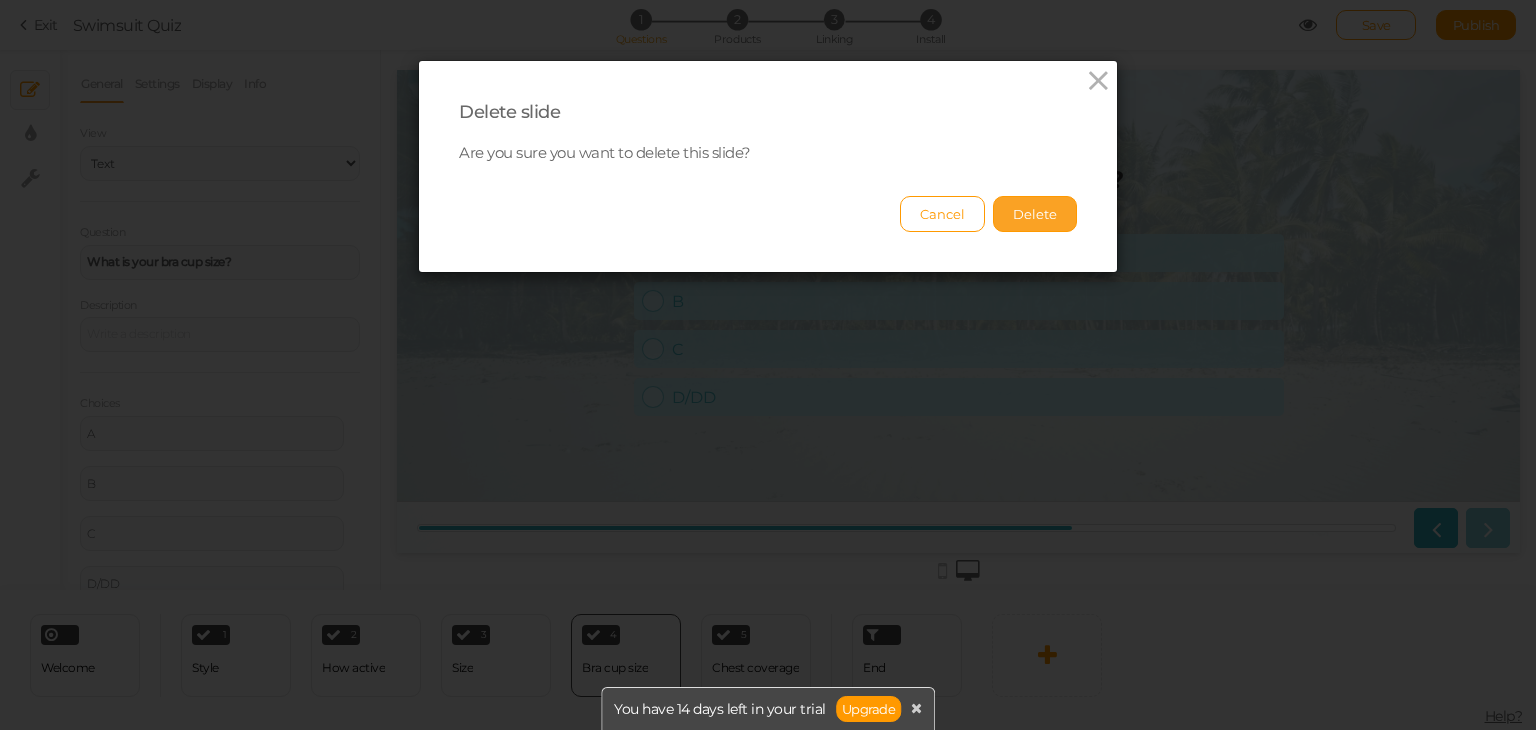 click on "Delete" at bounding box center (1035, 214) 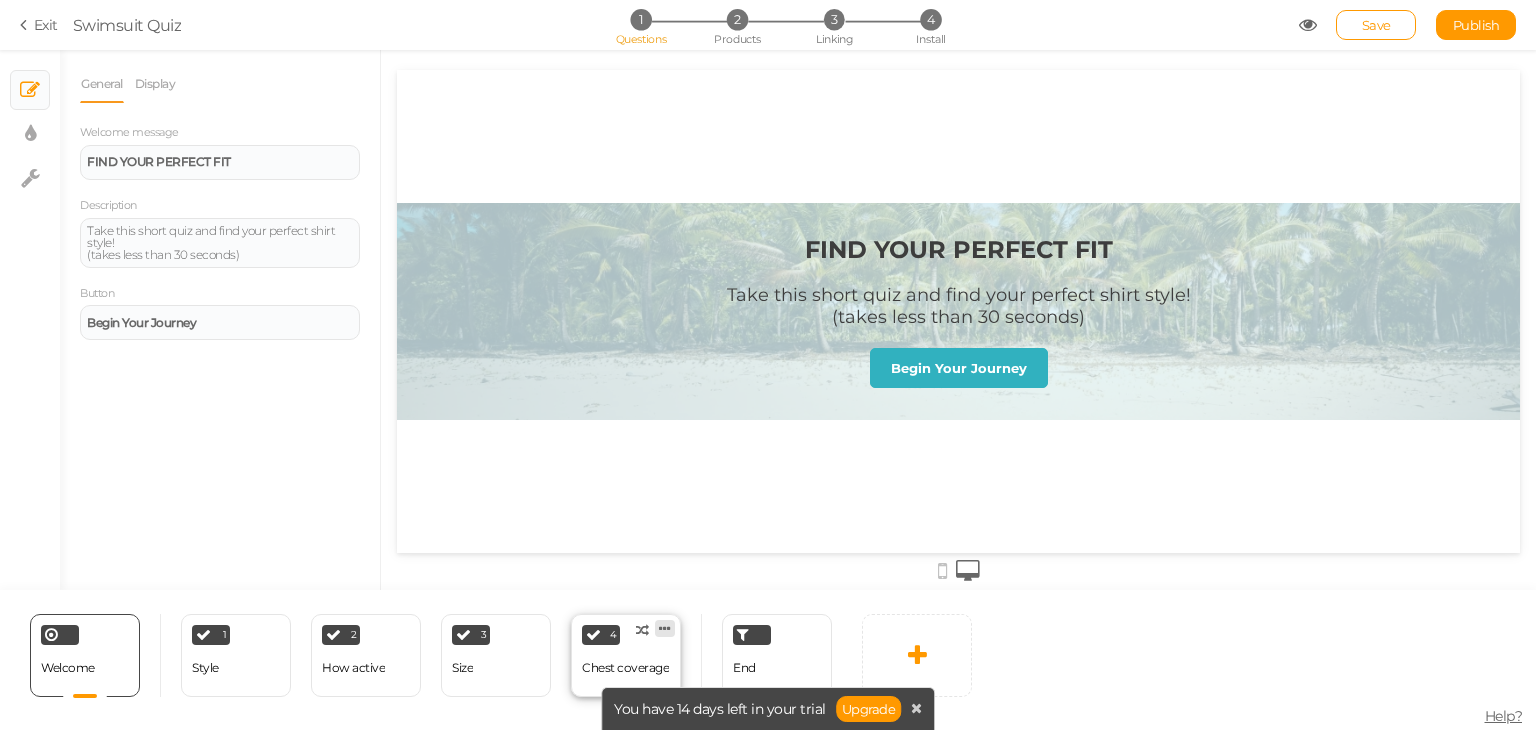 click at bounding box center (665, 628) 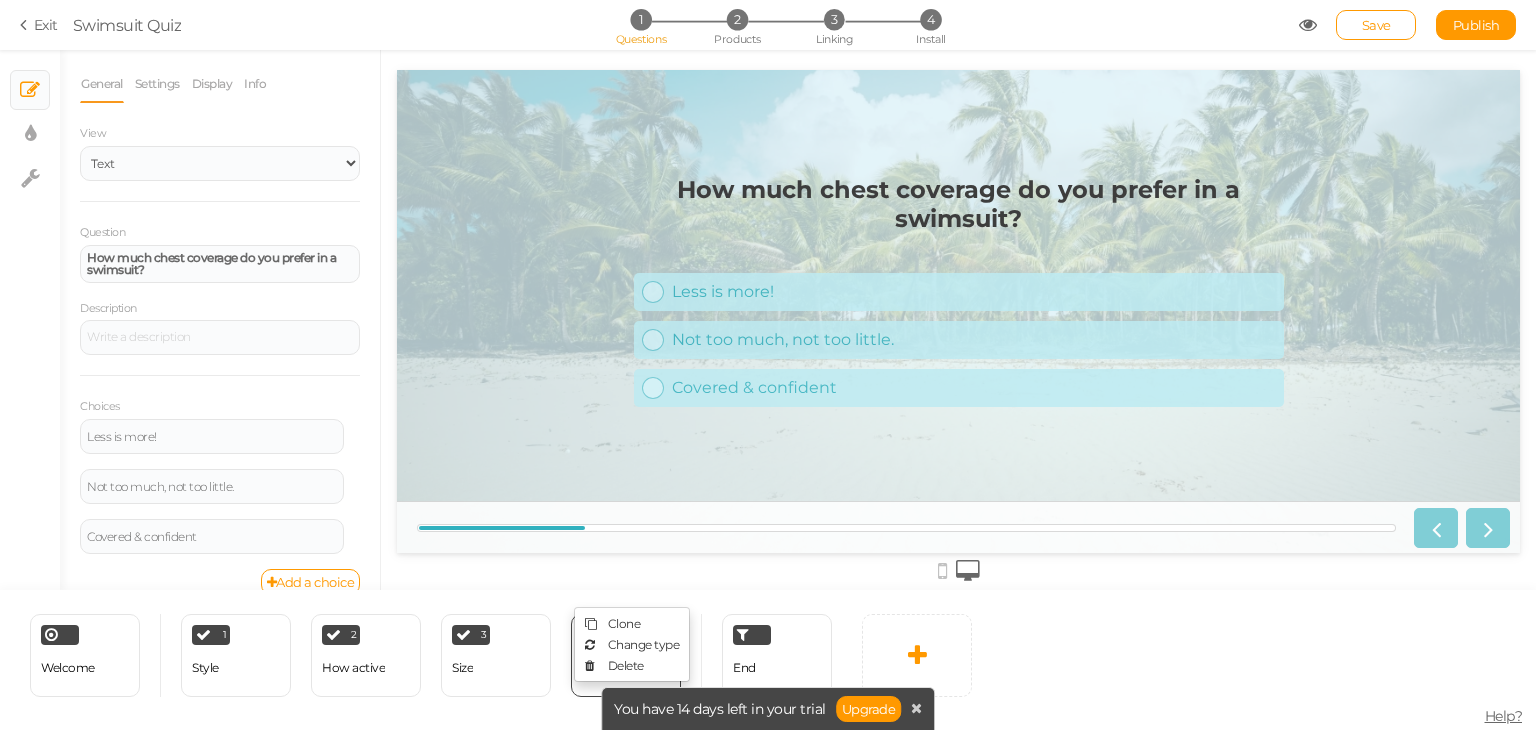 scroll, scrollTop: 0, scrollLeft: 0, axis: both 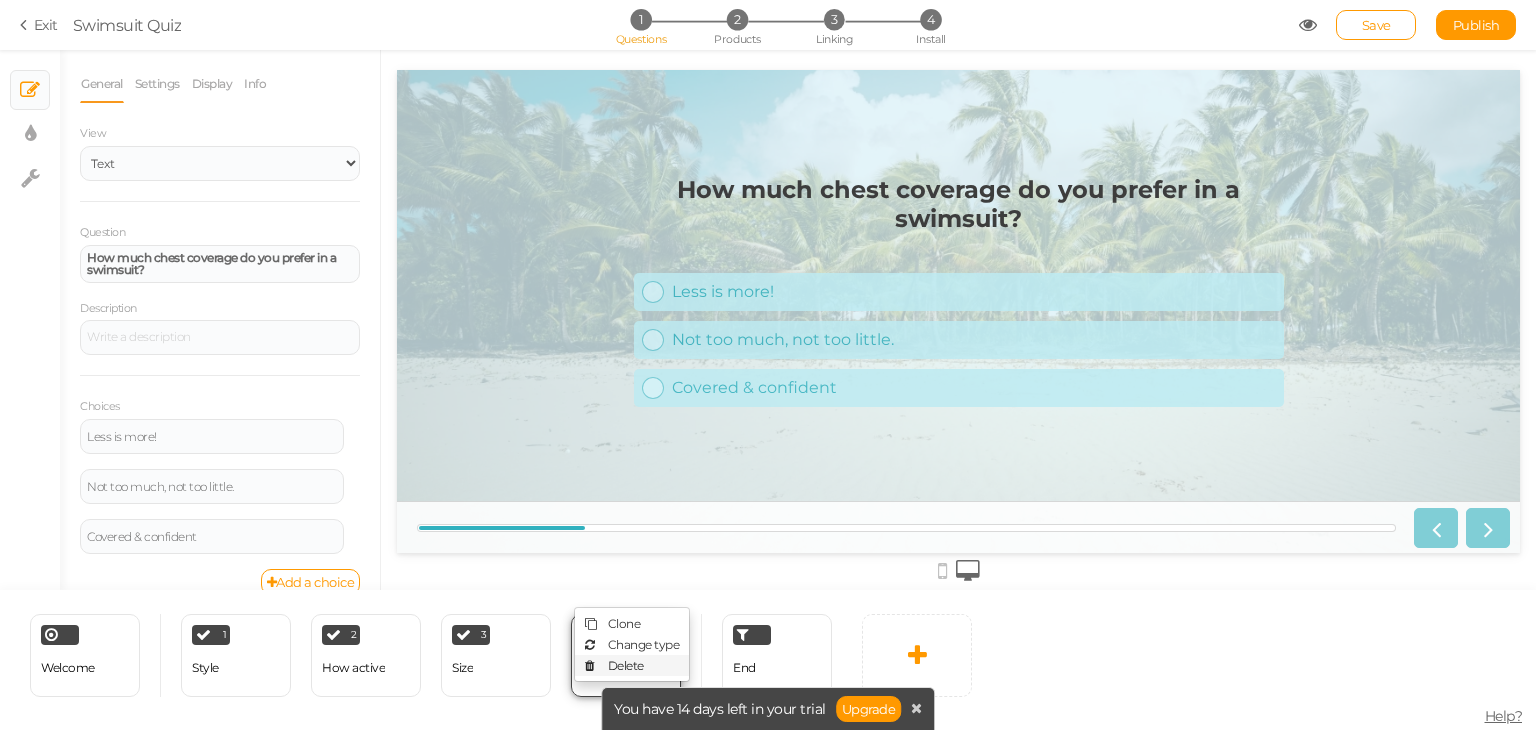 click on "Delete" at bounding box center (626, 665) 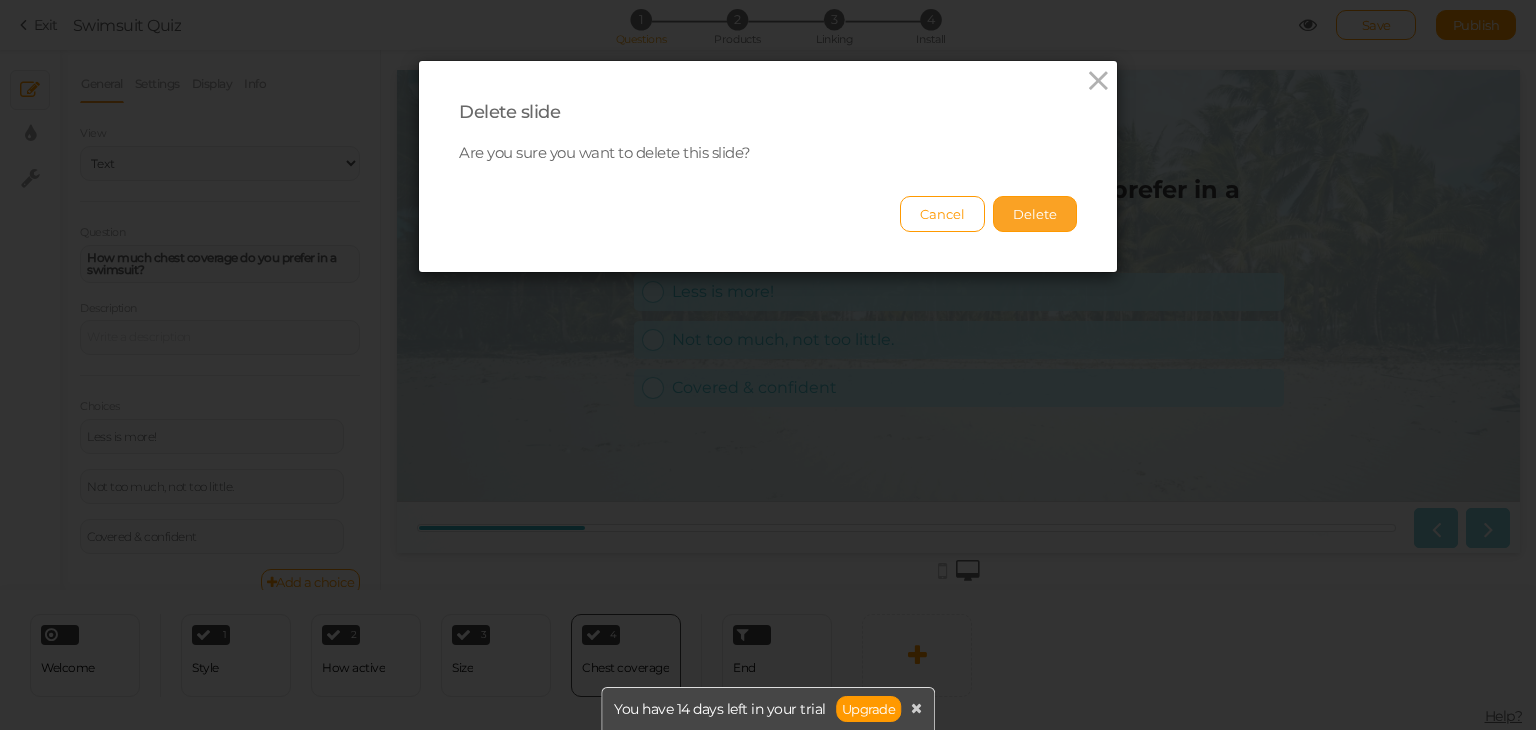 click on "Delete" at bounding box center [1035, 214] 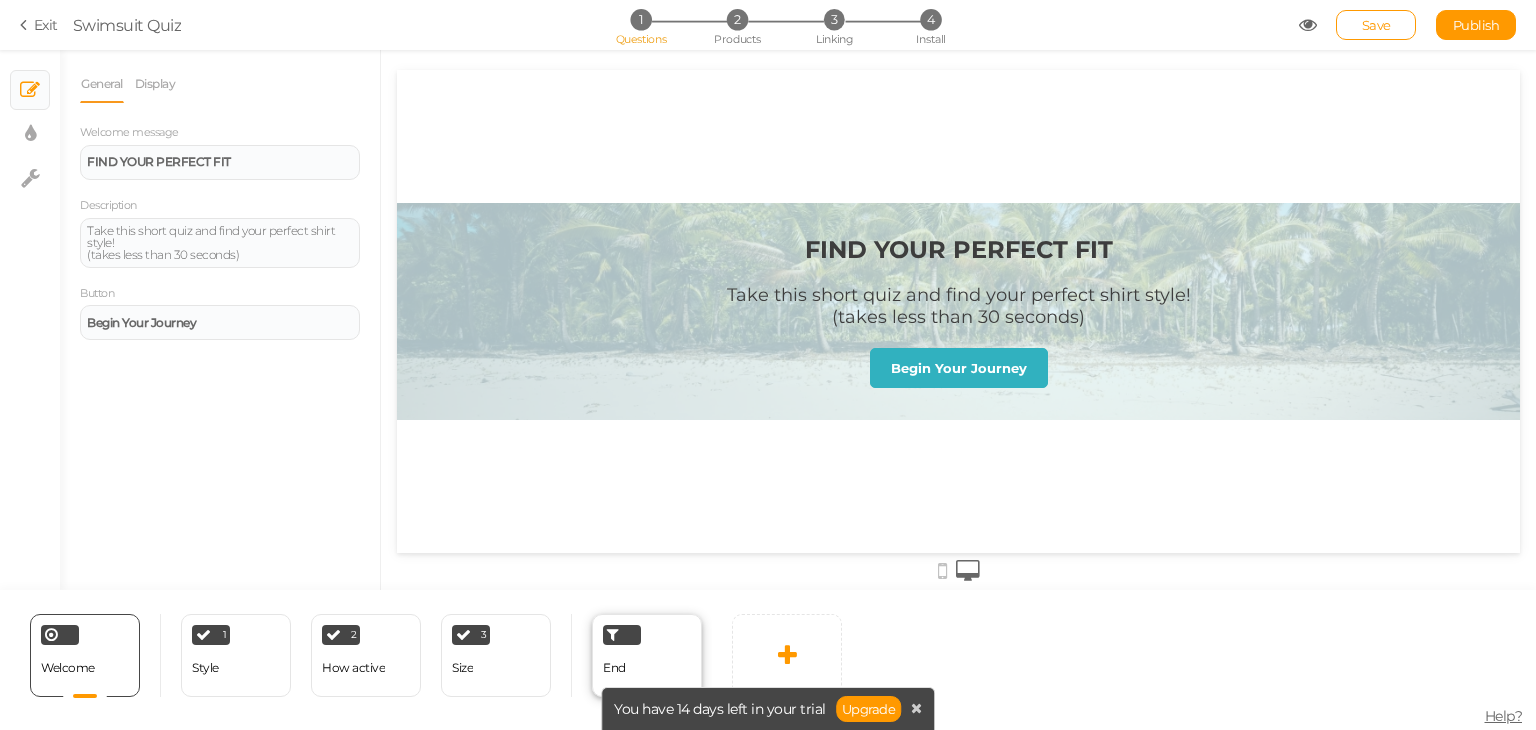 click on "End" at bounding box center (614, 668) 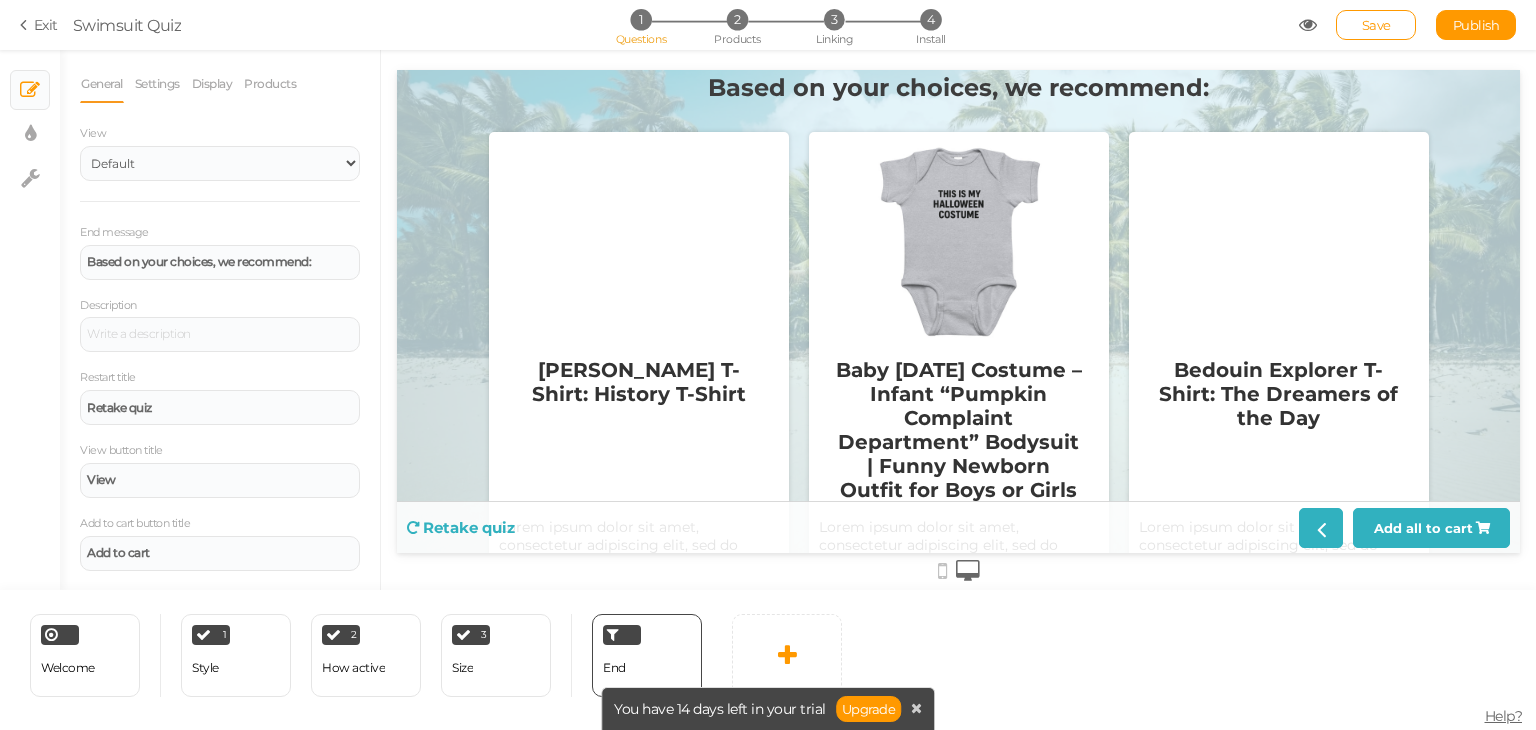 scroll, scrollTop: 0, scrollLeft: 0, axis: both 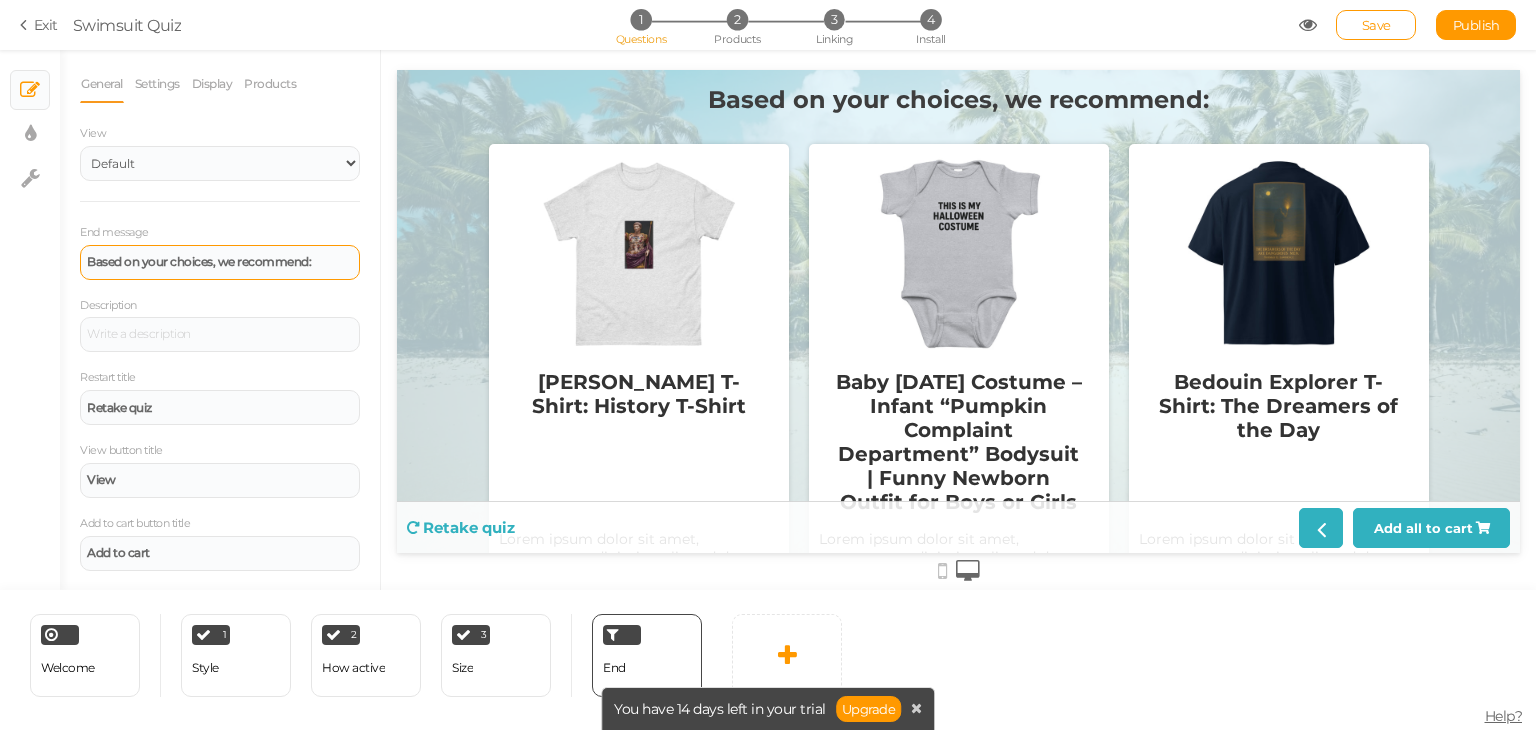 click on "Based on your choices, we recommend:" at bounding box center [199, 261] 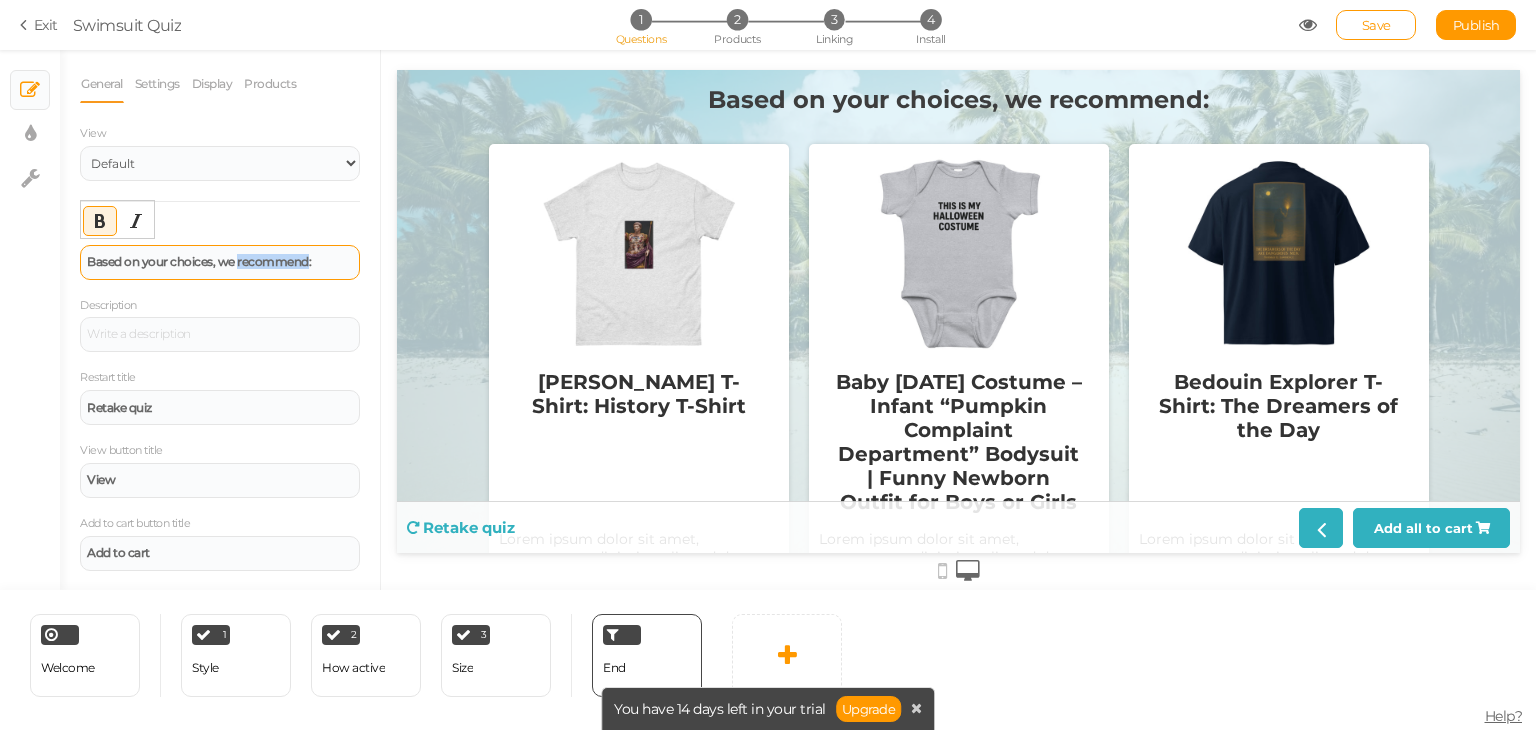 click on "Based on your choices, we recommend:" at bounding box center (199, 261) 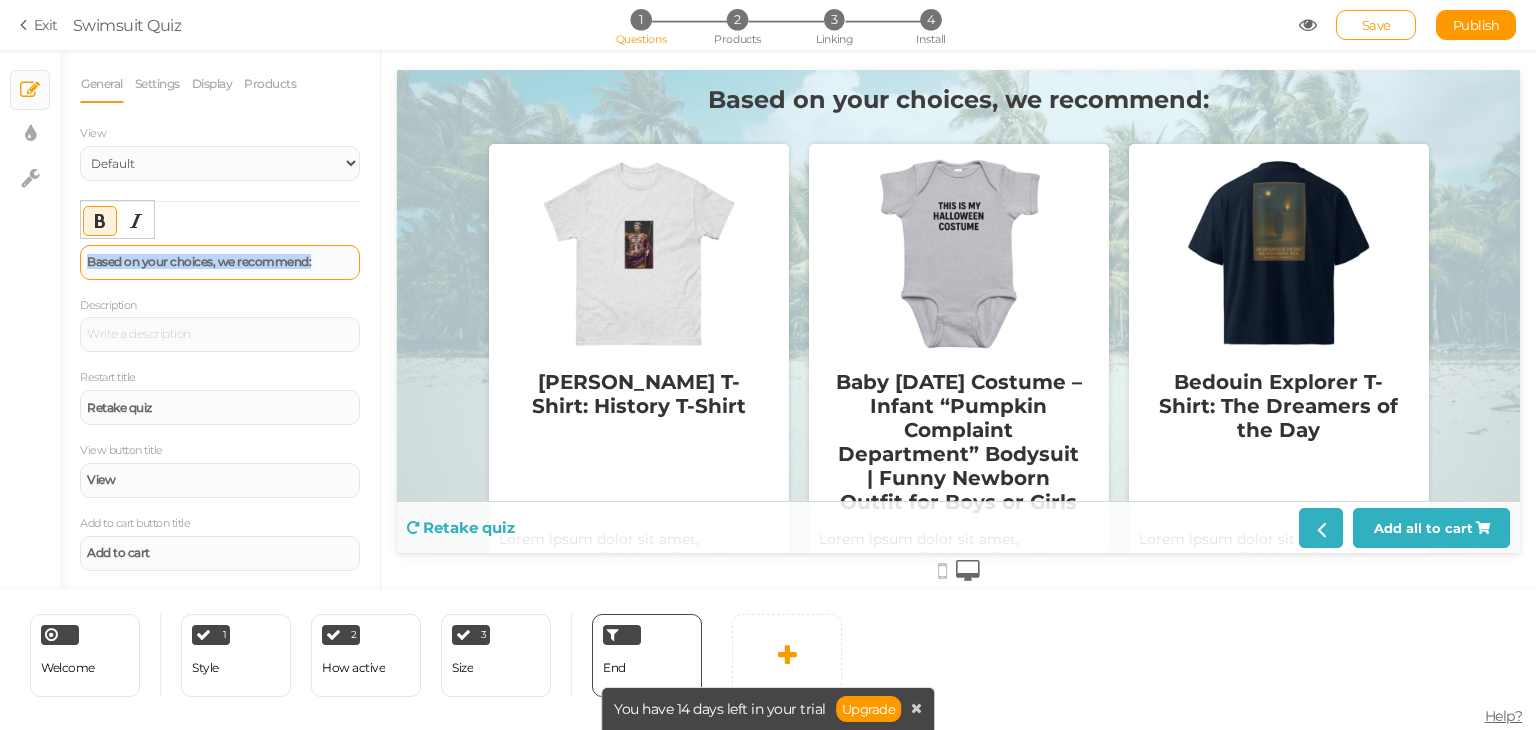 click on "Based on your choices, we recommend:" at bounding box center (199, 261) 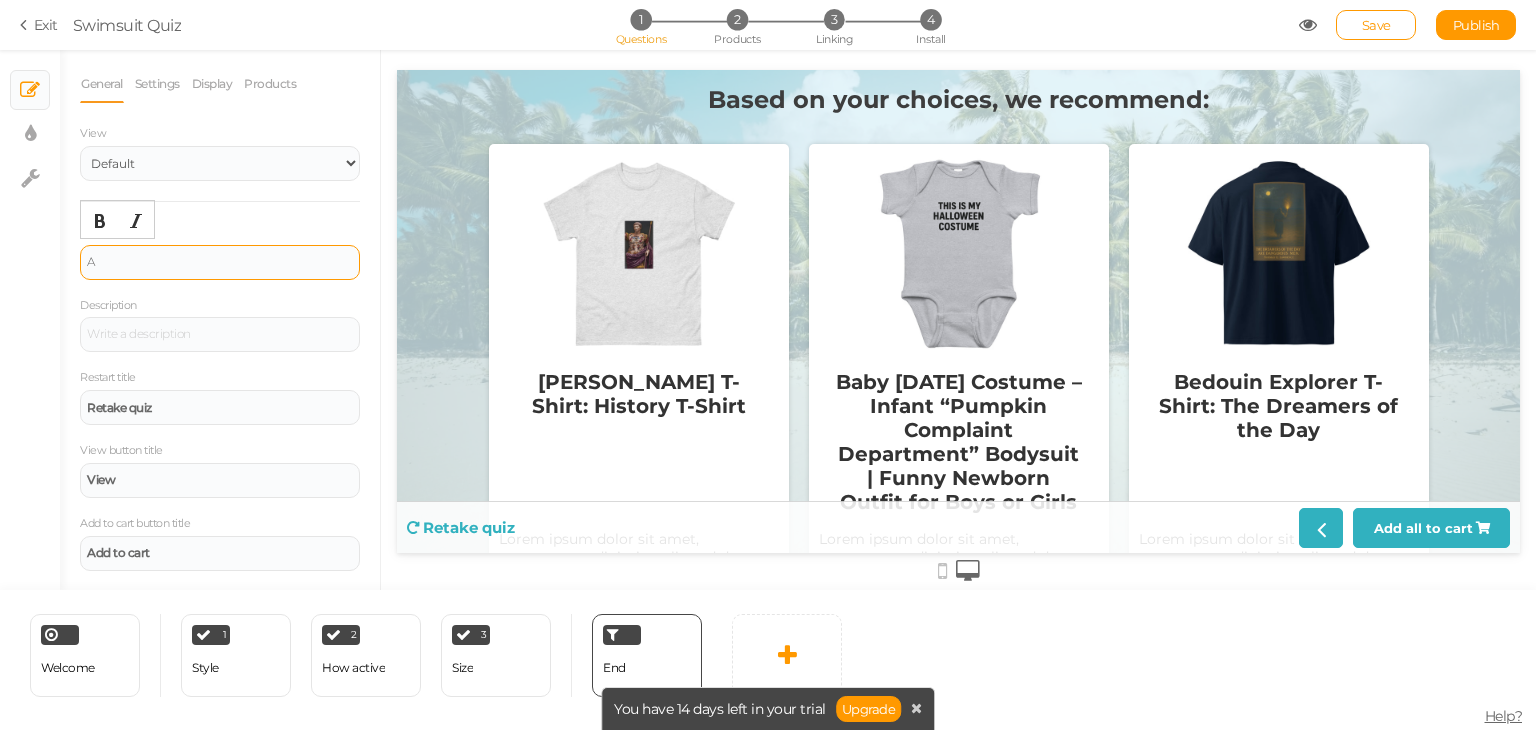 type 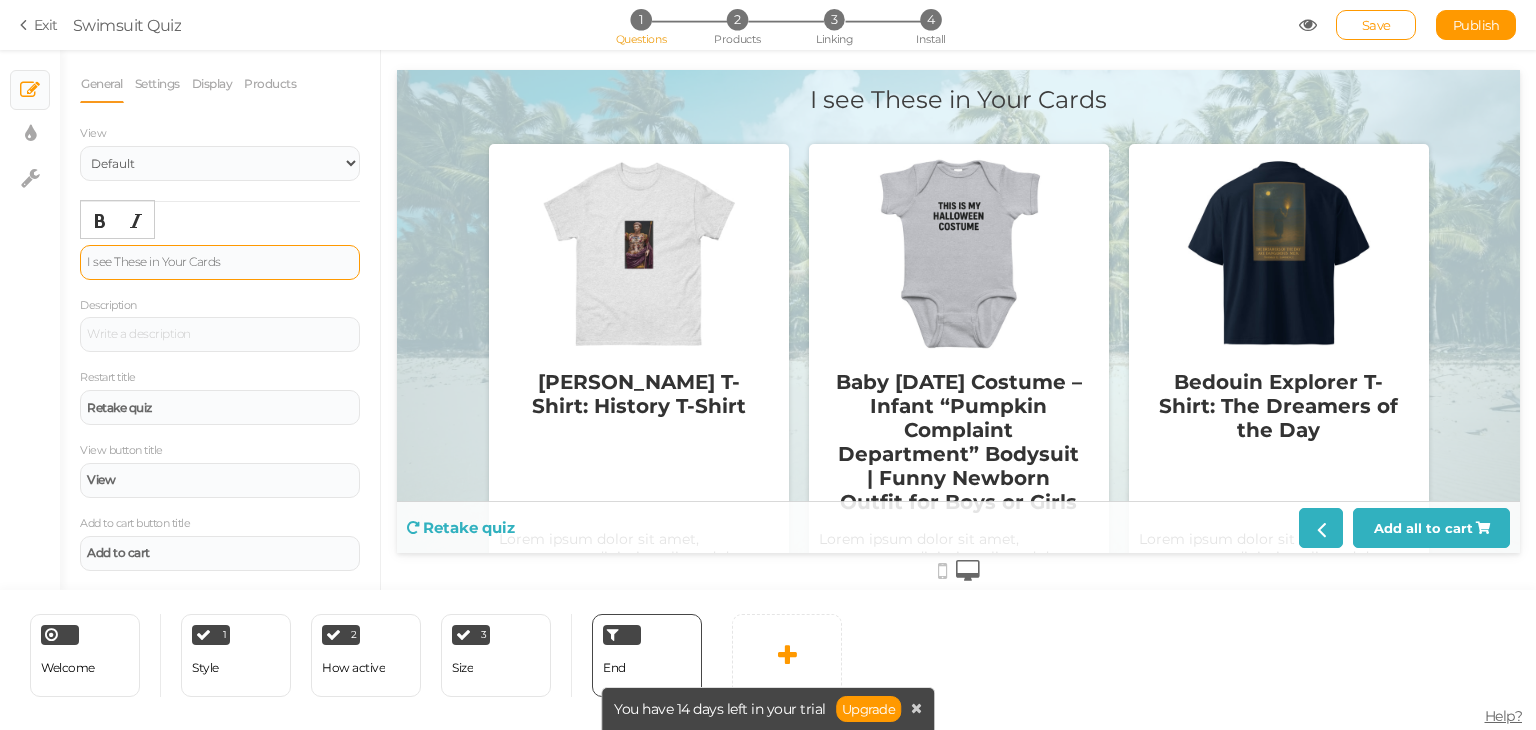 click on "I see These in Your Cards" at bounding box center (220, 262) 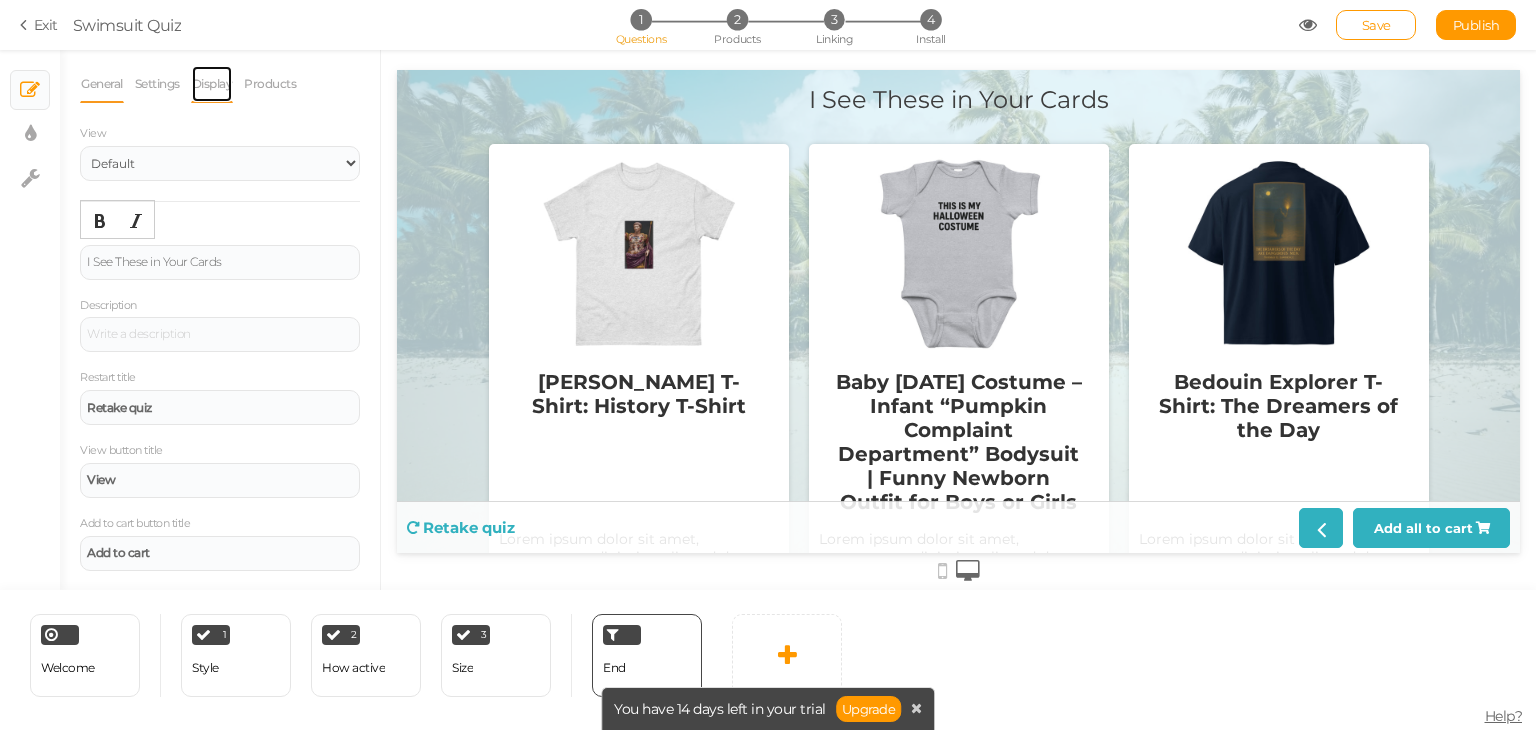 click on "Display" at bounding box center [212, 84] 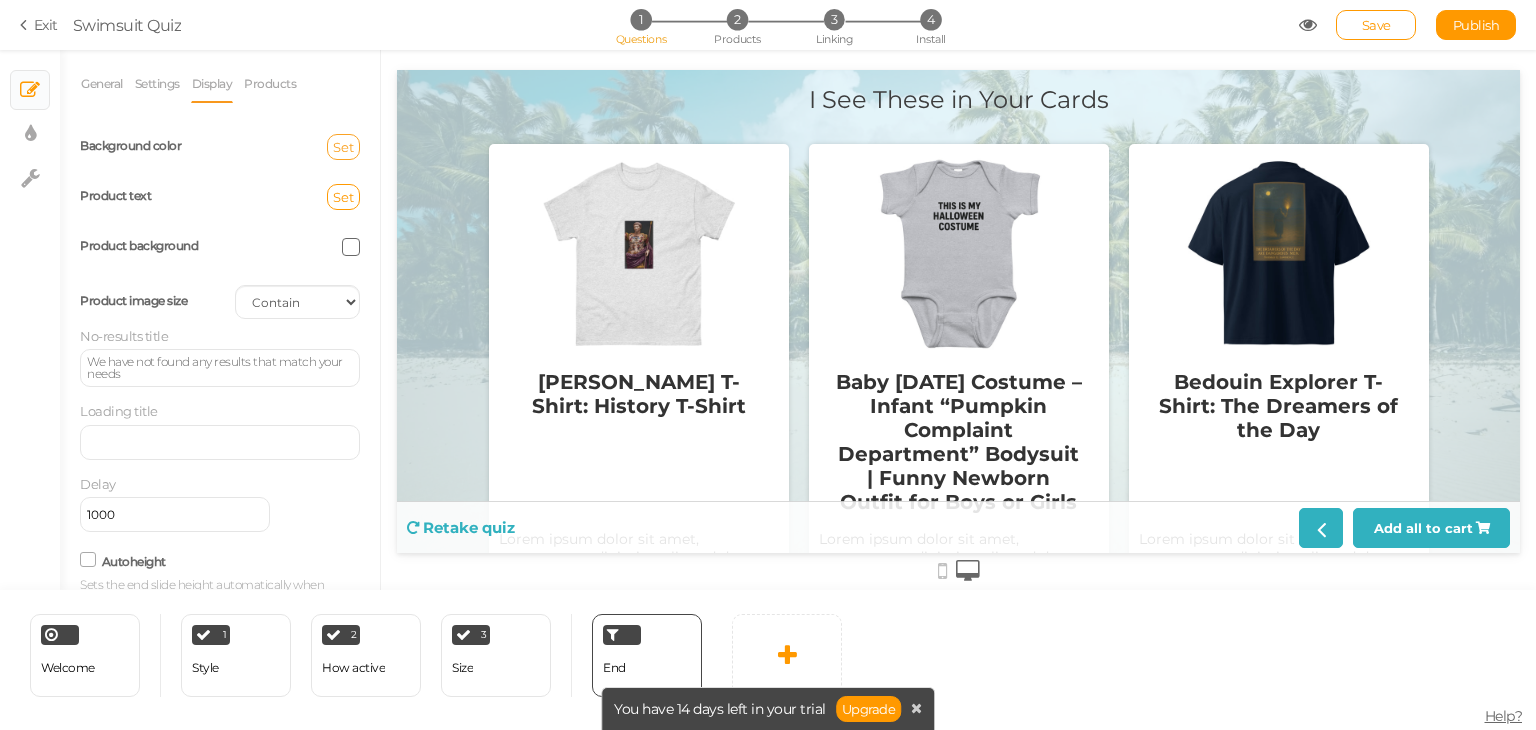 click on "Set" at bounding box center (343, 147) 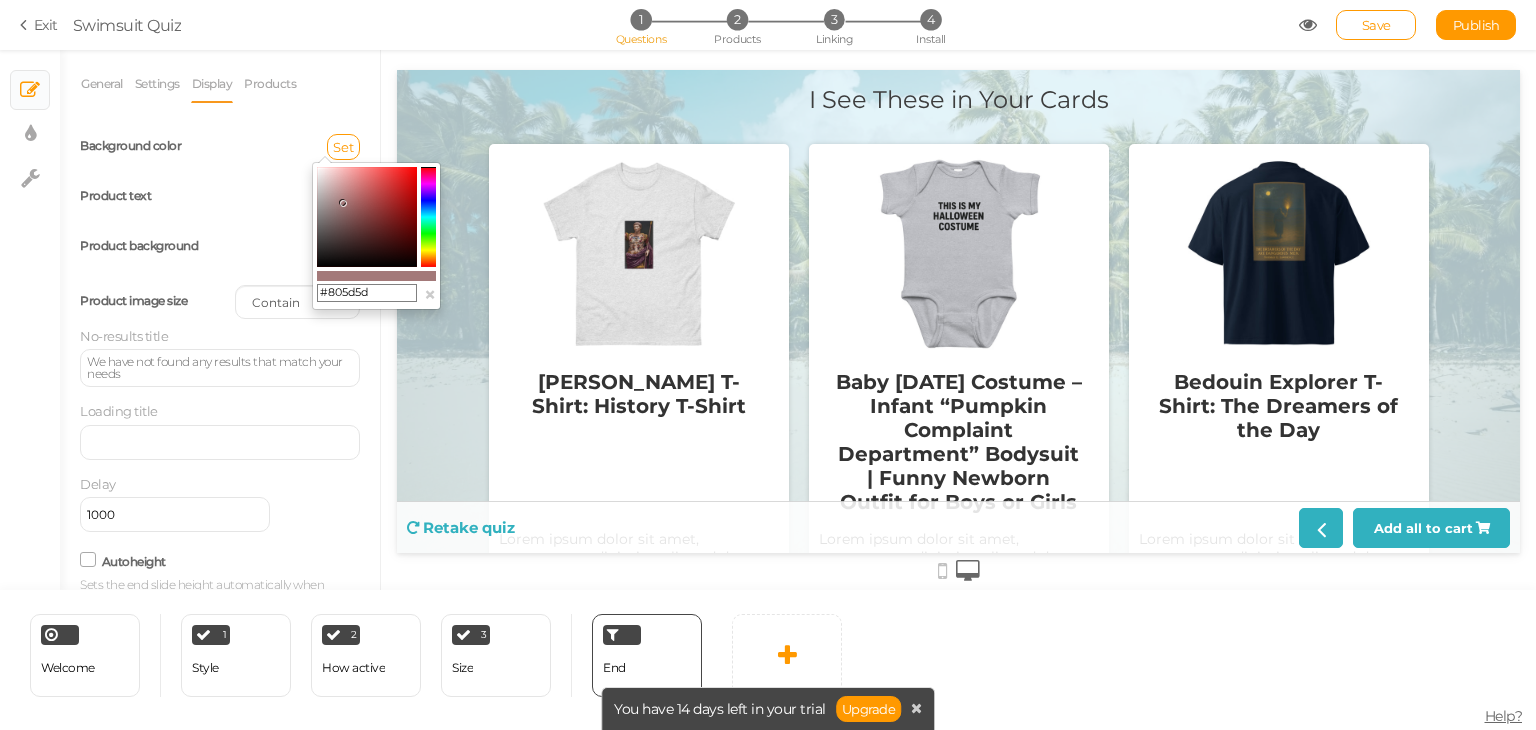 type on "#805c5c" 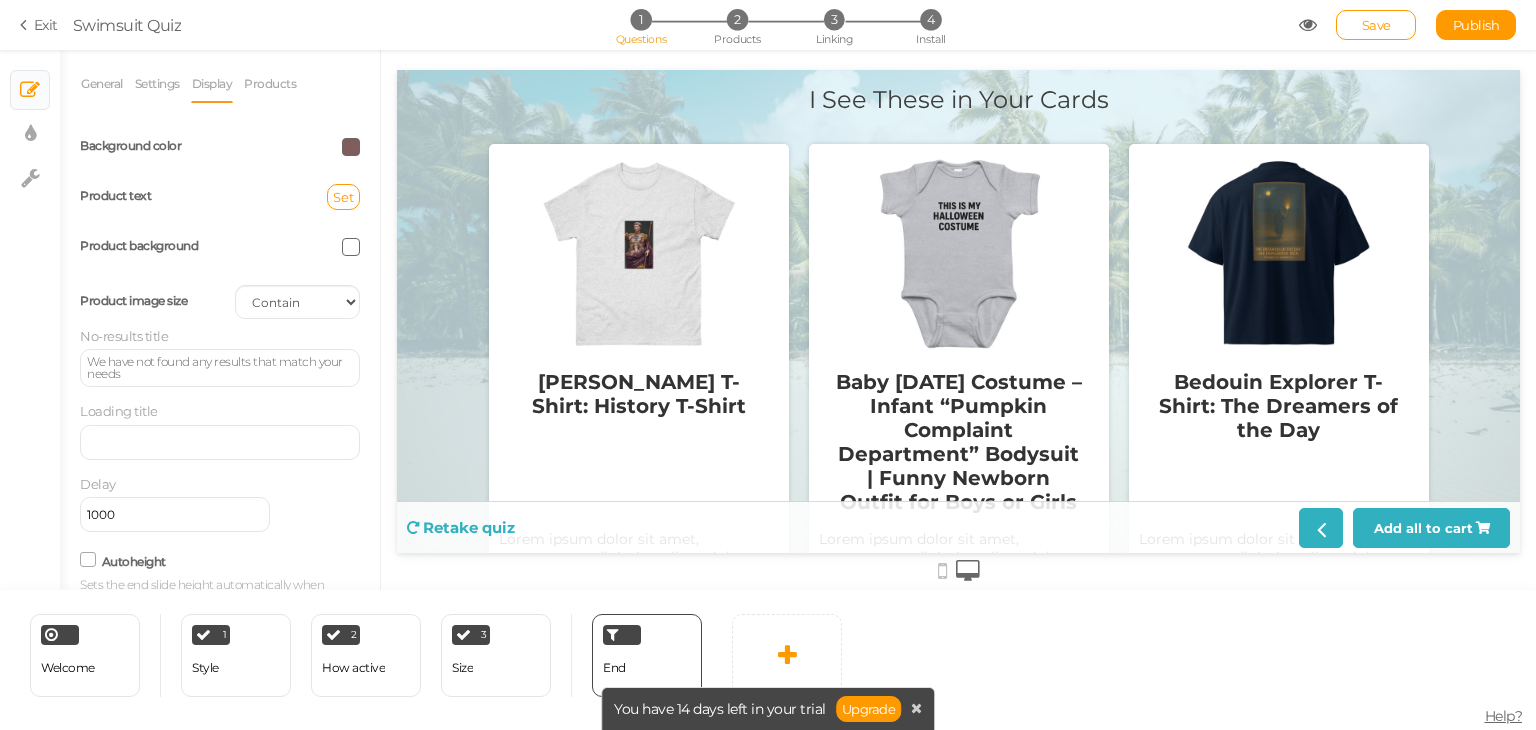 drag, startPoint x: 343, startPoint y: 199, endPoint x: 345, endPoint y: 217, distance: 18.110771 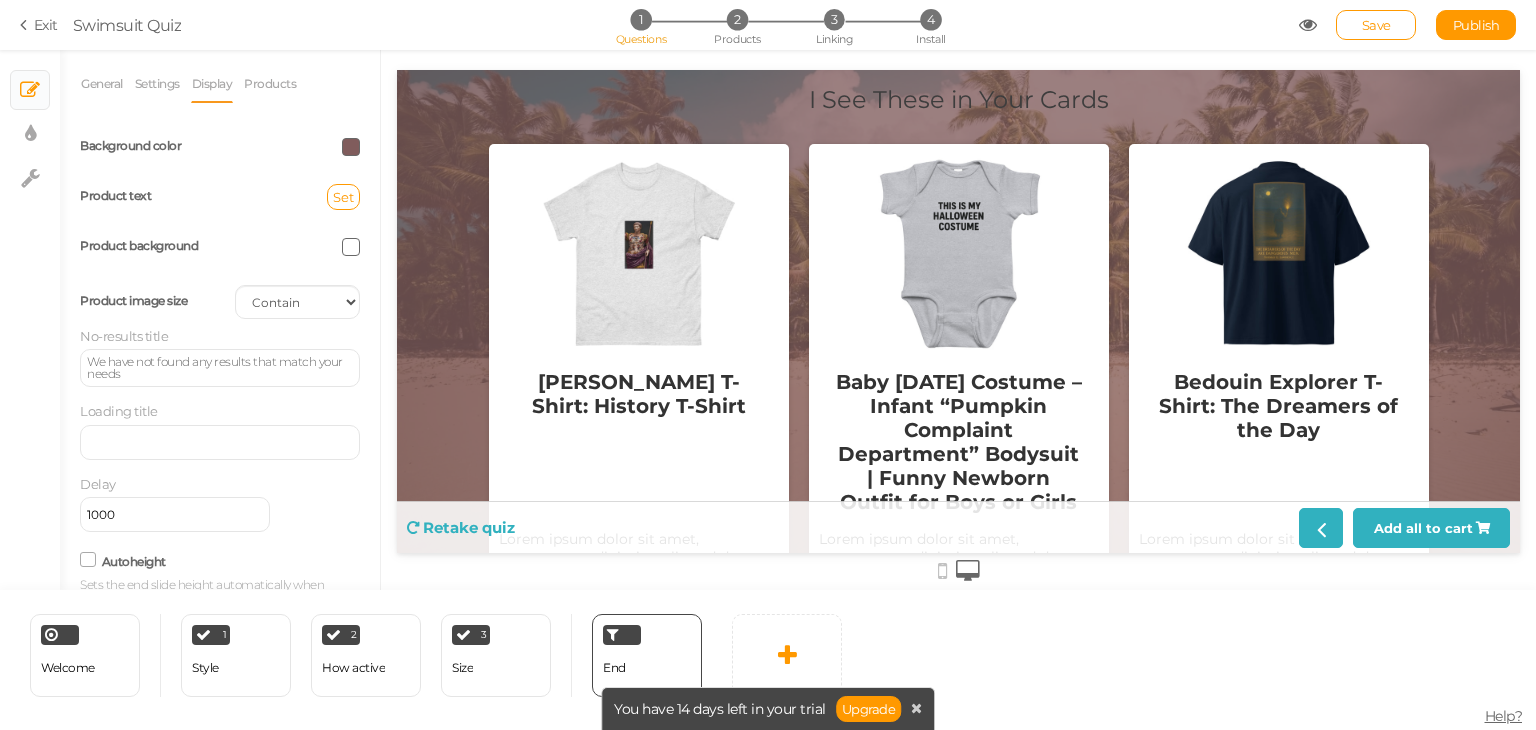click at bounding box center [351, 147] 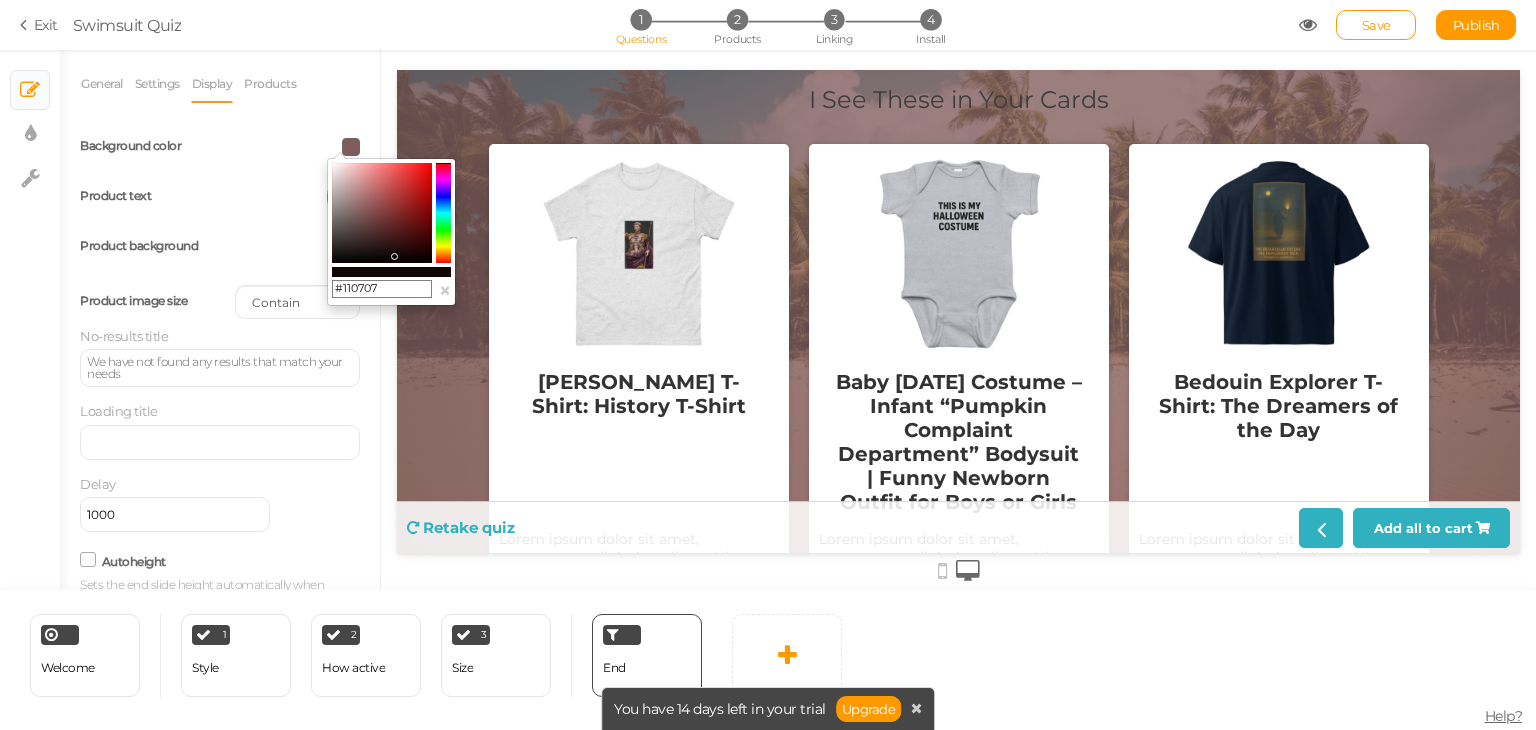 drag, startPoint x: 386, startPoint y: 237, endPoint x: 394, endPoint y: 256, distance: 20.615528 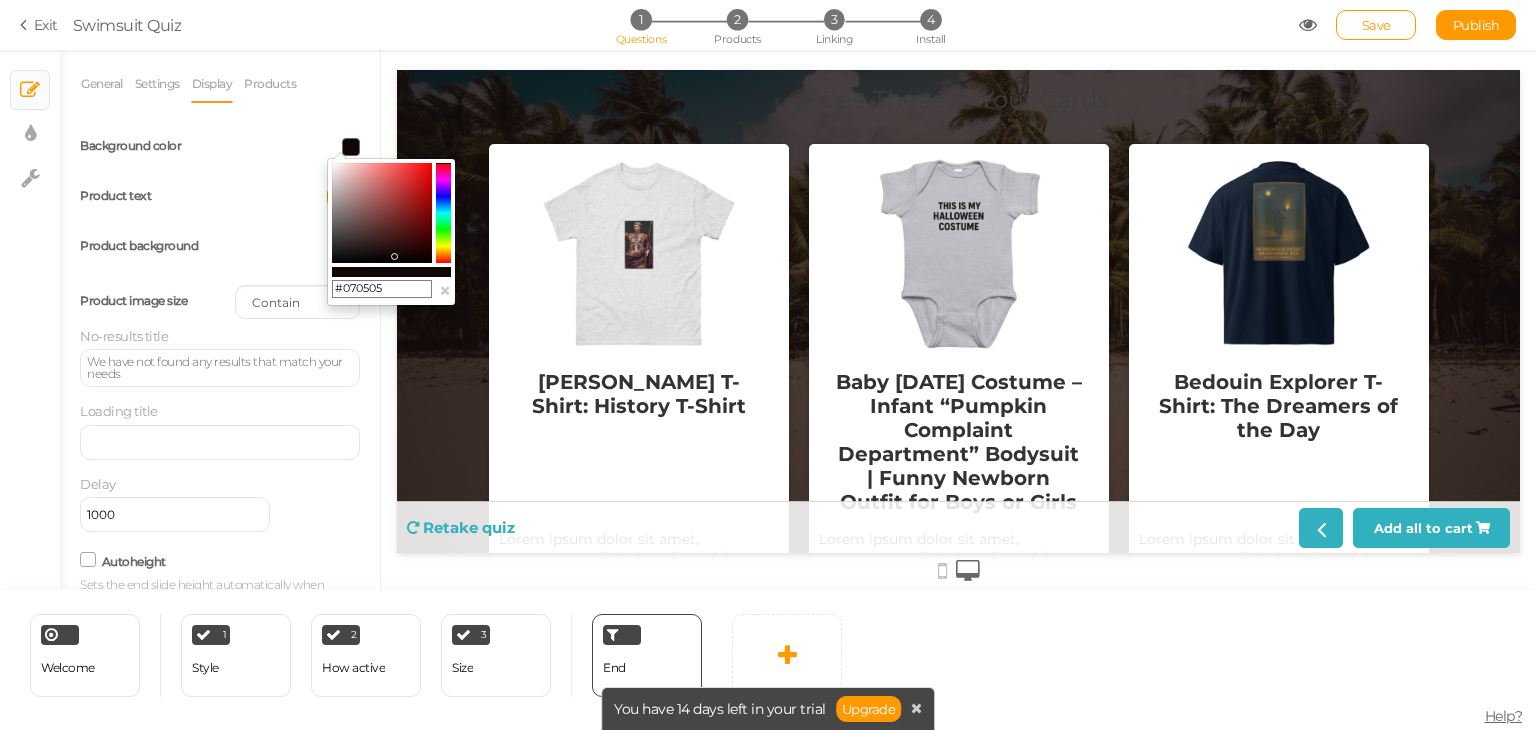 type on "#000000" 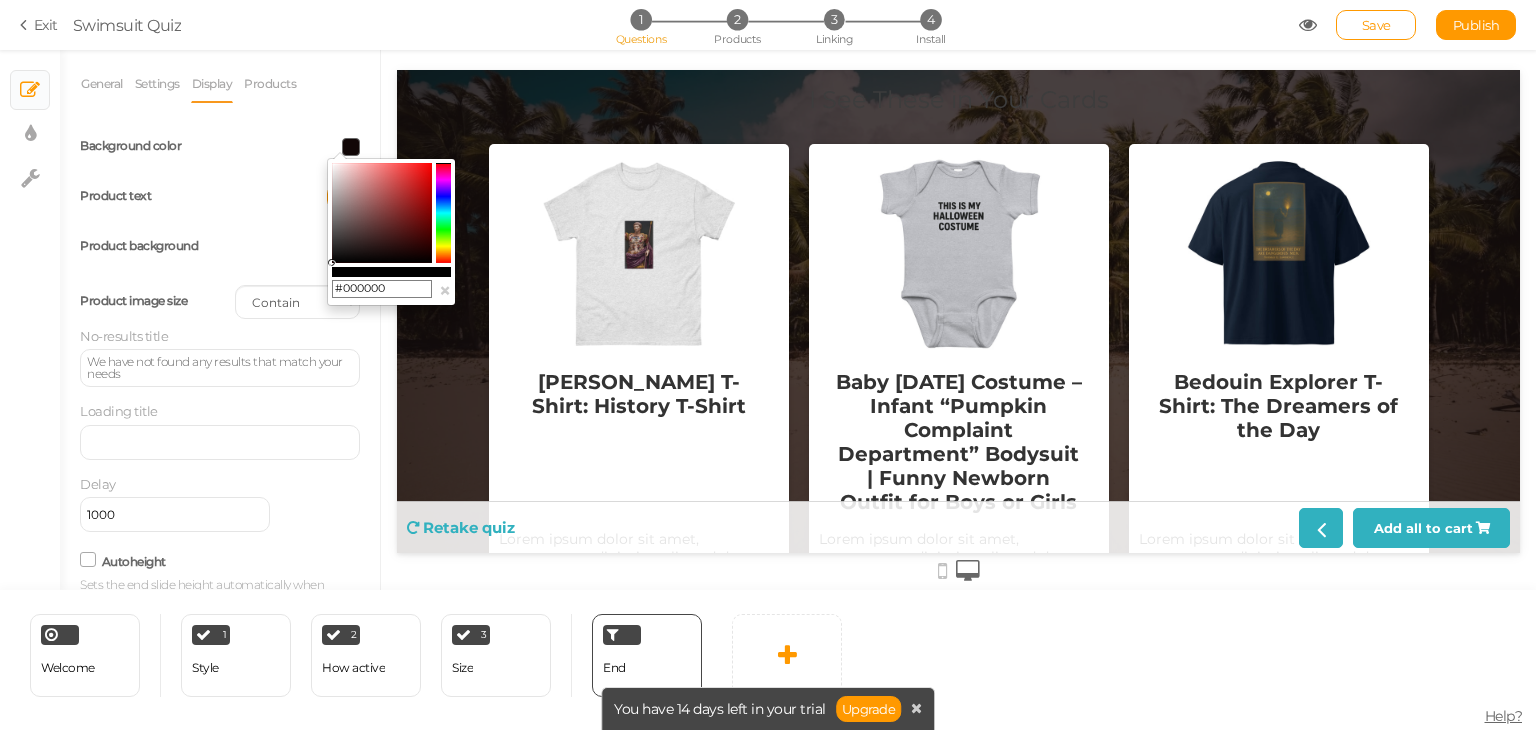 drag, startPoint x: 368, startPoint y: 254, endPoint x: 322, endPoint y: 277, distance: 51.42956 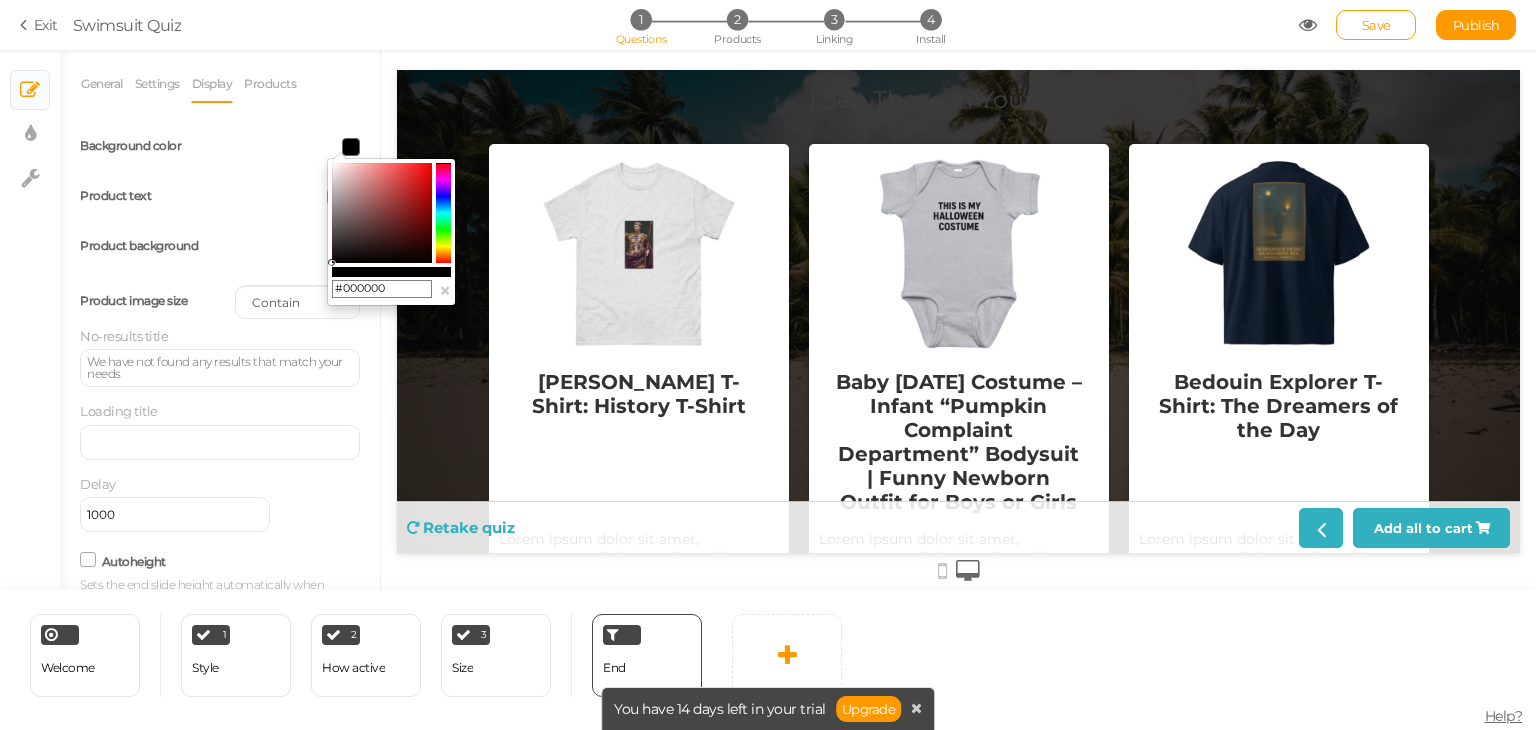 click on "Set" at bounding box center [297, 197] 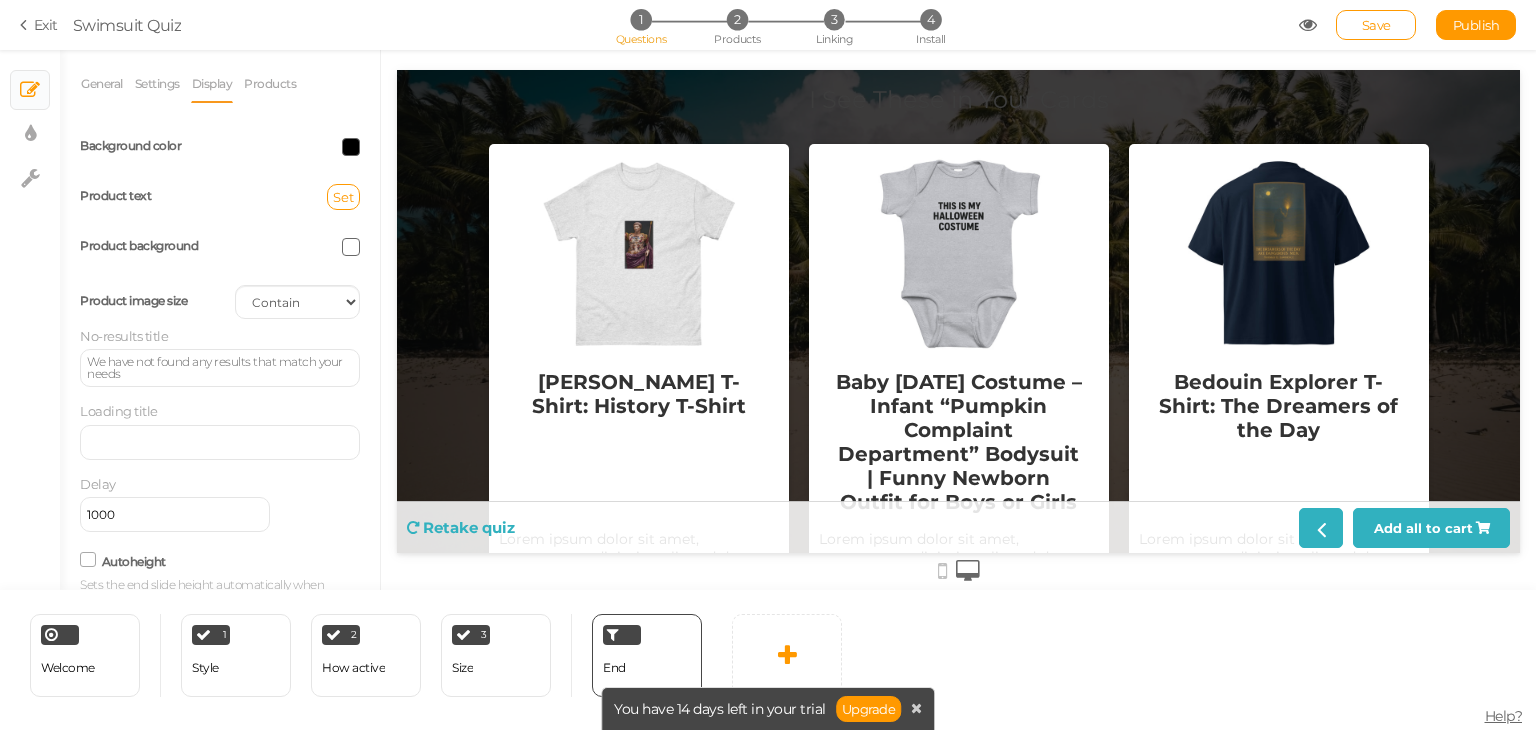 click at bounding box center [351, 247] 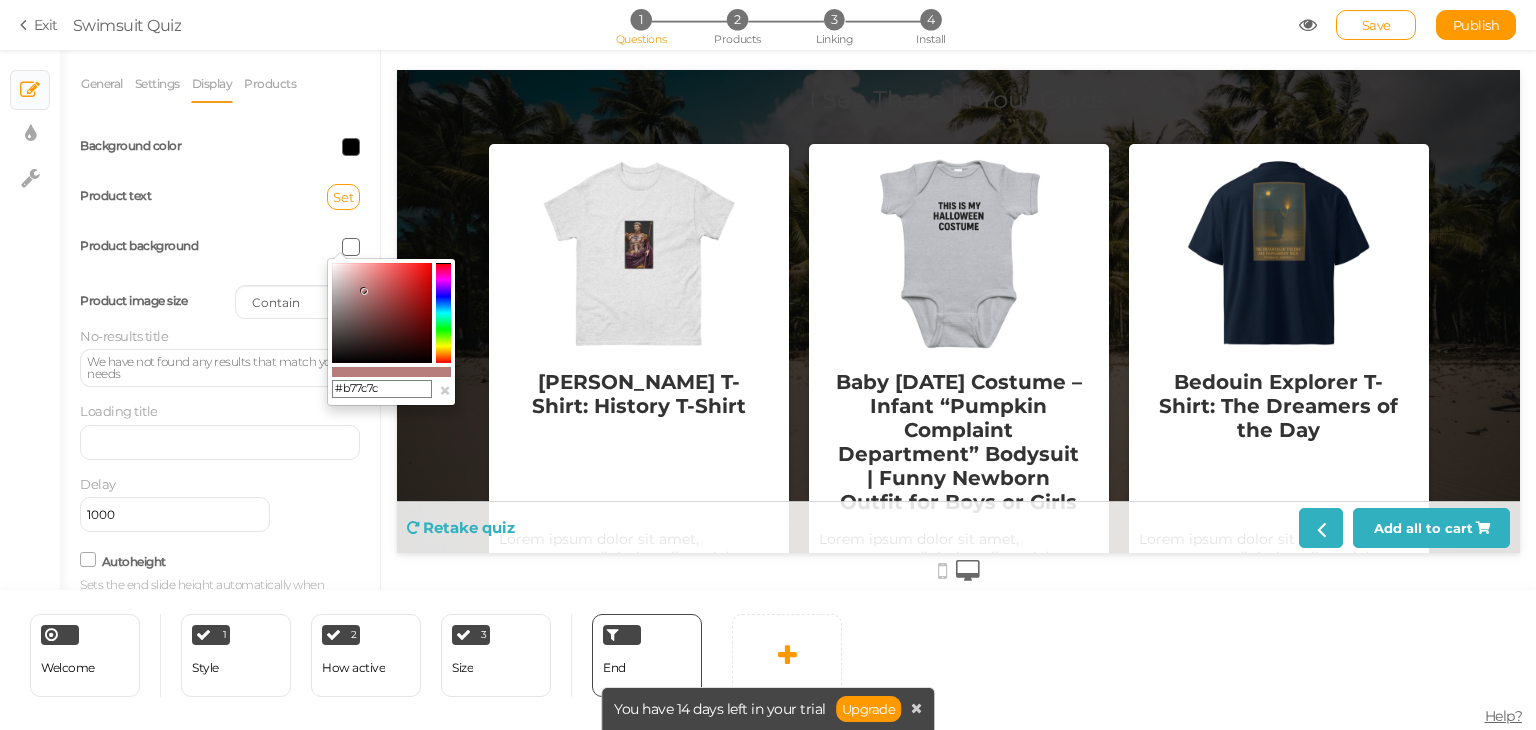 click at bounding box center (382, 313) 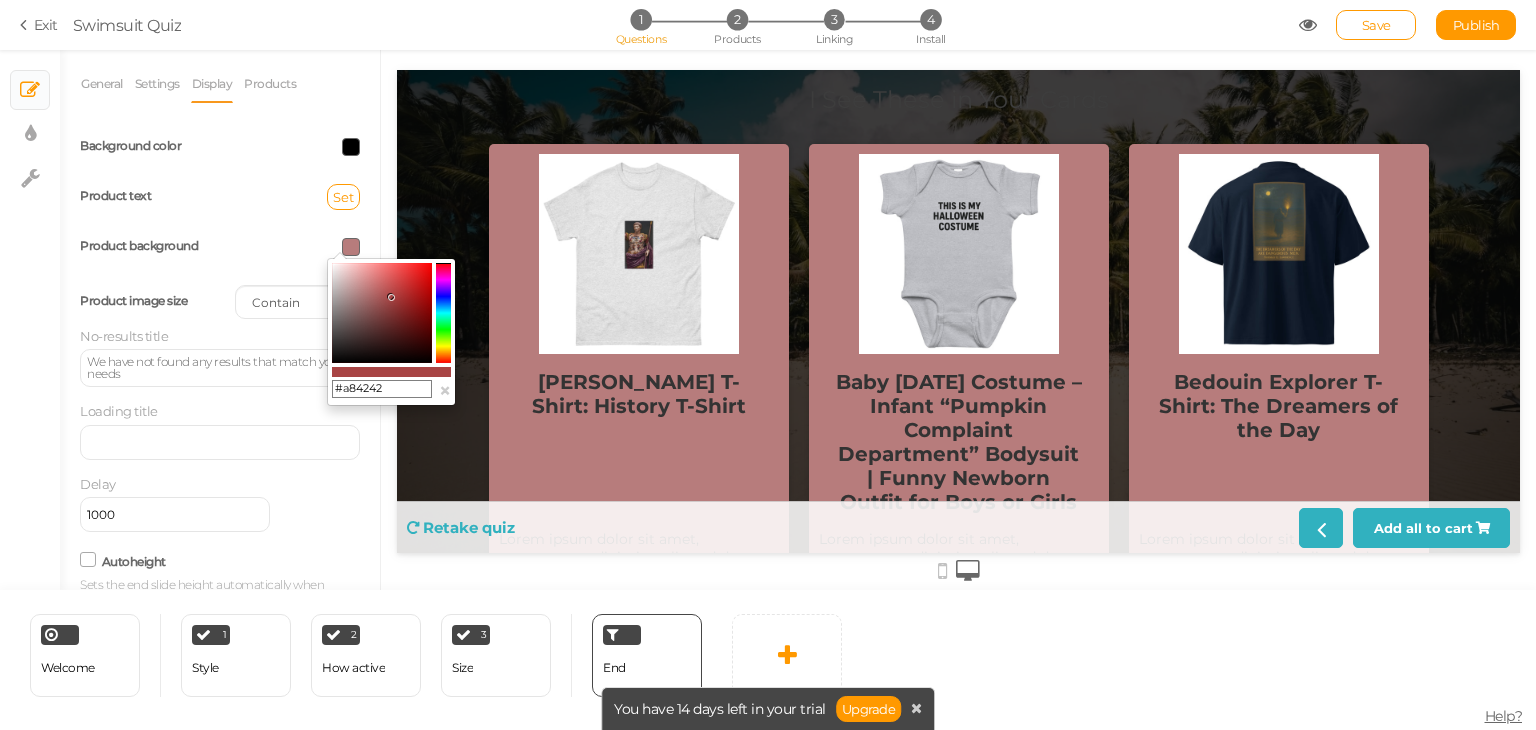 drag, startPoint x: 369, startPoint y: 288, endPoint x: 392, endPoint y: 297, distance: 24.698177 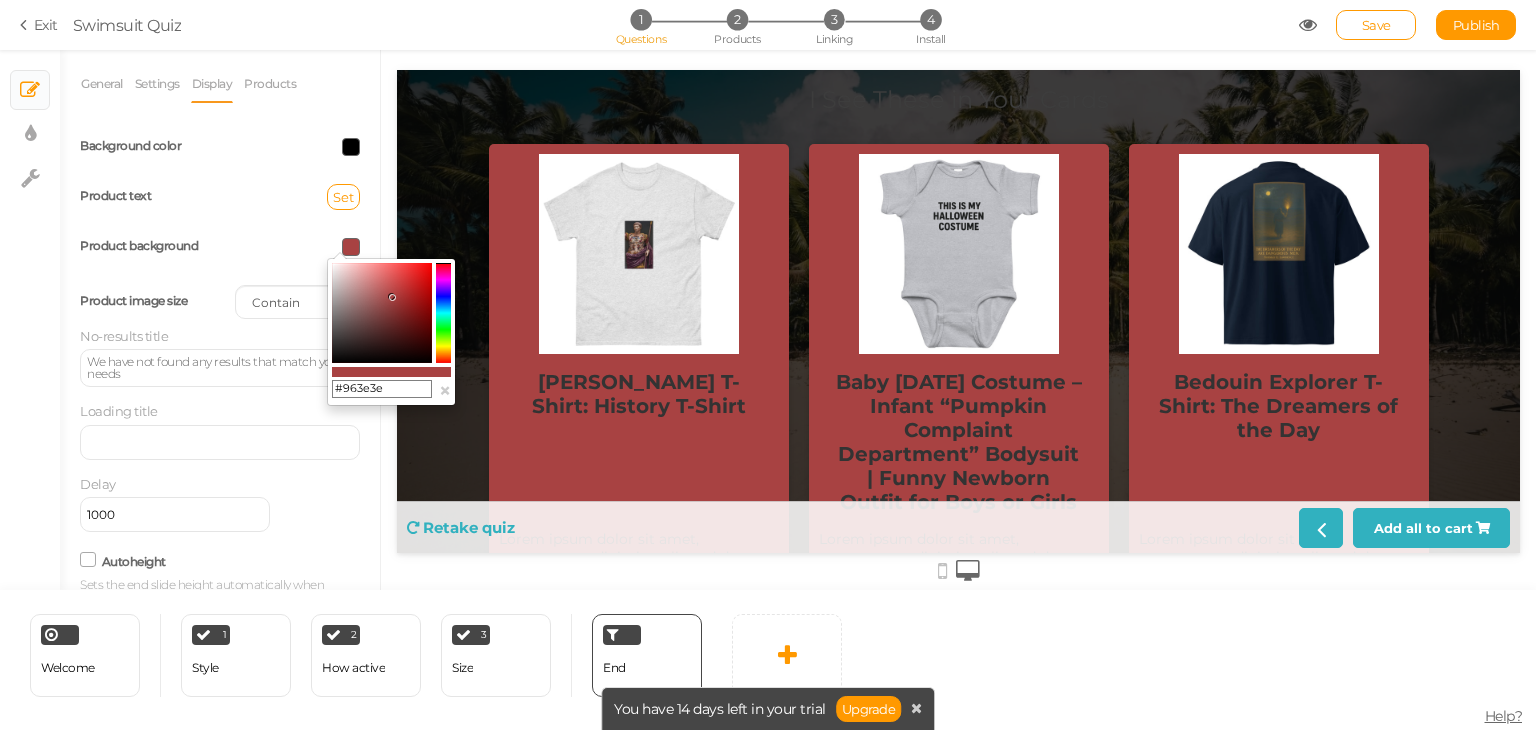 type on "#964040" 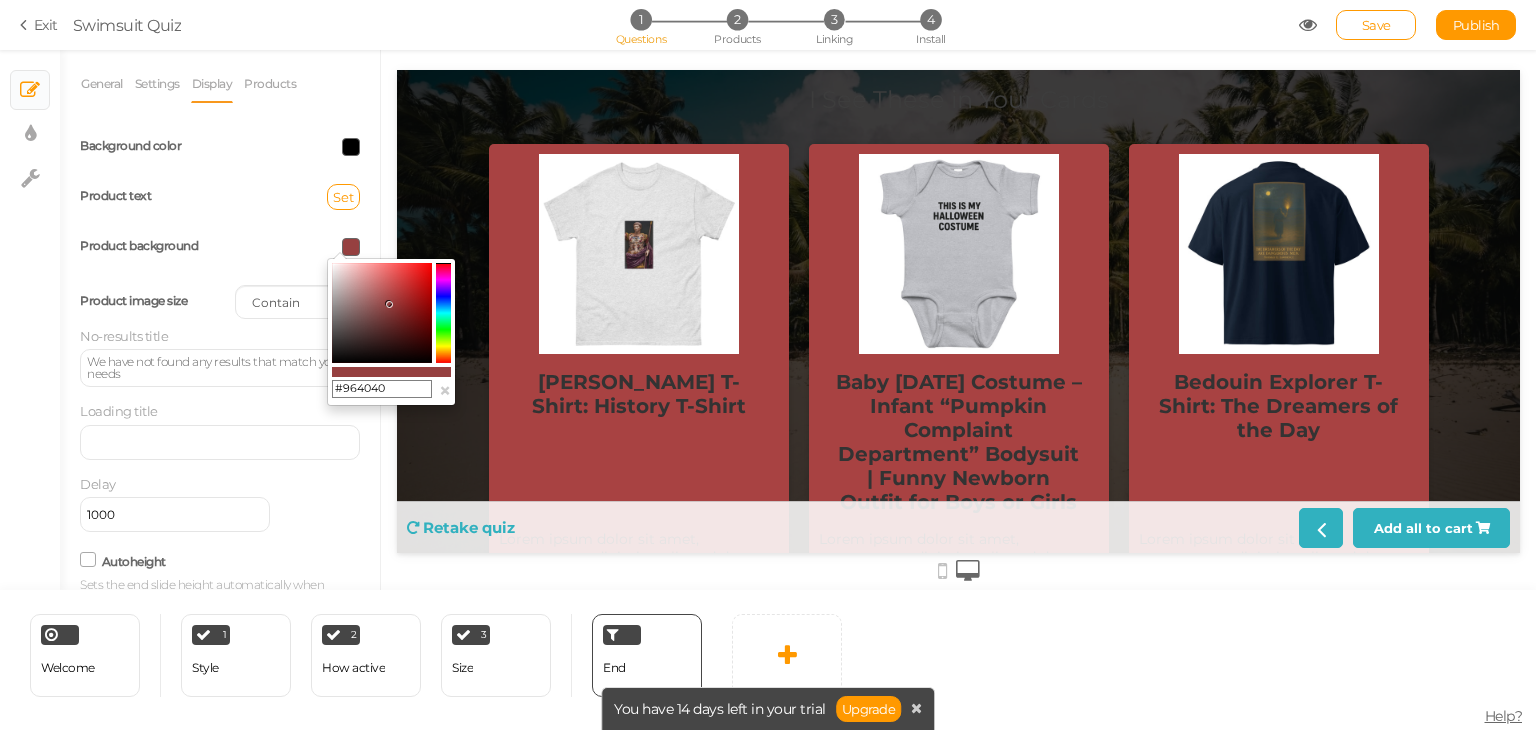 click at bounding box center (382, 313) 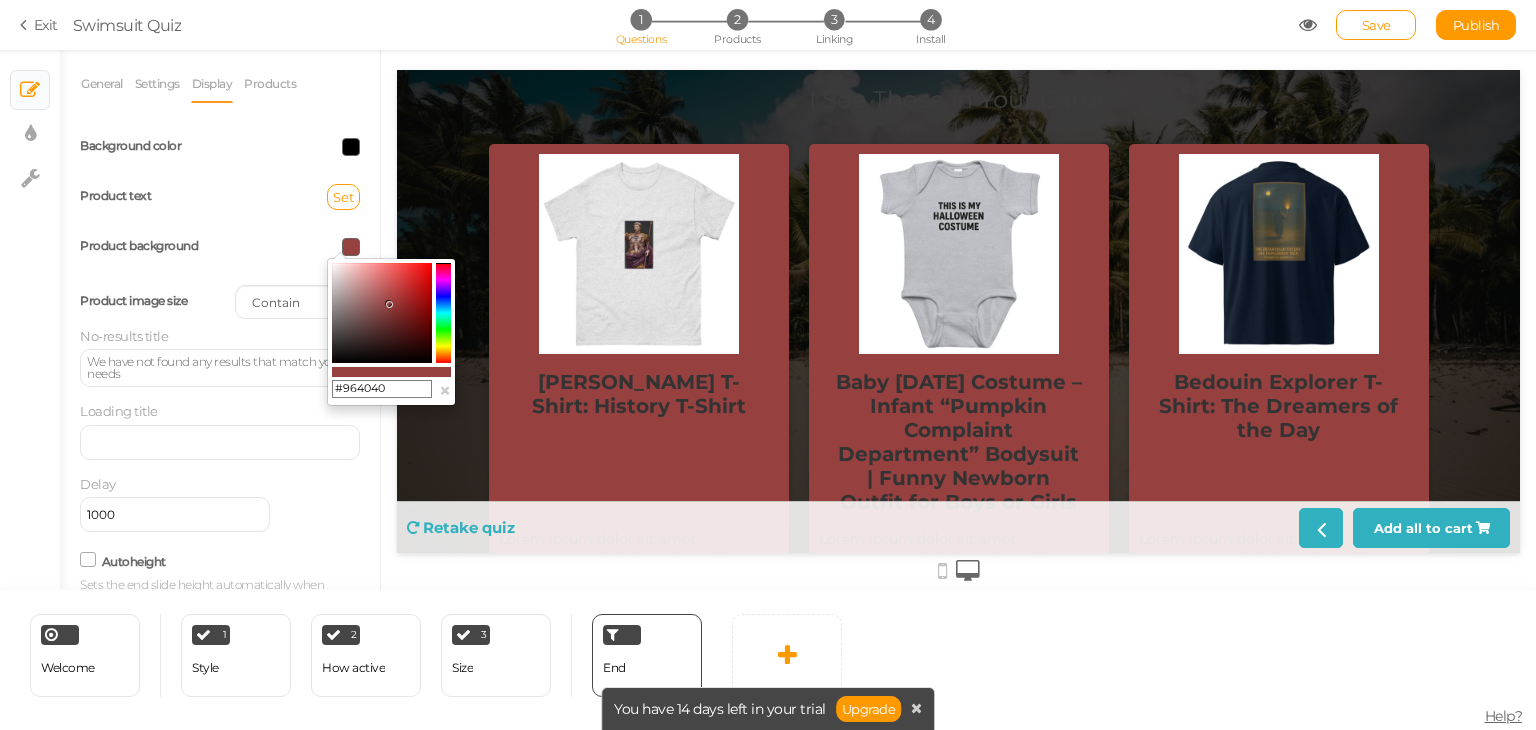 click on "Product background" at bounding box center [220, 247] 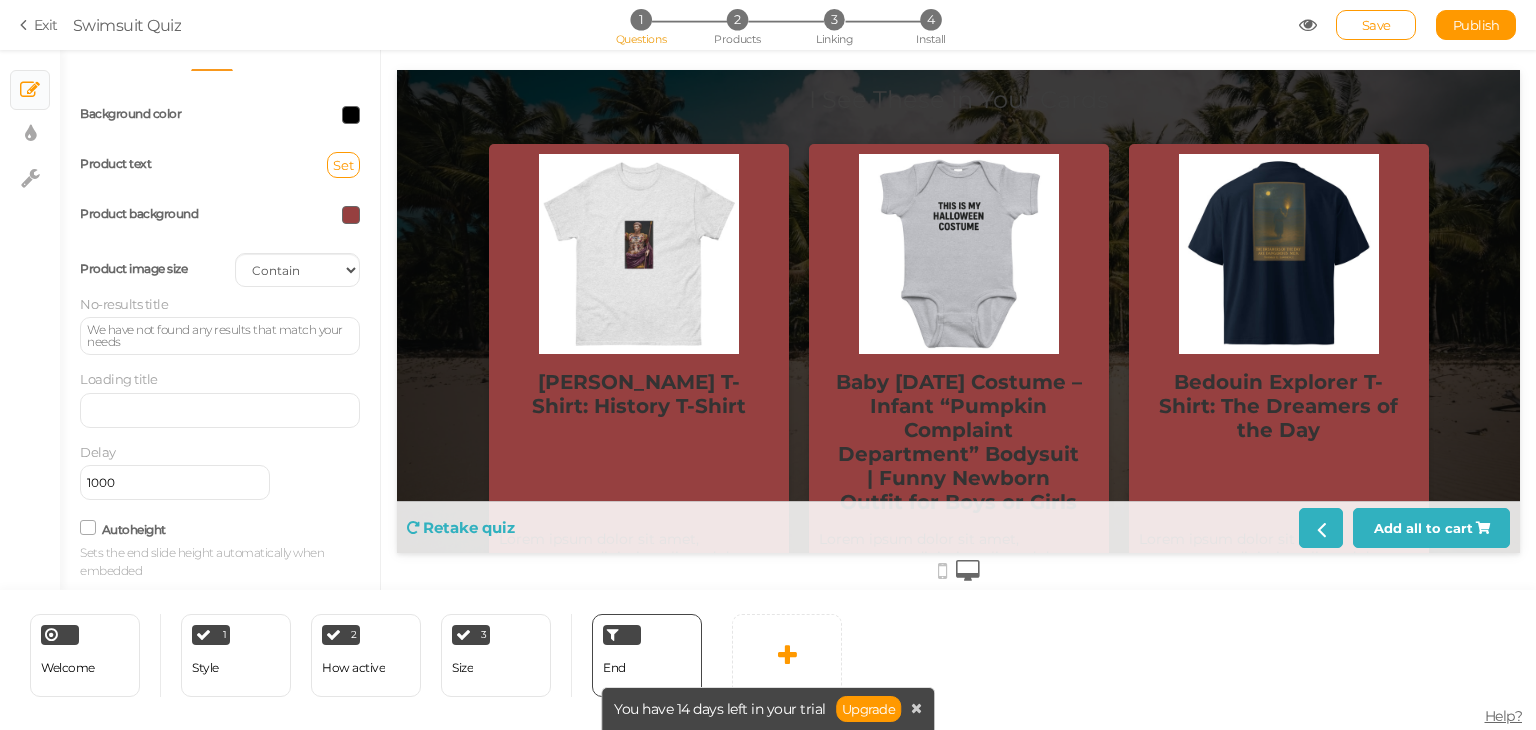 scroll, scrollTop: 0, scrollLeft: 0, axis: both 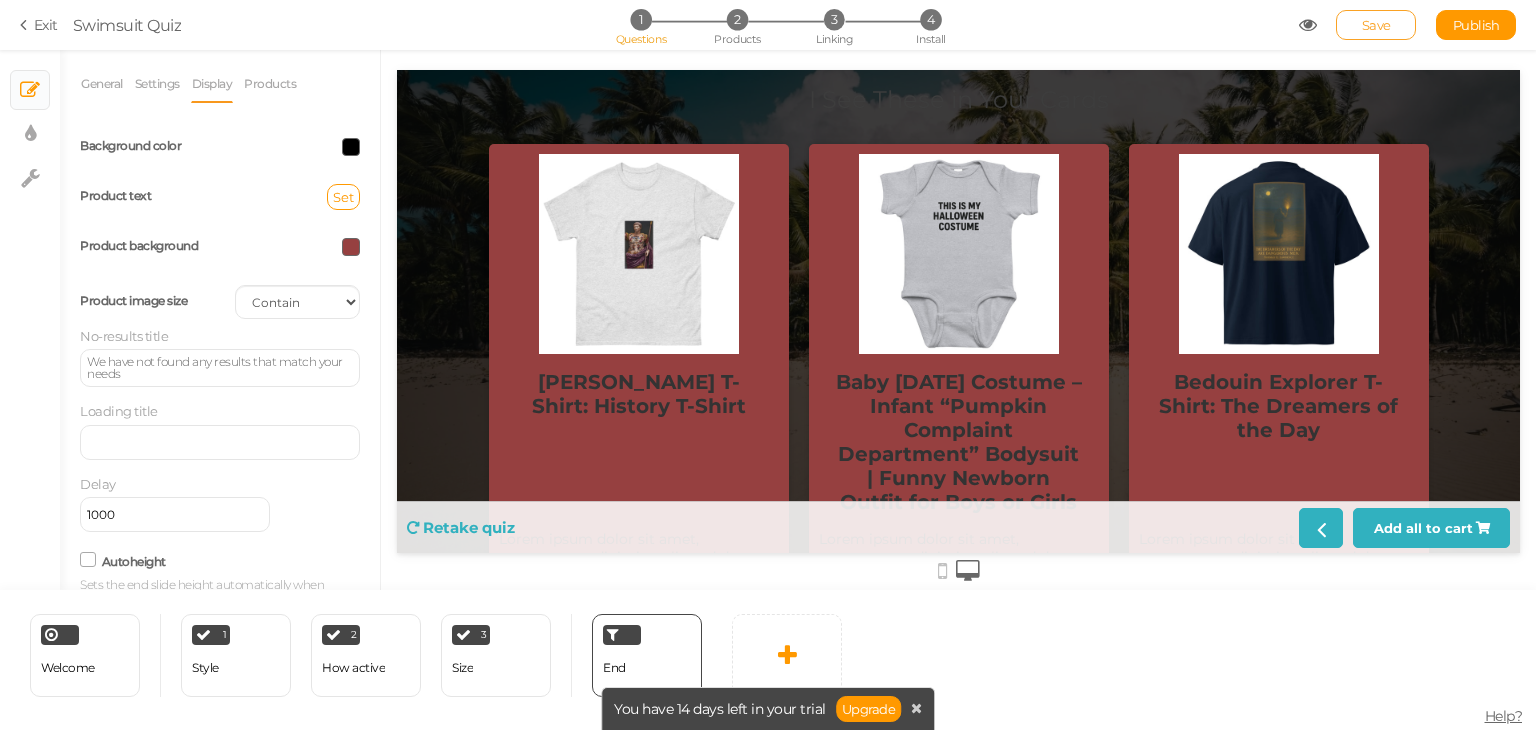 click on "Save" at bounding box center (1376, 25) 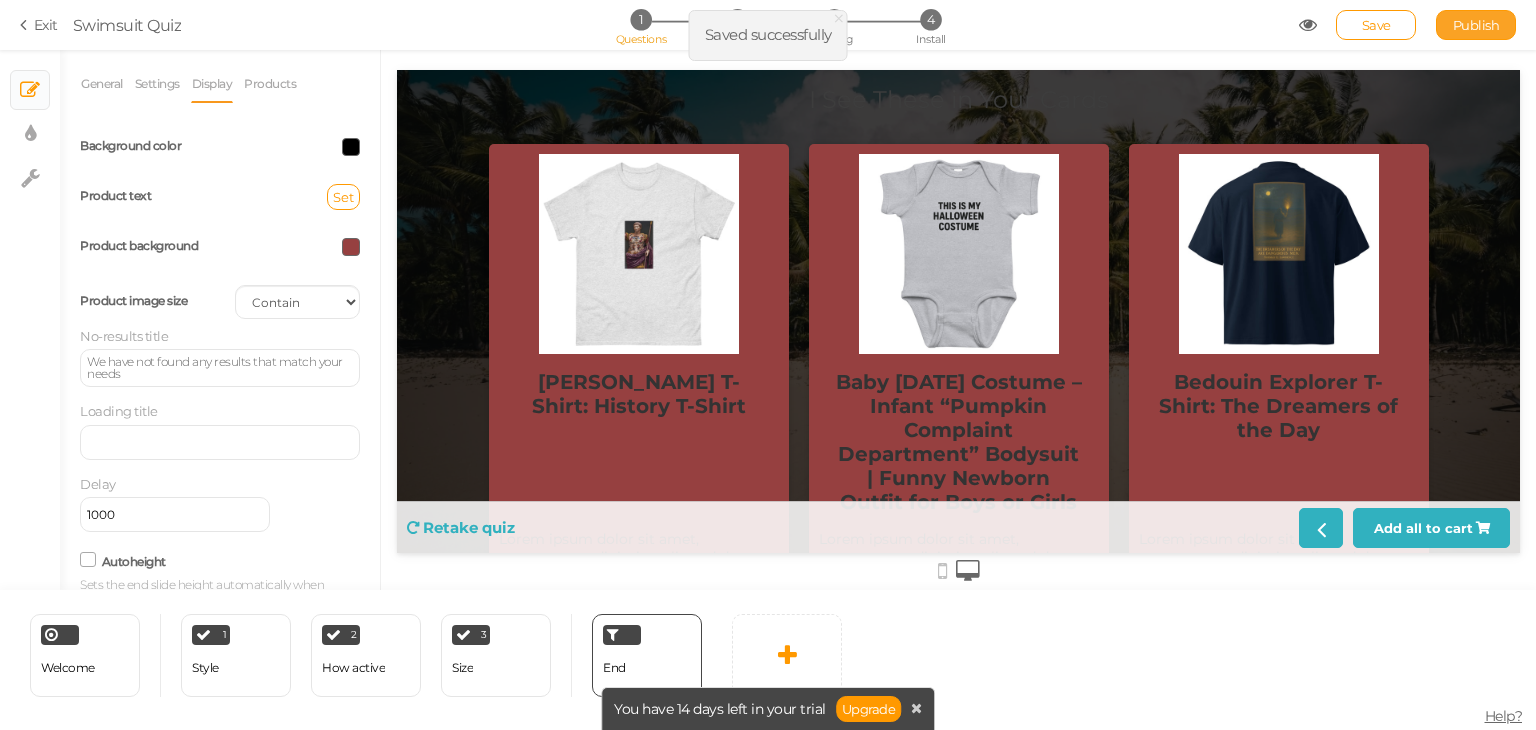 click on "Publish" at bounding box center (1476, 25) 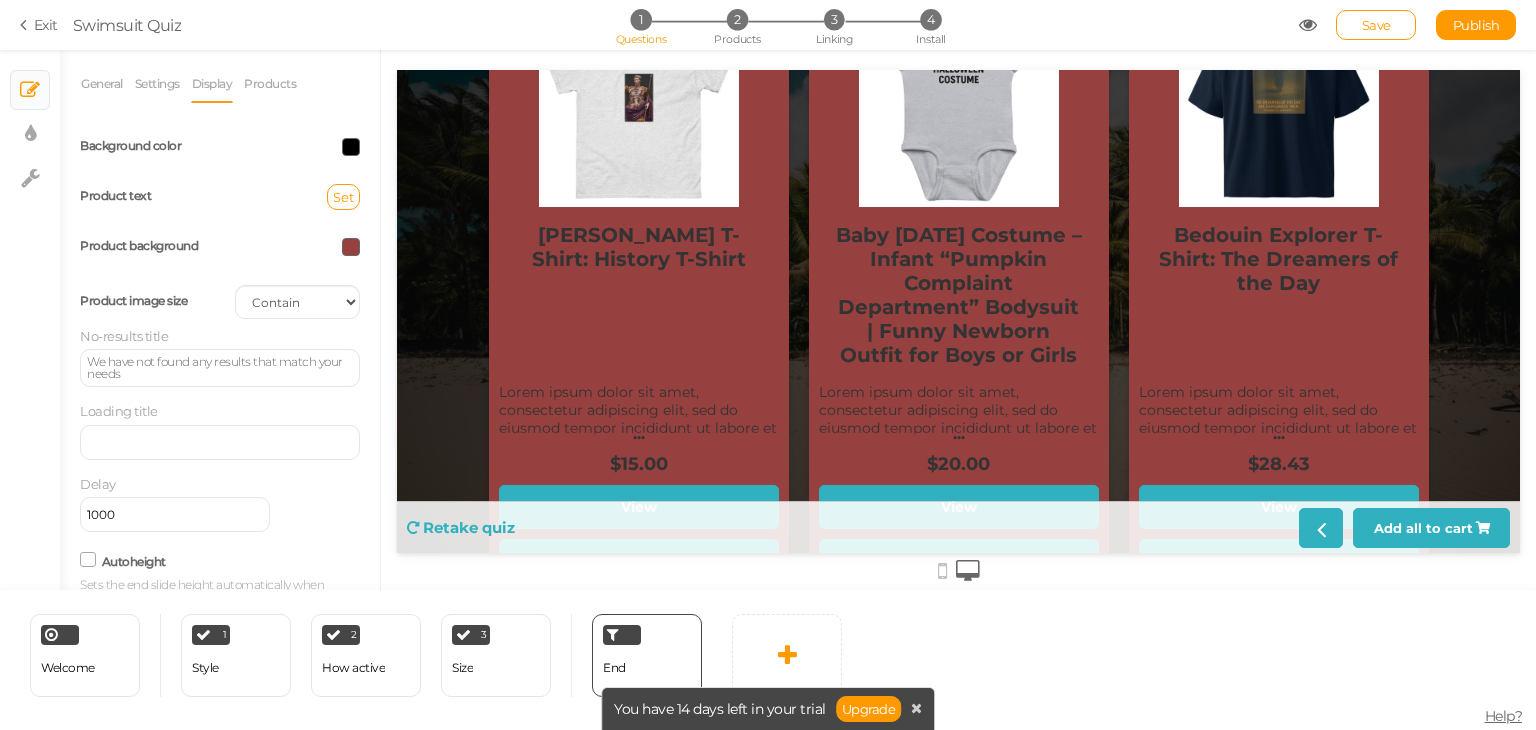 scroll, scrollTop: 0, scrollLeft: 0, axis: both 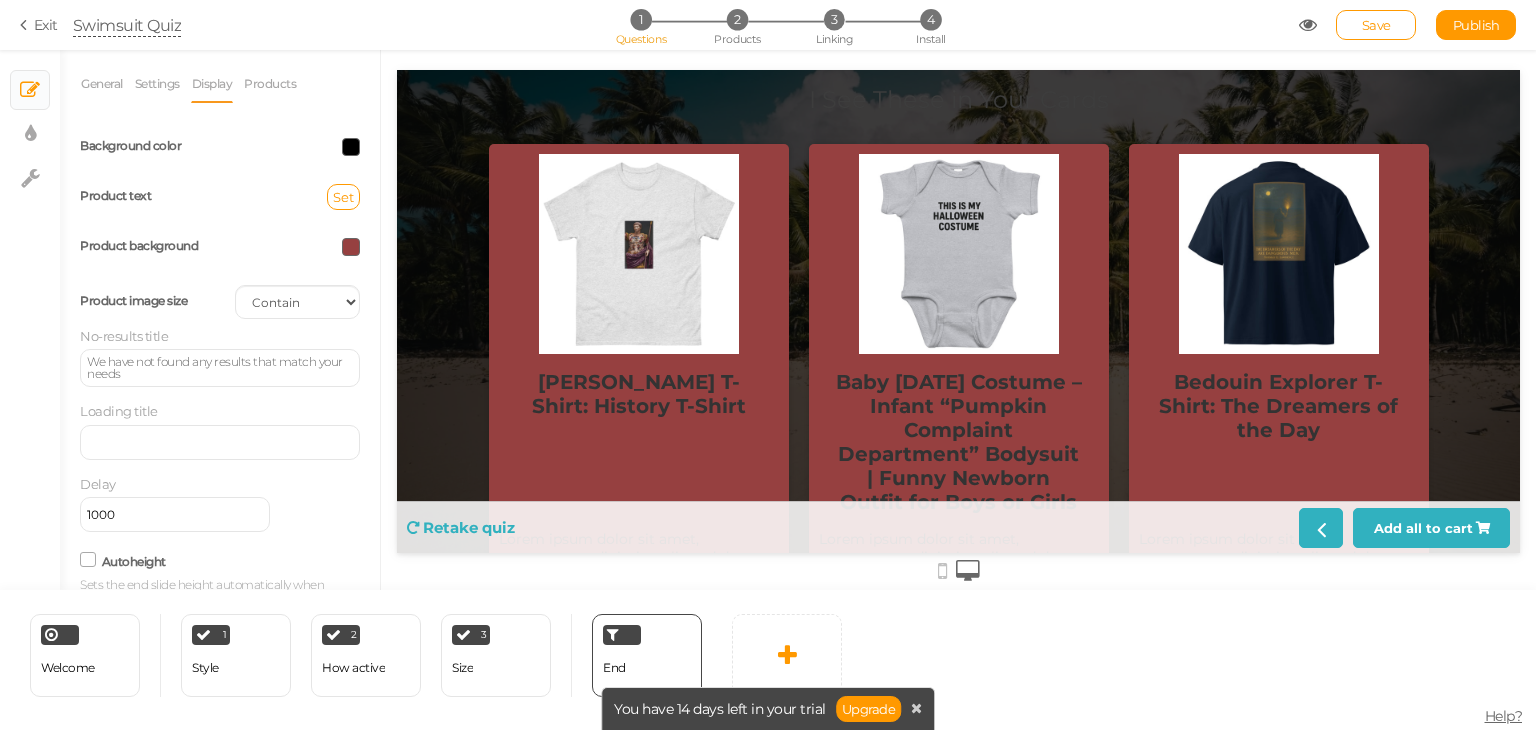 click on "Swimsuit Quiz" at bounding box center (127, 25) 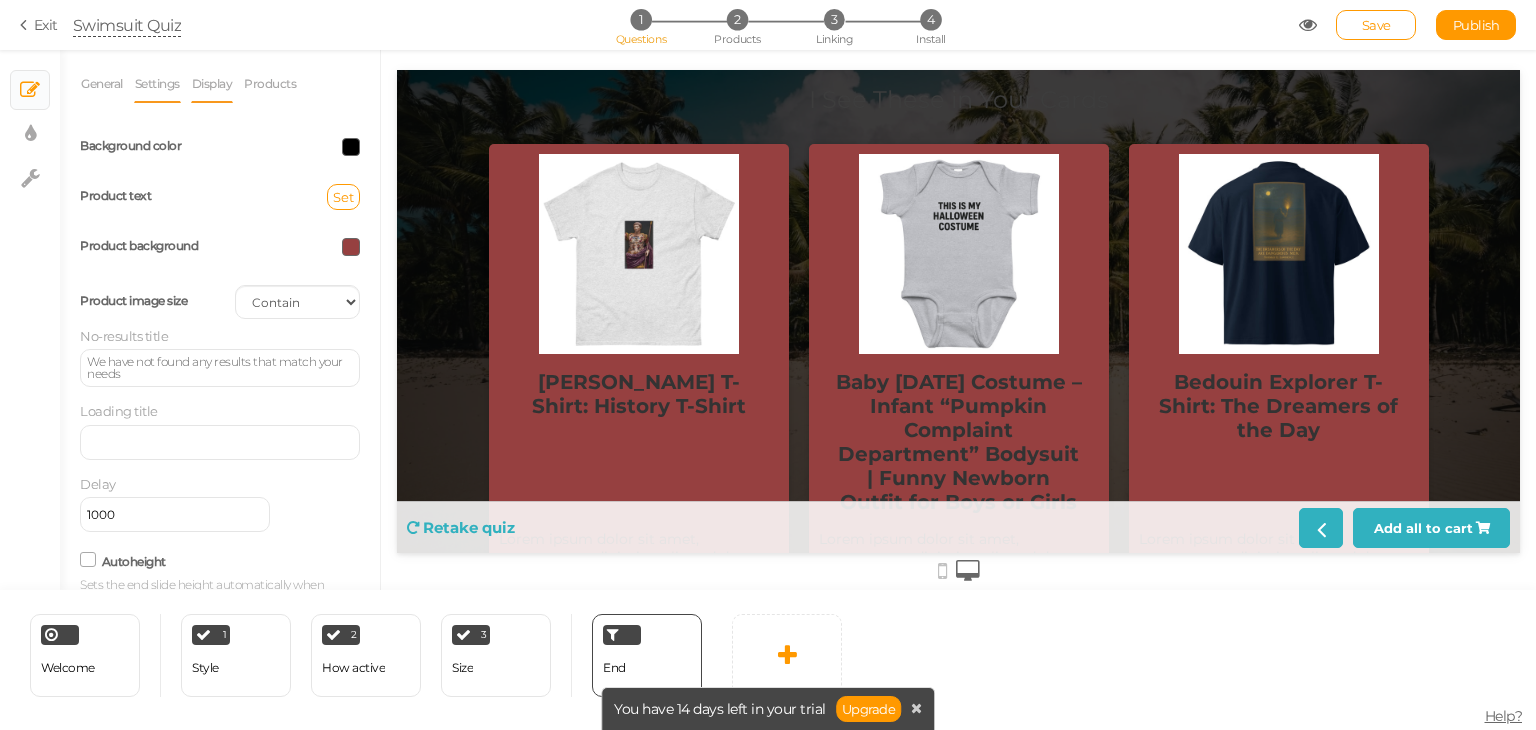 type 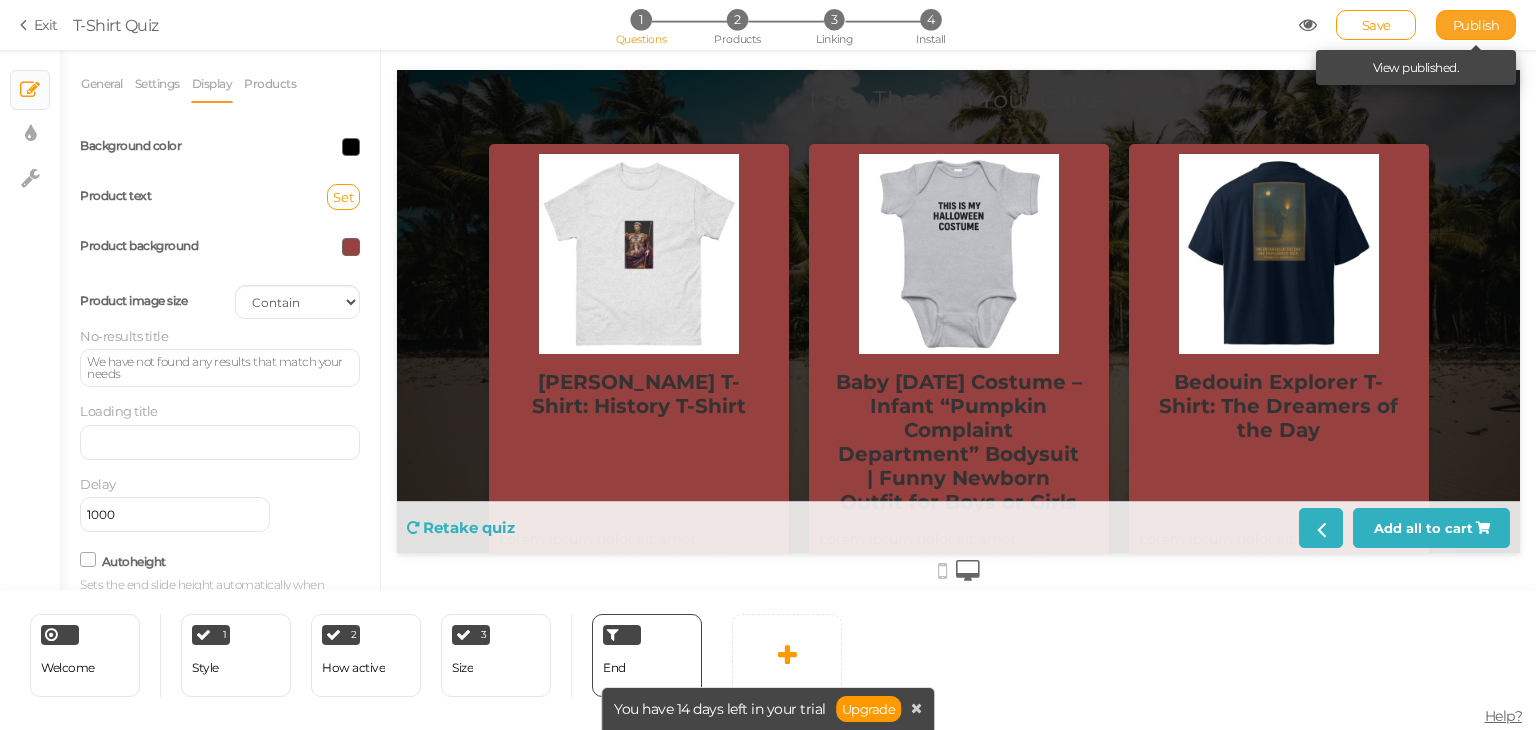 click on "Publish" at bounding box center [1476, 25] 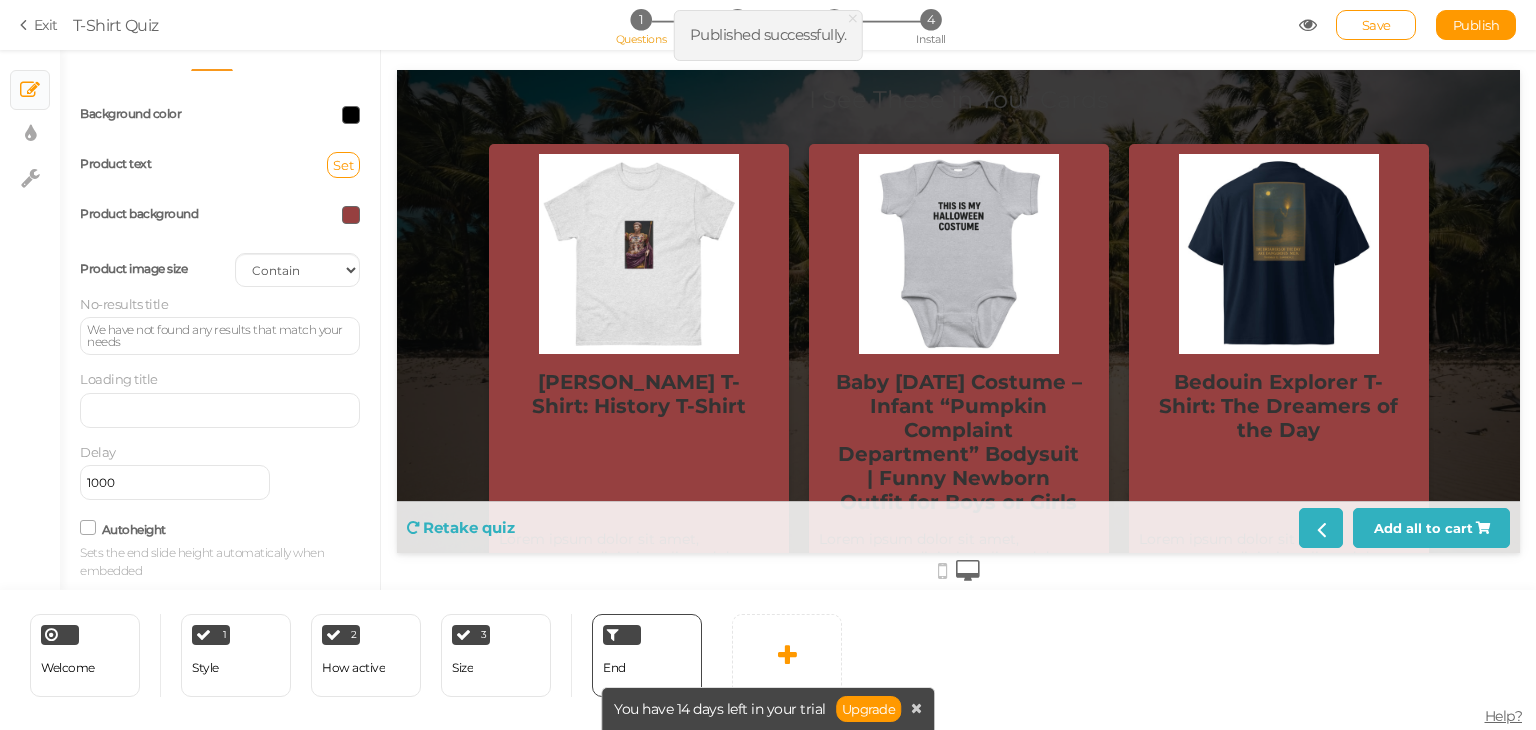 scroll, scrollTop: 0, scrollLeft: 0, axis: both 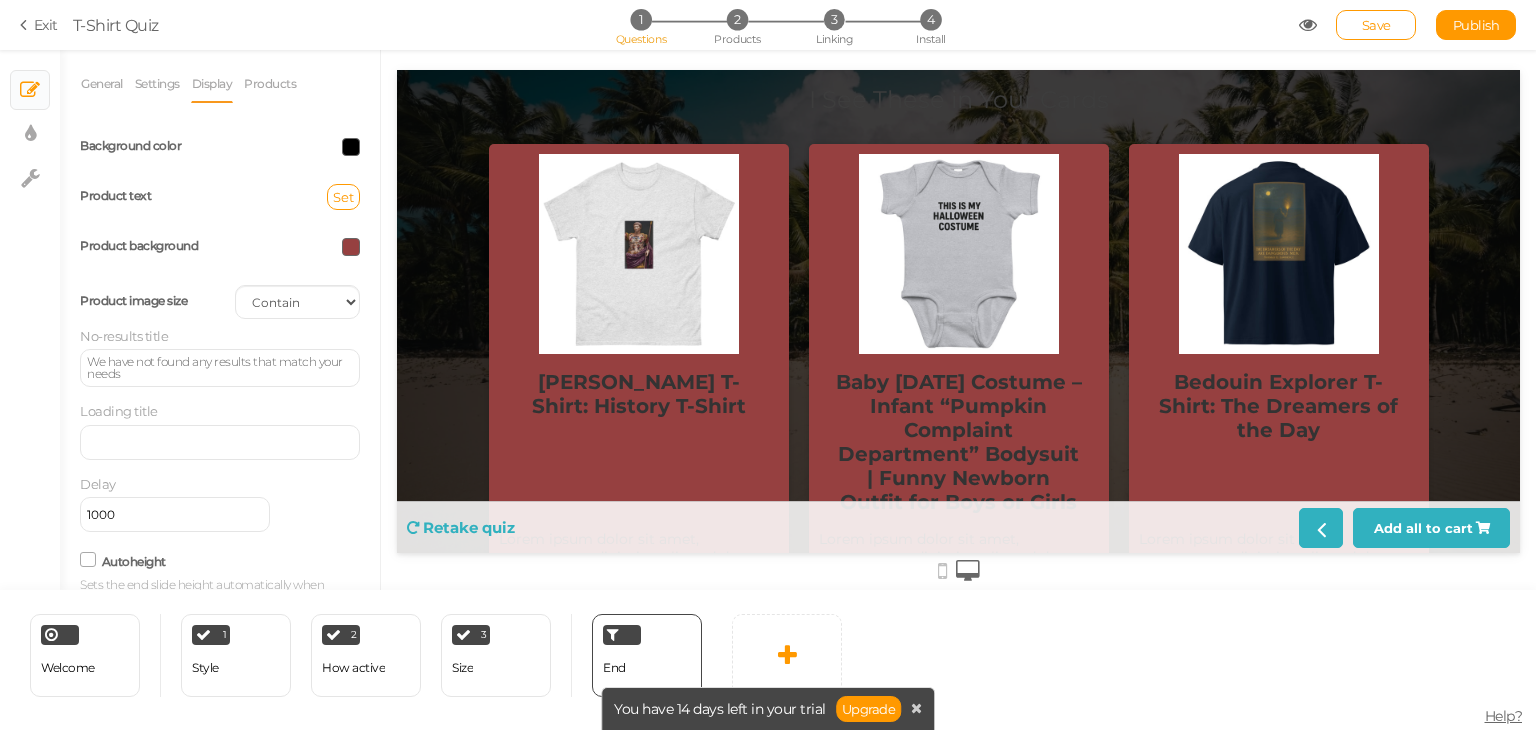 click at bounding box center [27, 25] 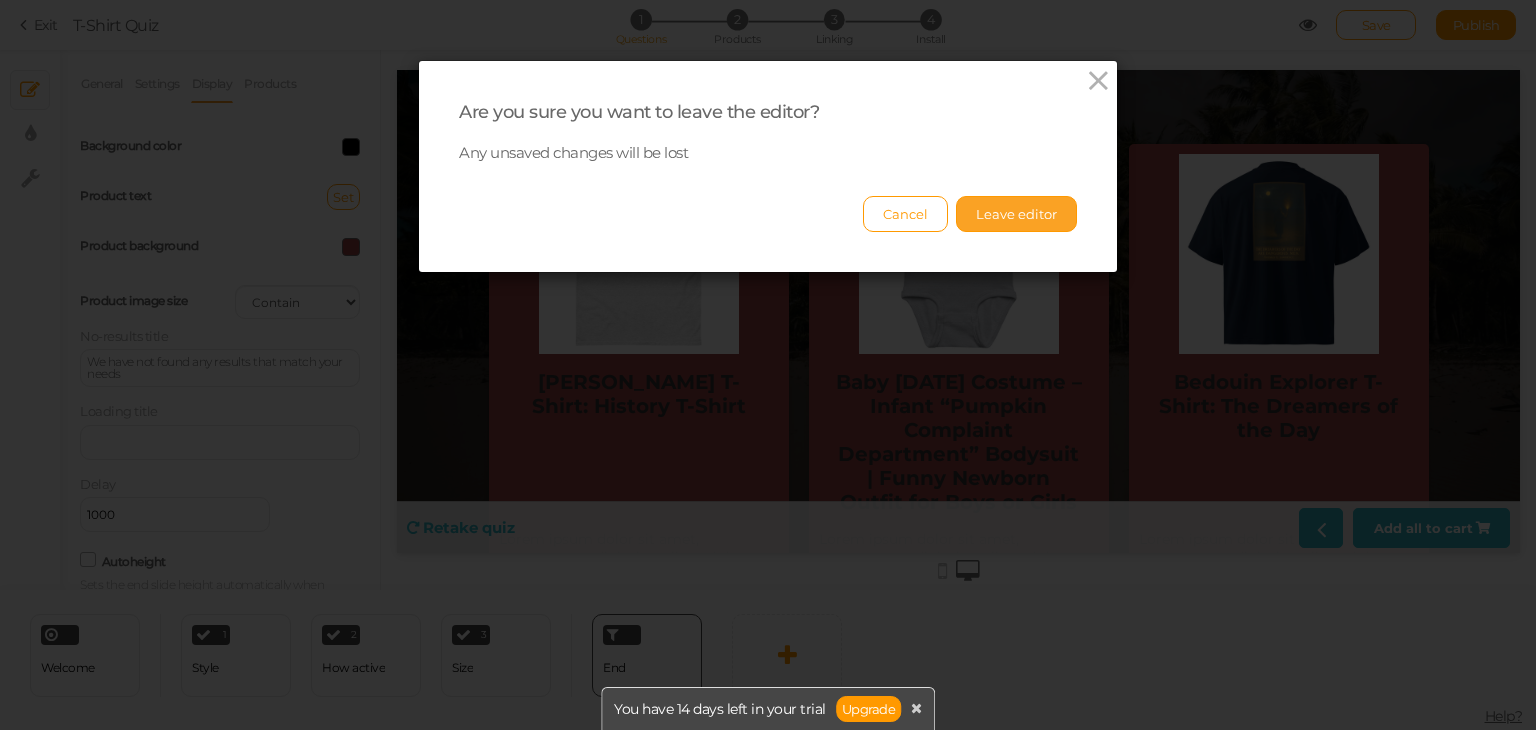 click on "Leave editor" at bounding box center (1016, 214) 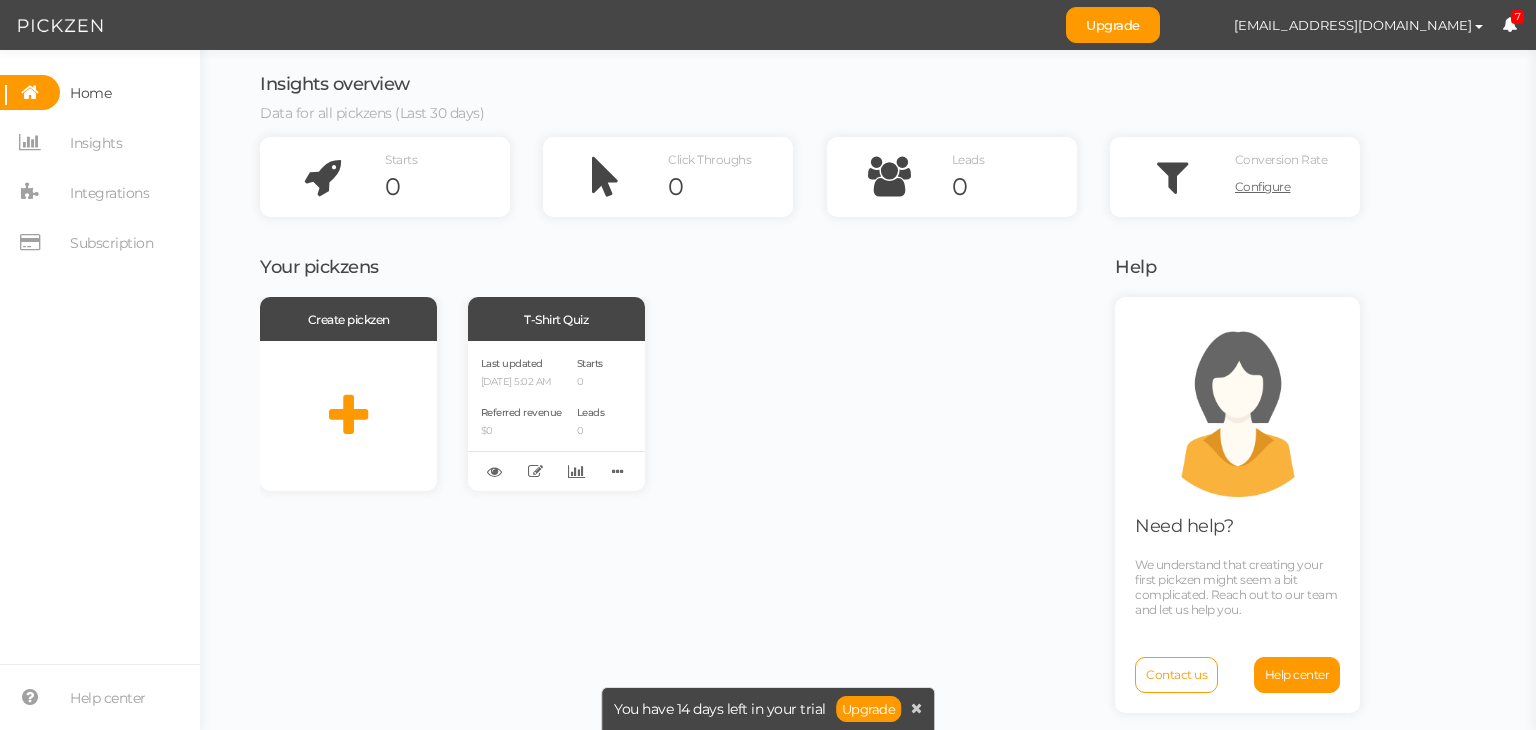 click on "Create pickzen              T-Shirt Quiz          Last updated   [DATE] 5:02 AM       Referred revenue   $0             Starts   0       Leads   0                                 Delete             Clone                 Recover version" at bounding box center [675, 394] 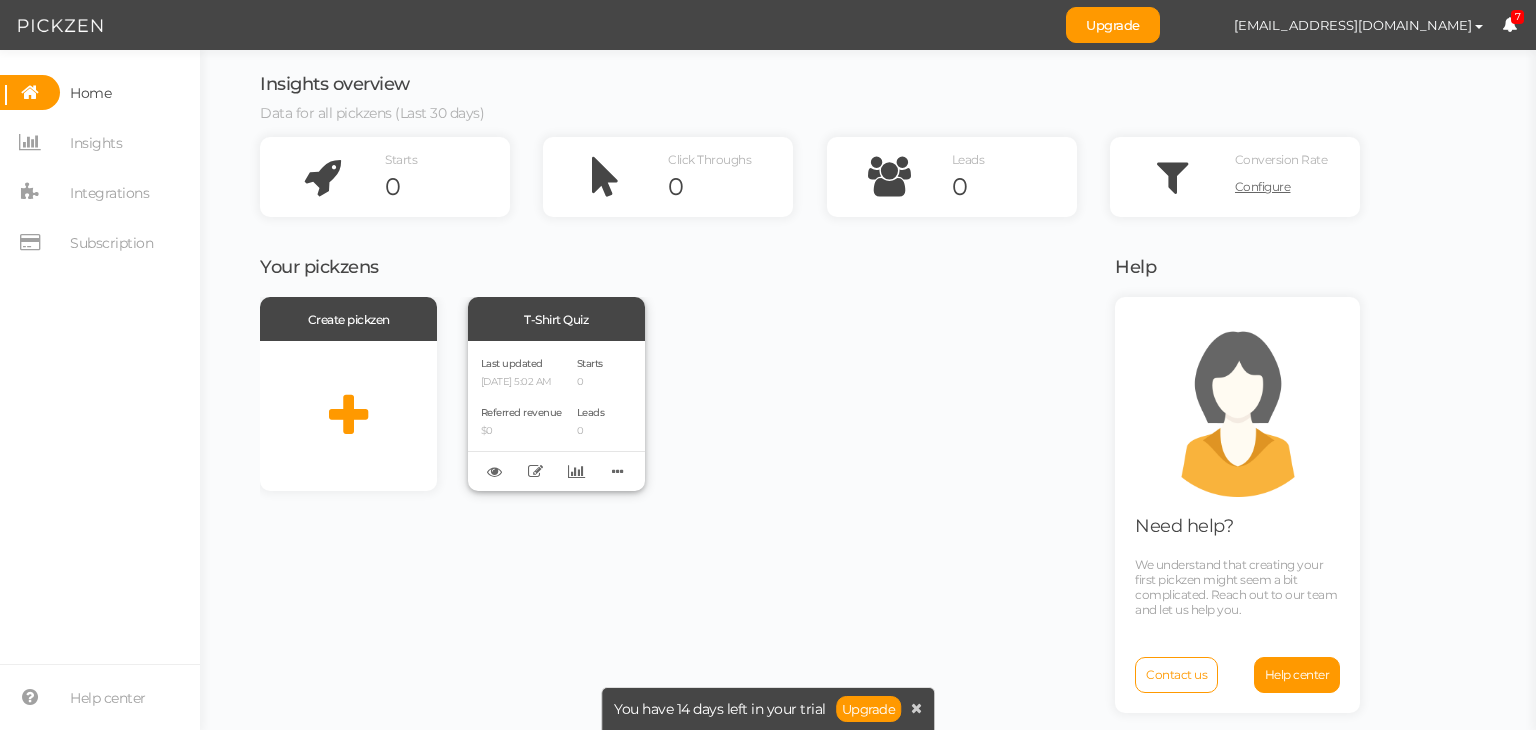 click on "Starts   0       Leads   0" at bounding box center (591, 416) 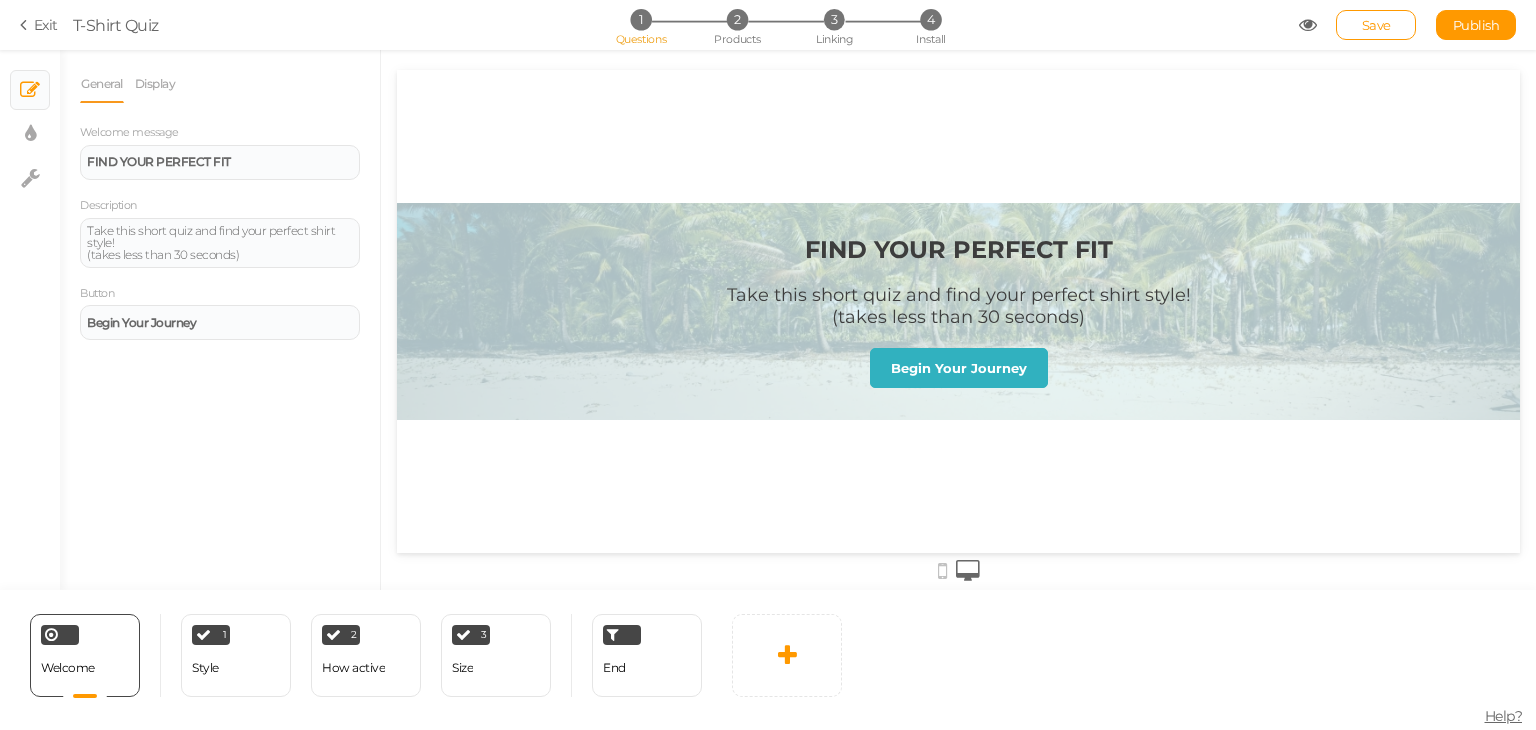 scroll, scrollTop: 0, scrollLeft: 0, axis: both 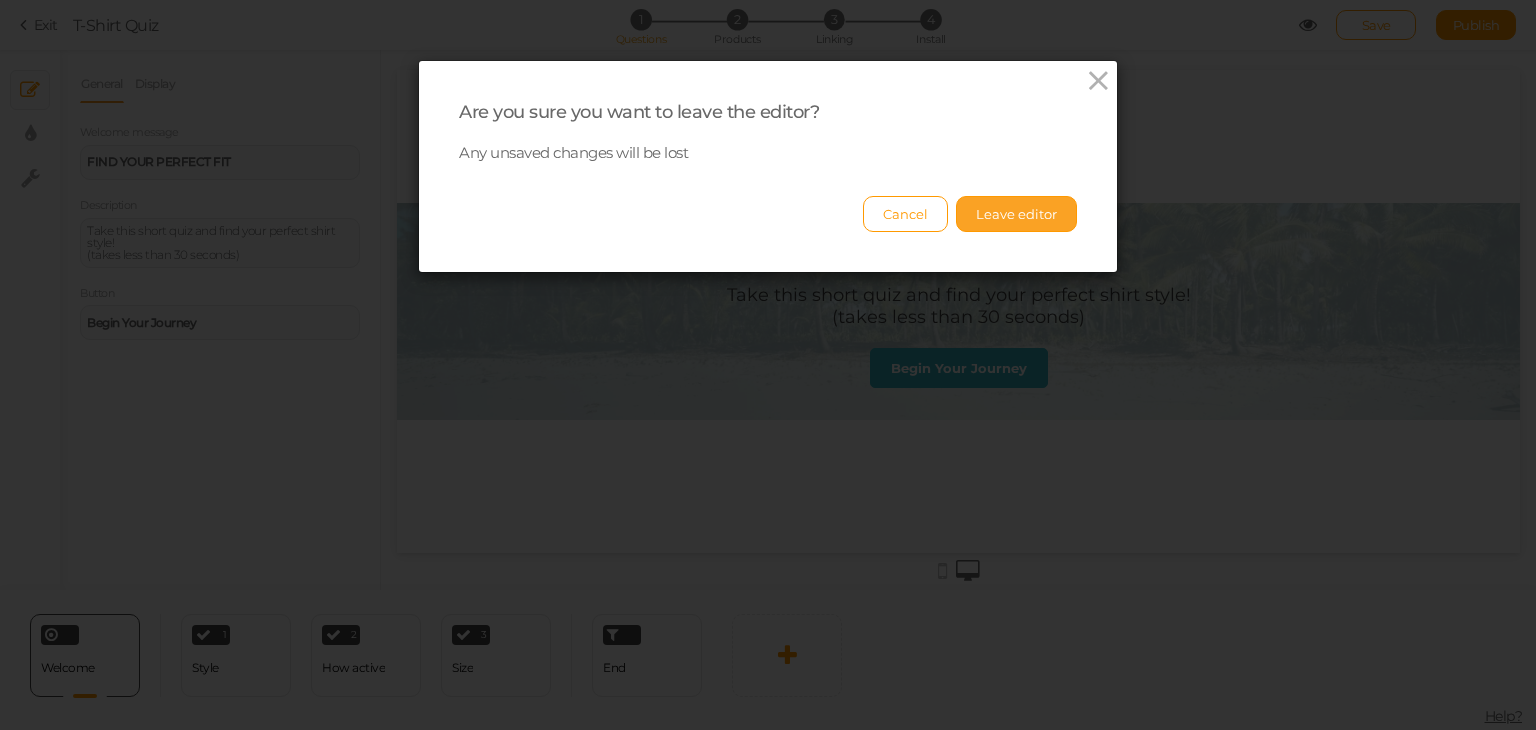 click on "Leave editor" at bounding box center [1016, 214] 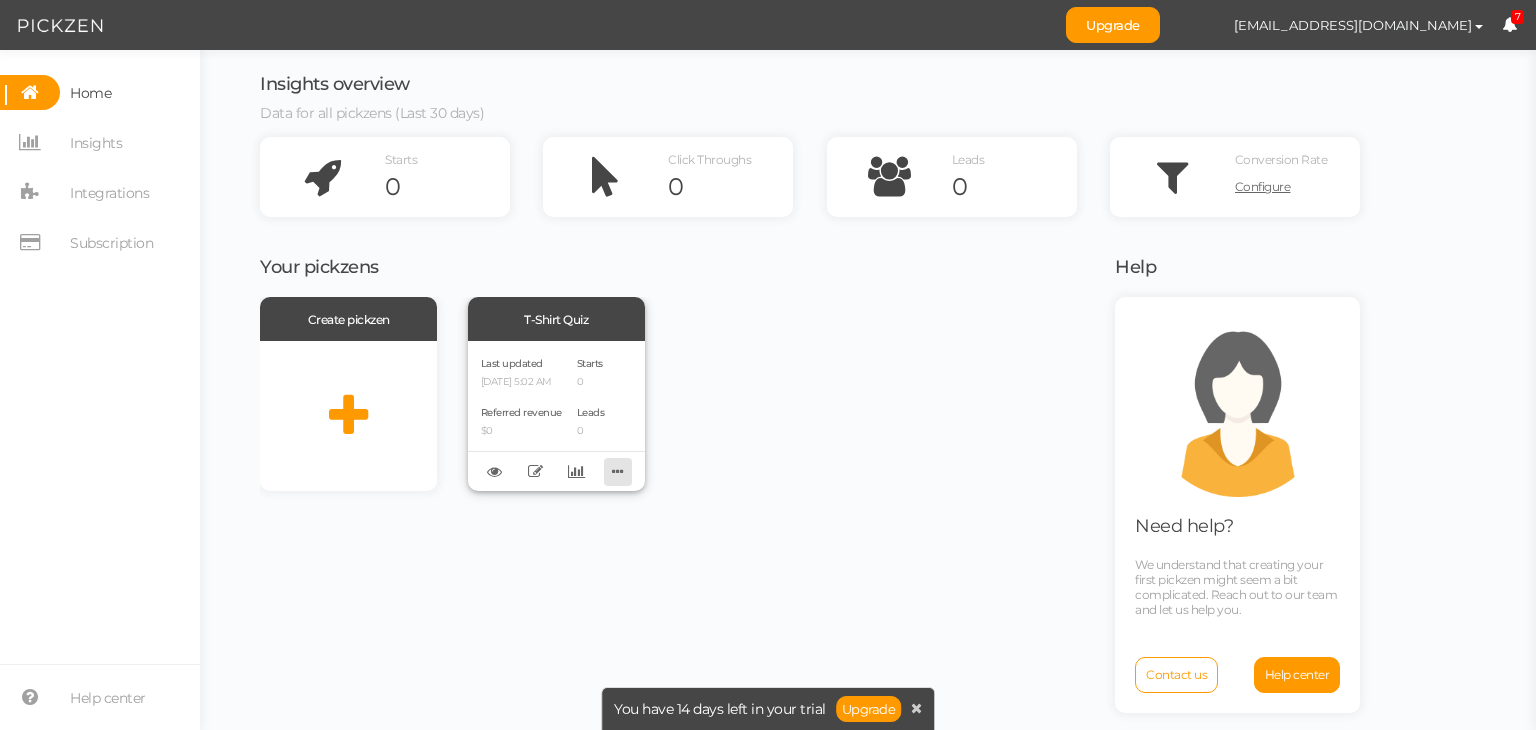 click at bounding box center [618, 471] 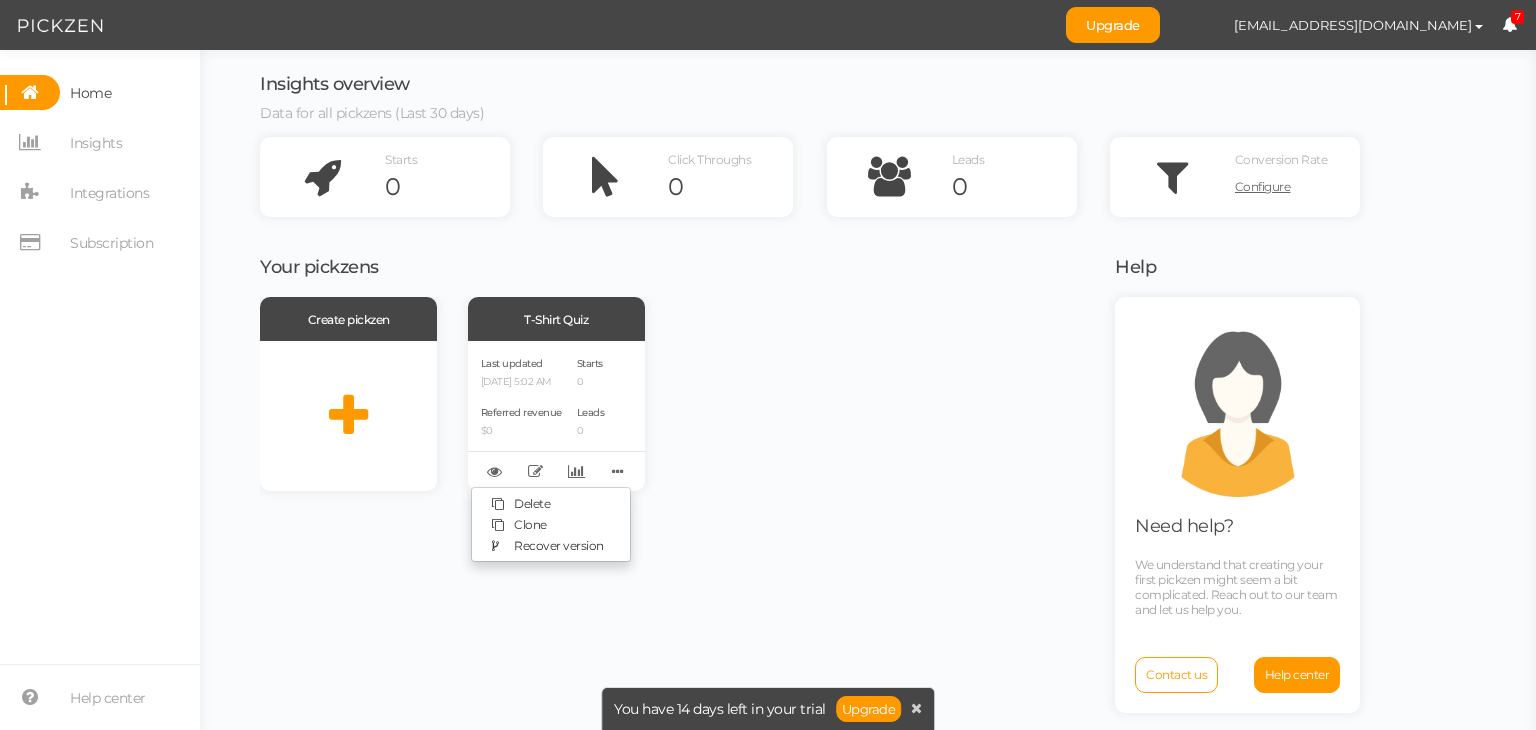 click on "Create pickzen              T-Shirt Quiz          Last updated   [DATE] 5:02 AM       Referred revenue   $0             Starts   0       Leads   0                                 Delete             Clone                 Recover version" at bounding box center (675, 512) 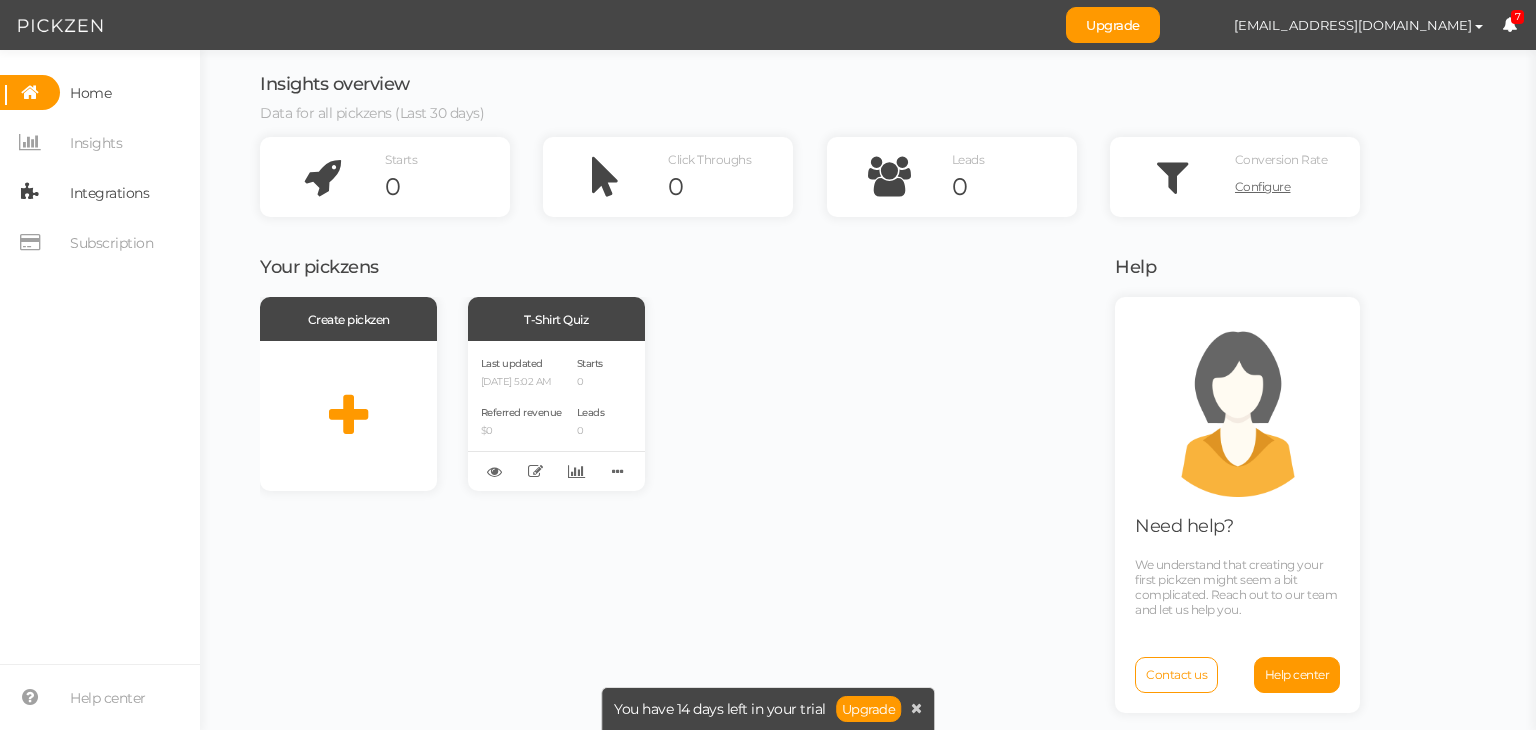 click on "Integrations" at bounding box center [109, 193] 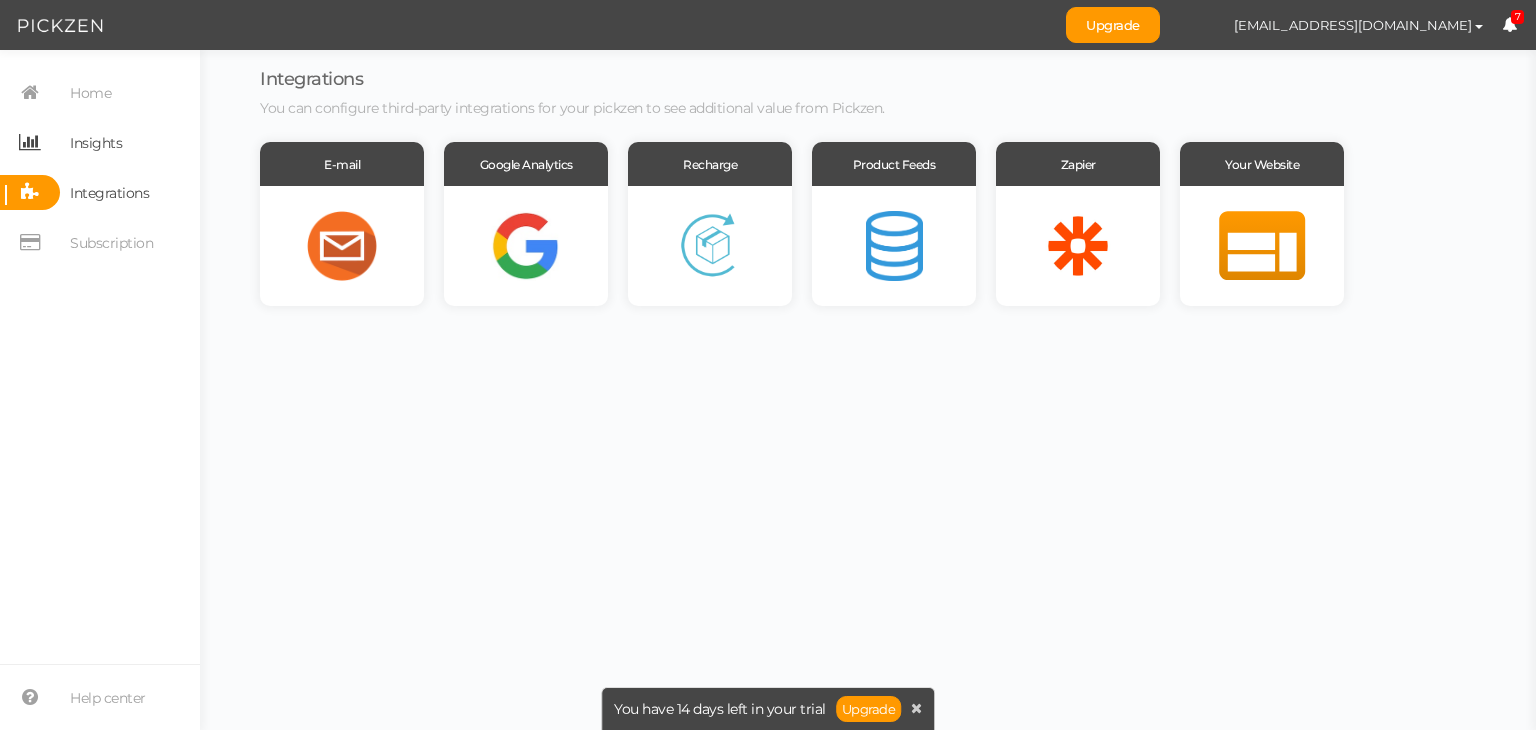 click on "Insights" at bounding box center [96, 143] 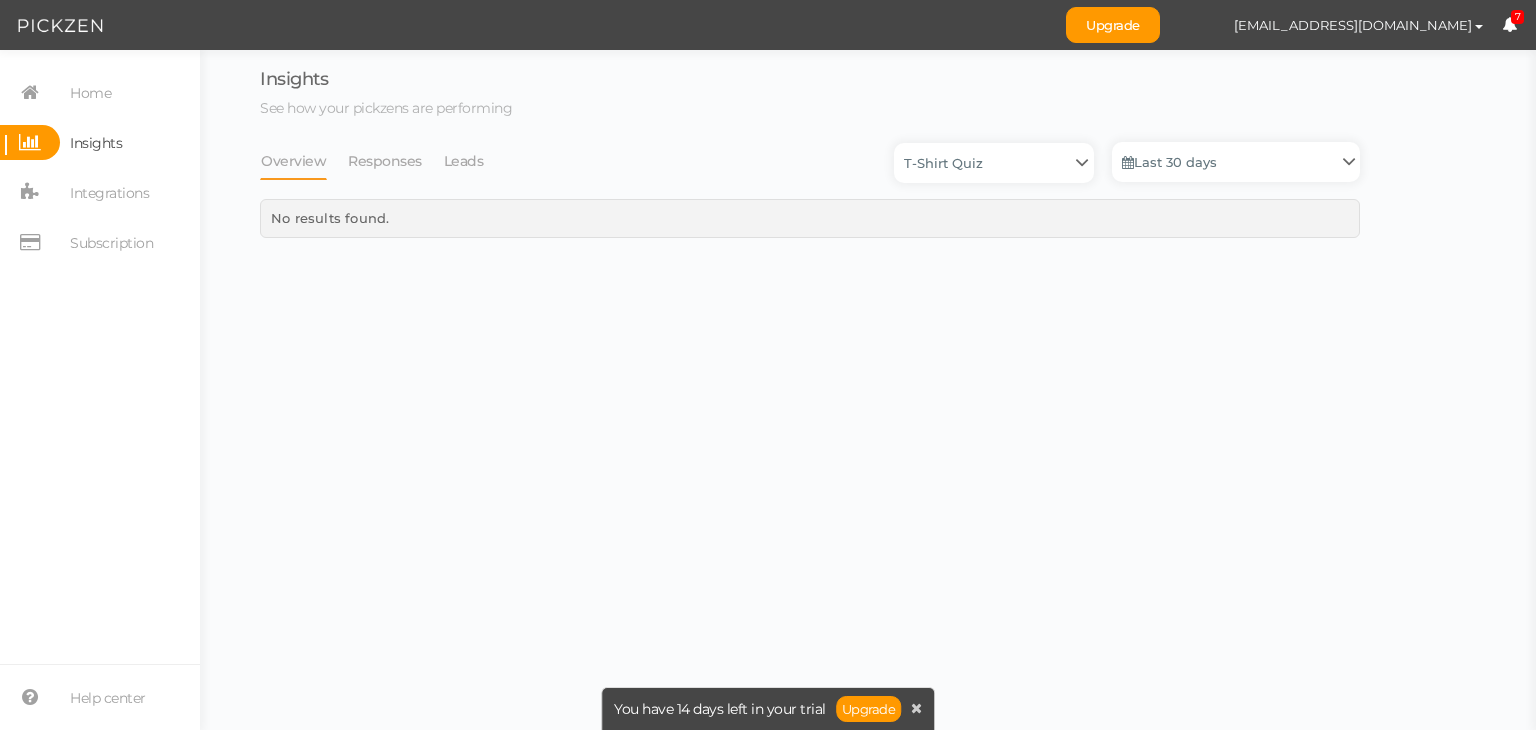 click on "Home         Insights           Integrations           Subscription" at bounding box center (100, 175) 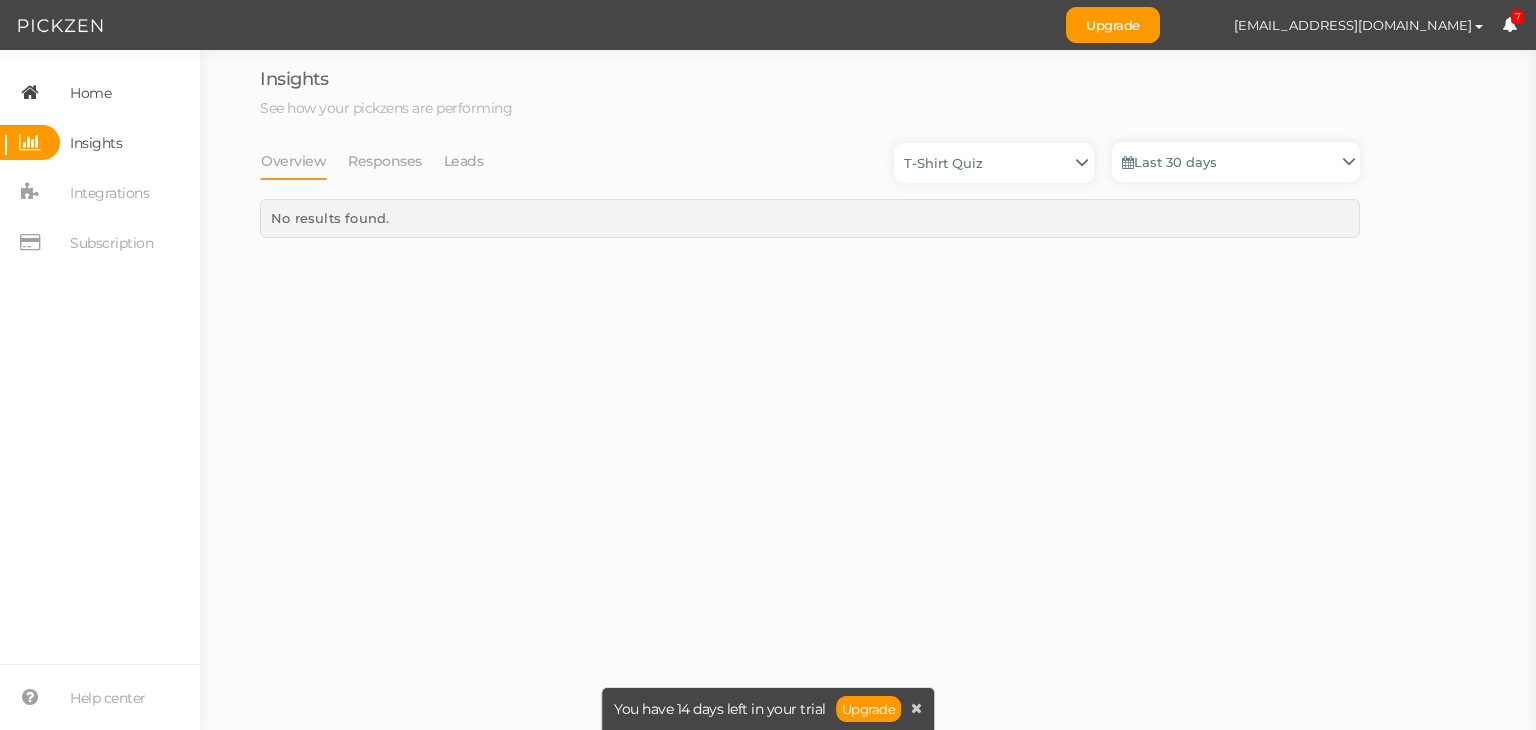 click on "Home" at bounding box center [90, 93] 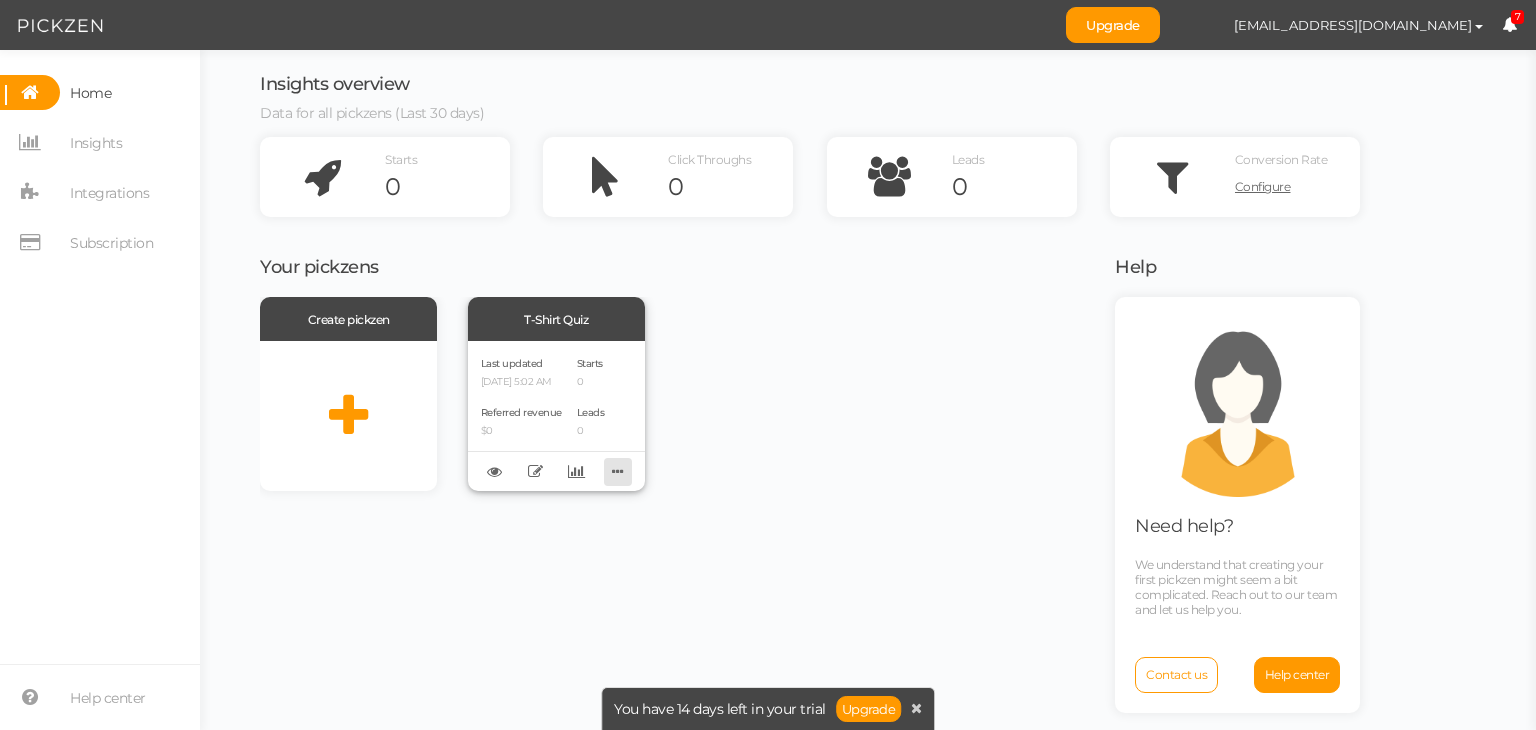 click at bounding box center (618, 471) 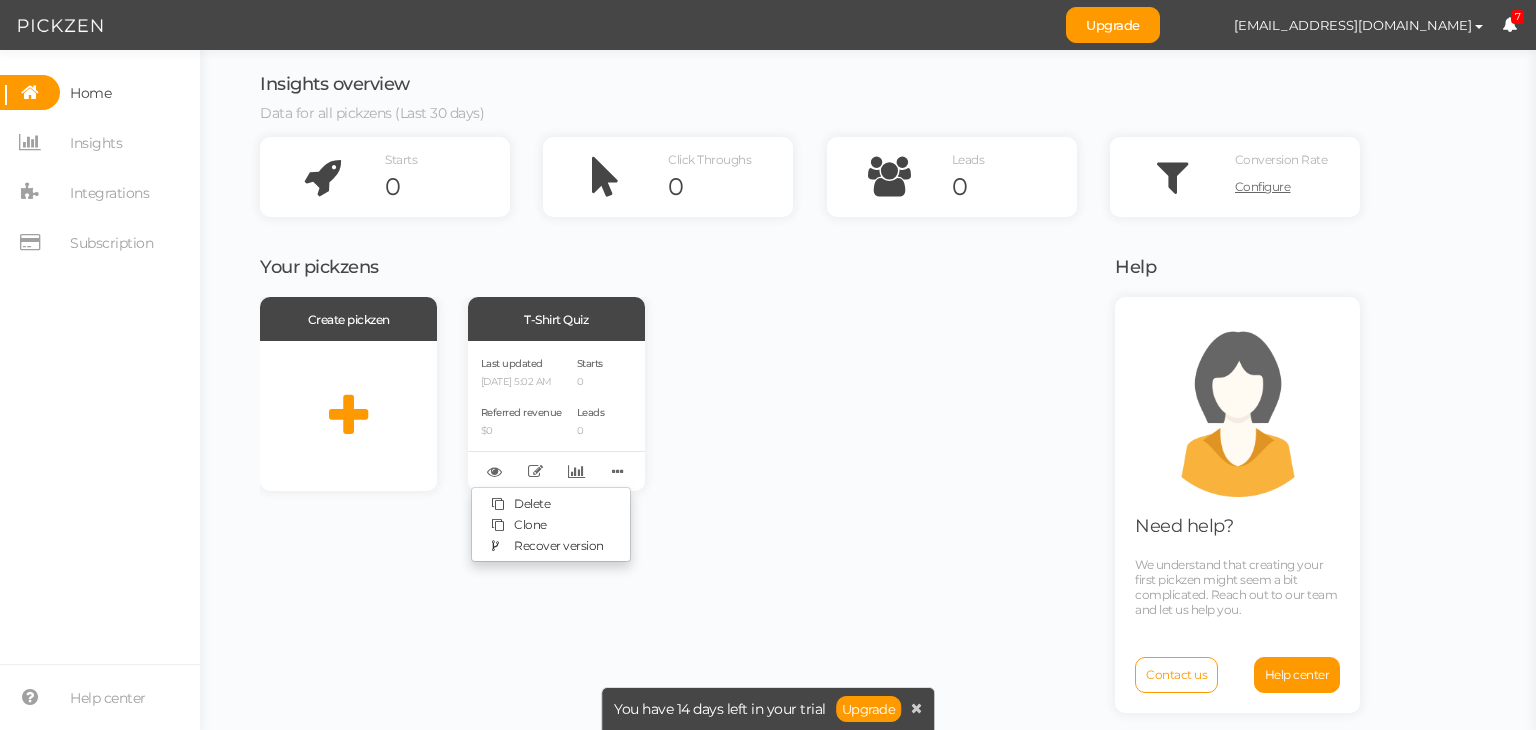 click on "Create pickzen              T-Shirt Quiz          Last updated   [DATE] 5:02 AM       Referred revenue   $0             Starts   0       Leads   0                                 Delete             Clone                 Recover version" at bounding box center (675, 512) 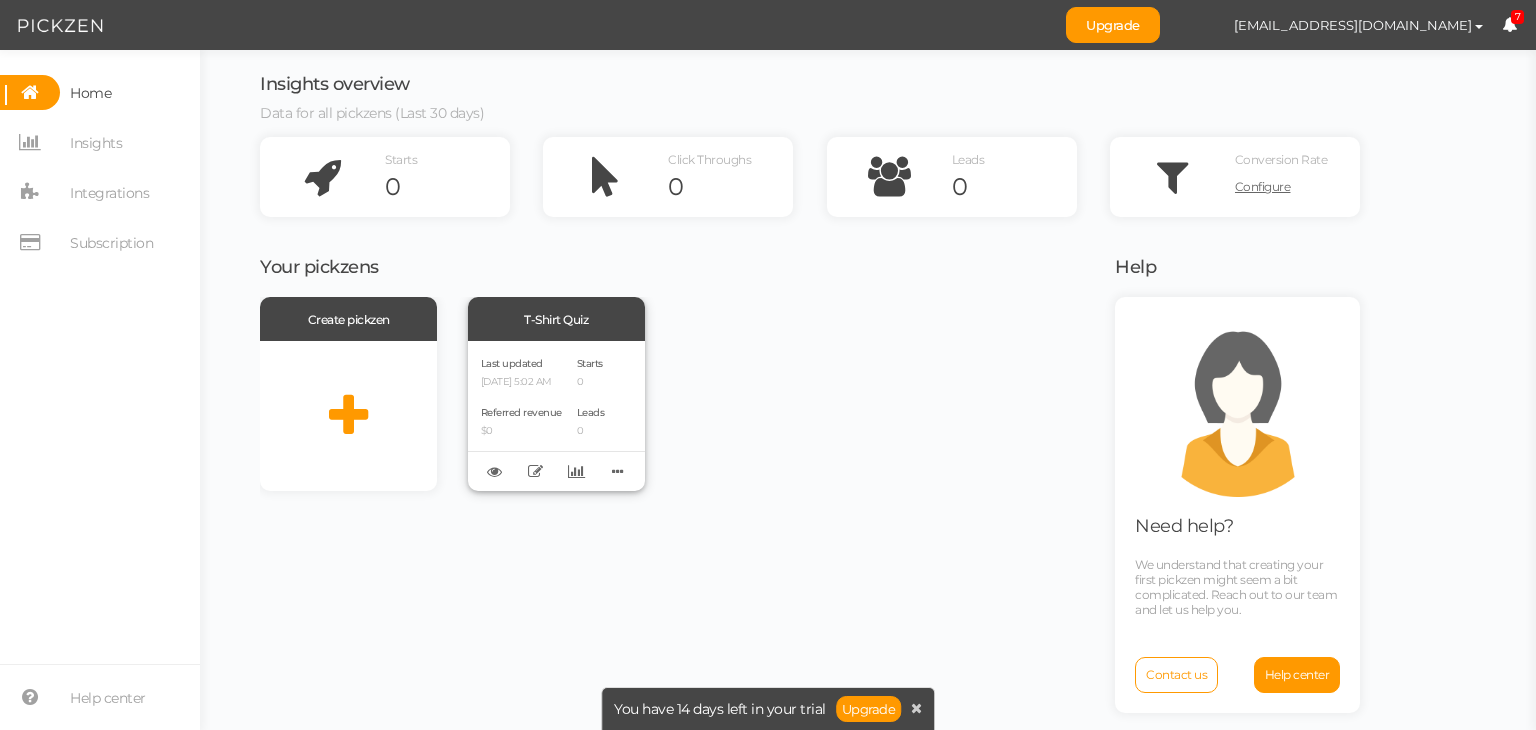 click on "T-Shirt Quiz" at bounding box center (556, 319) 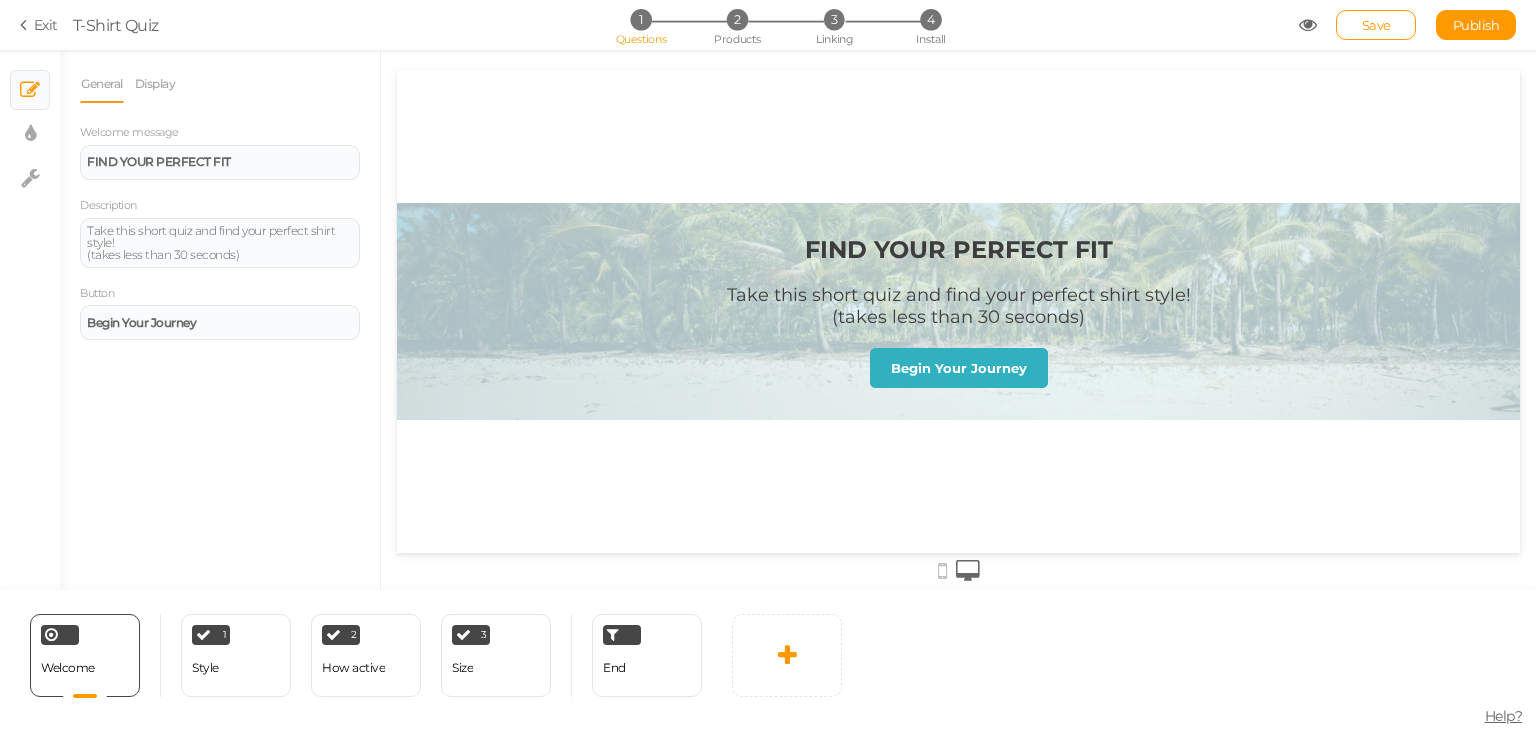 scroll, scrollTop: 0, scrollLeft: 0, axis: both 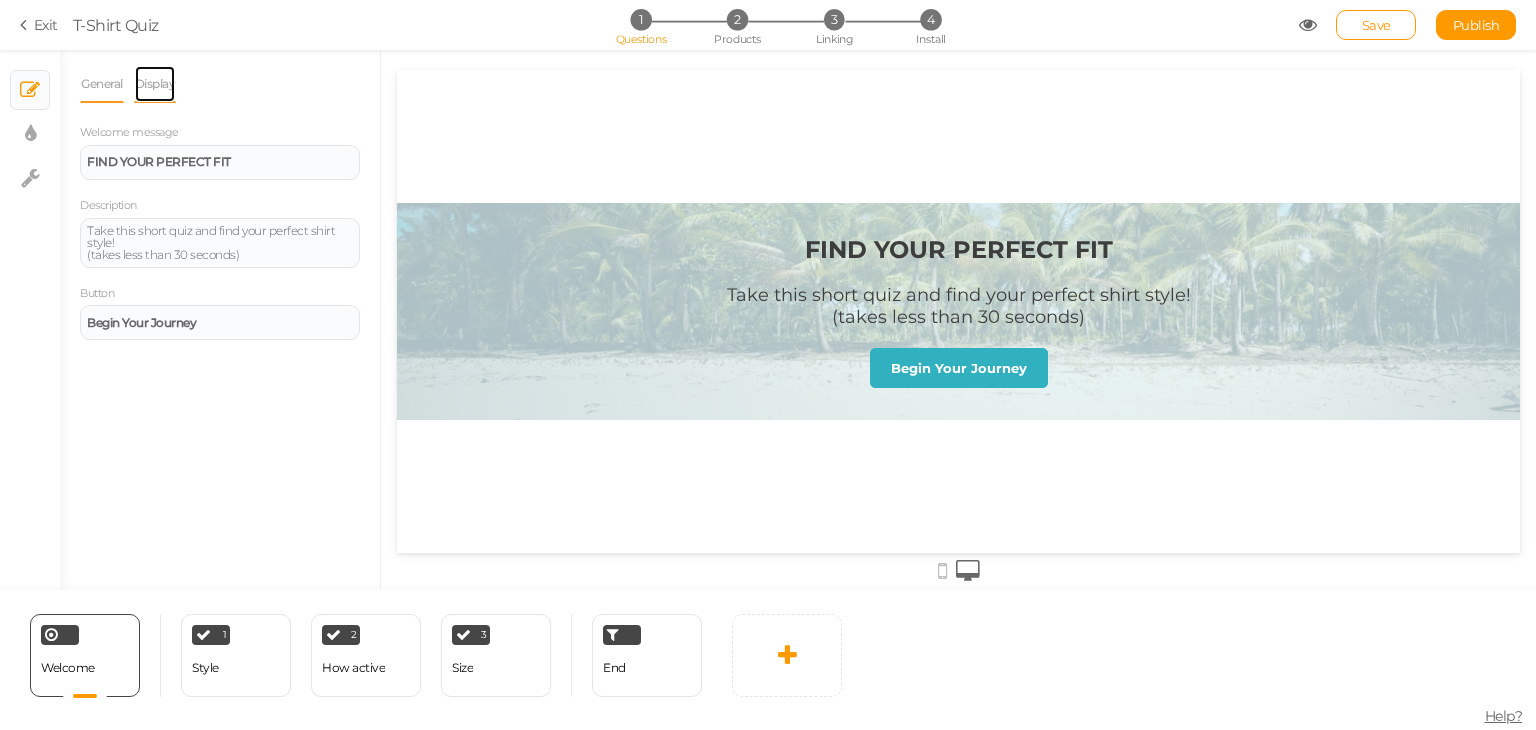 click on "Display" at bounding box center [155, 84] 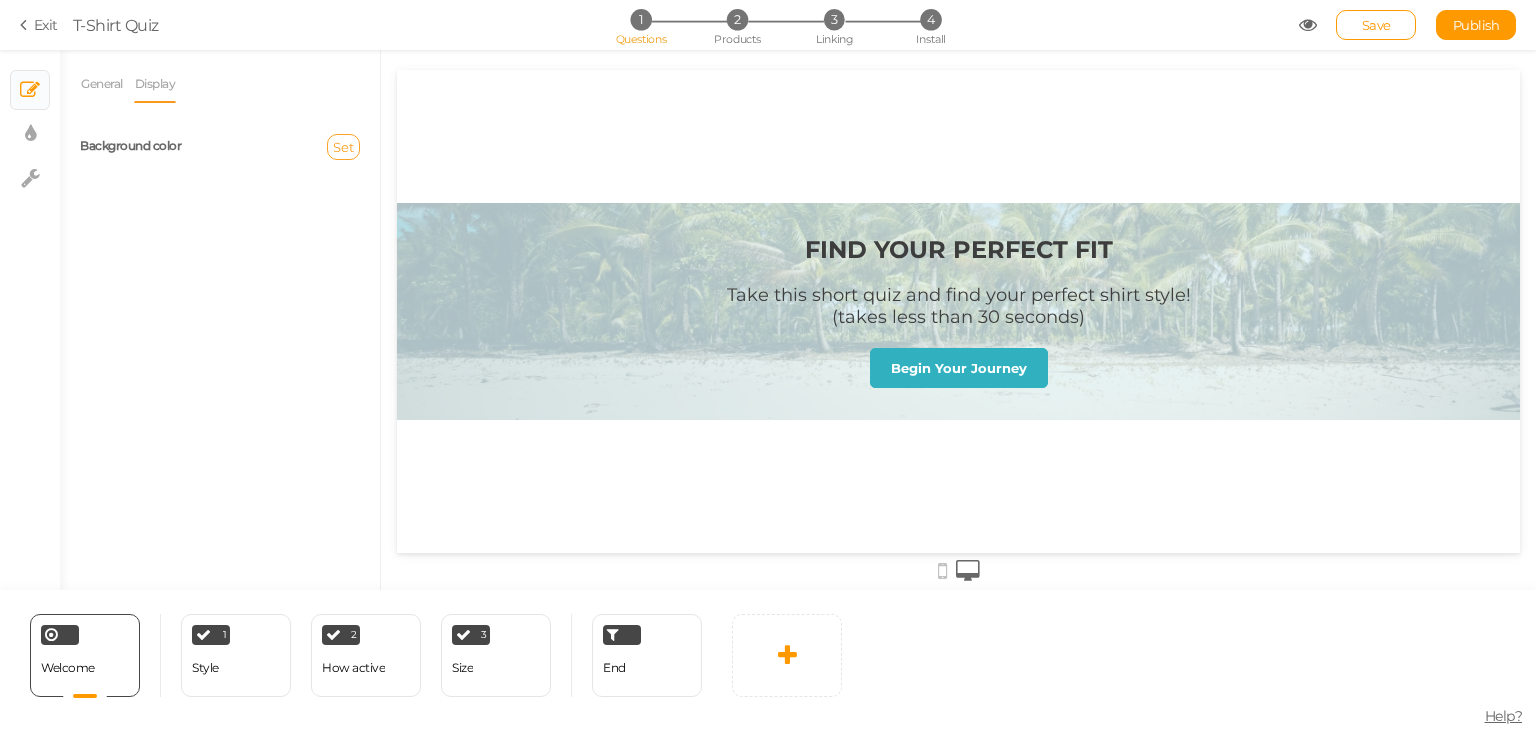 click on "Set" at bounding box center [343, 147] 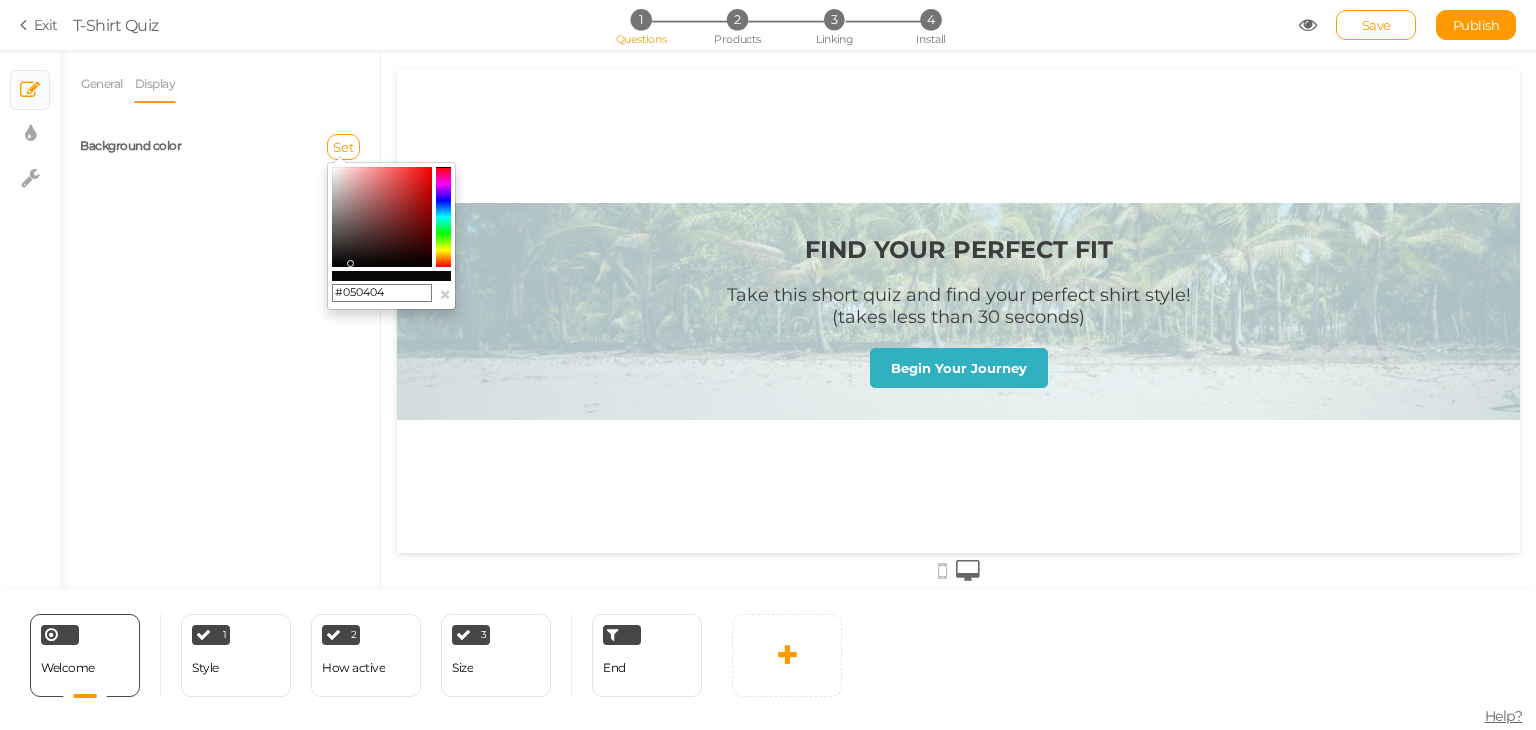 type on "#000000" 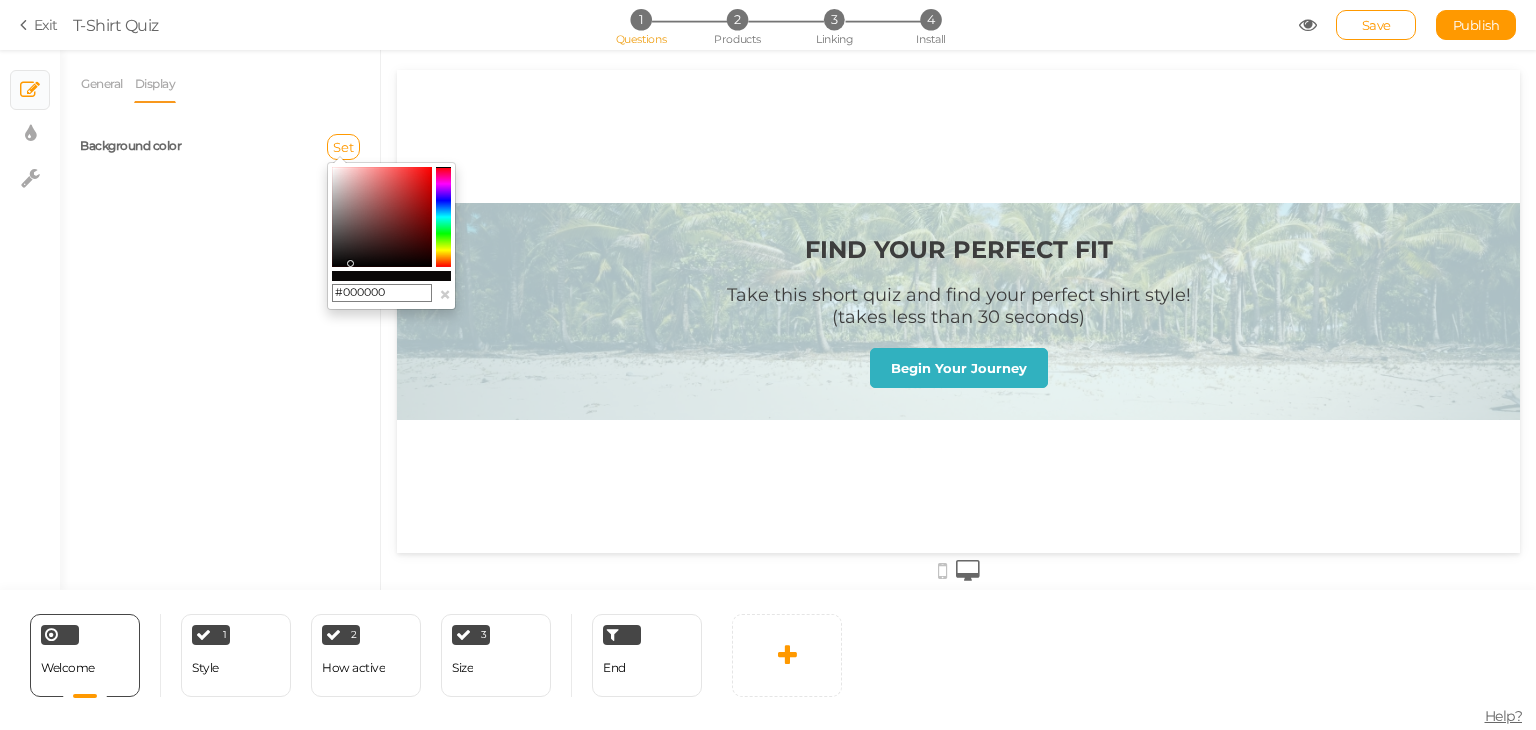 drag, startPoint x: 363, startPoint y: 240, endPoint x: 324, endPoint y: 292, distance: 65 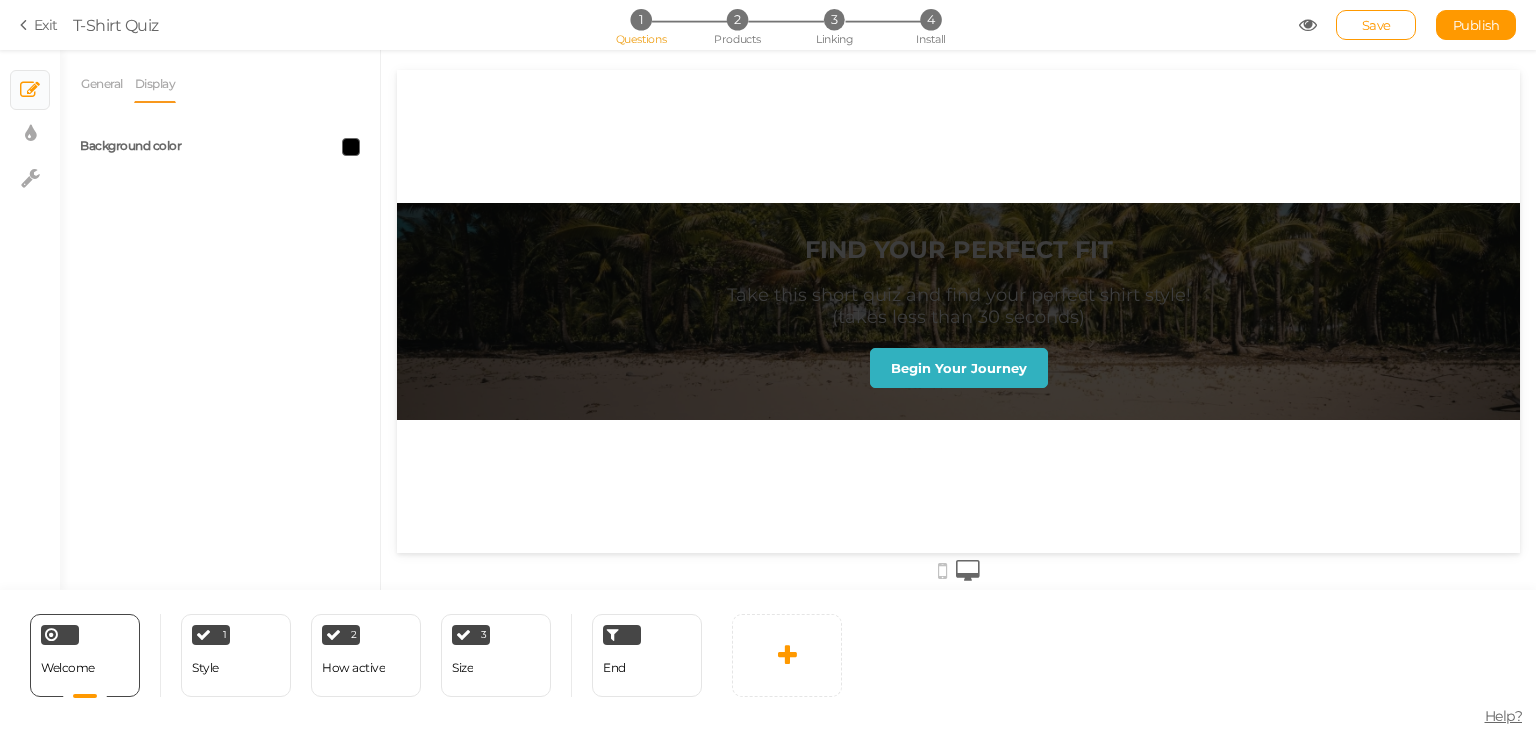click on "General
Display
Welcome message   FIND YOUR PERFECT FIT                         Description   Take this short quiz and find your perfect shirt style!  (takes less than 30 seconds)                         Button   Begin Your Journey
Background color" at bounding box center (220, 327) 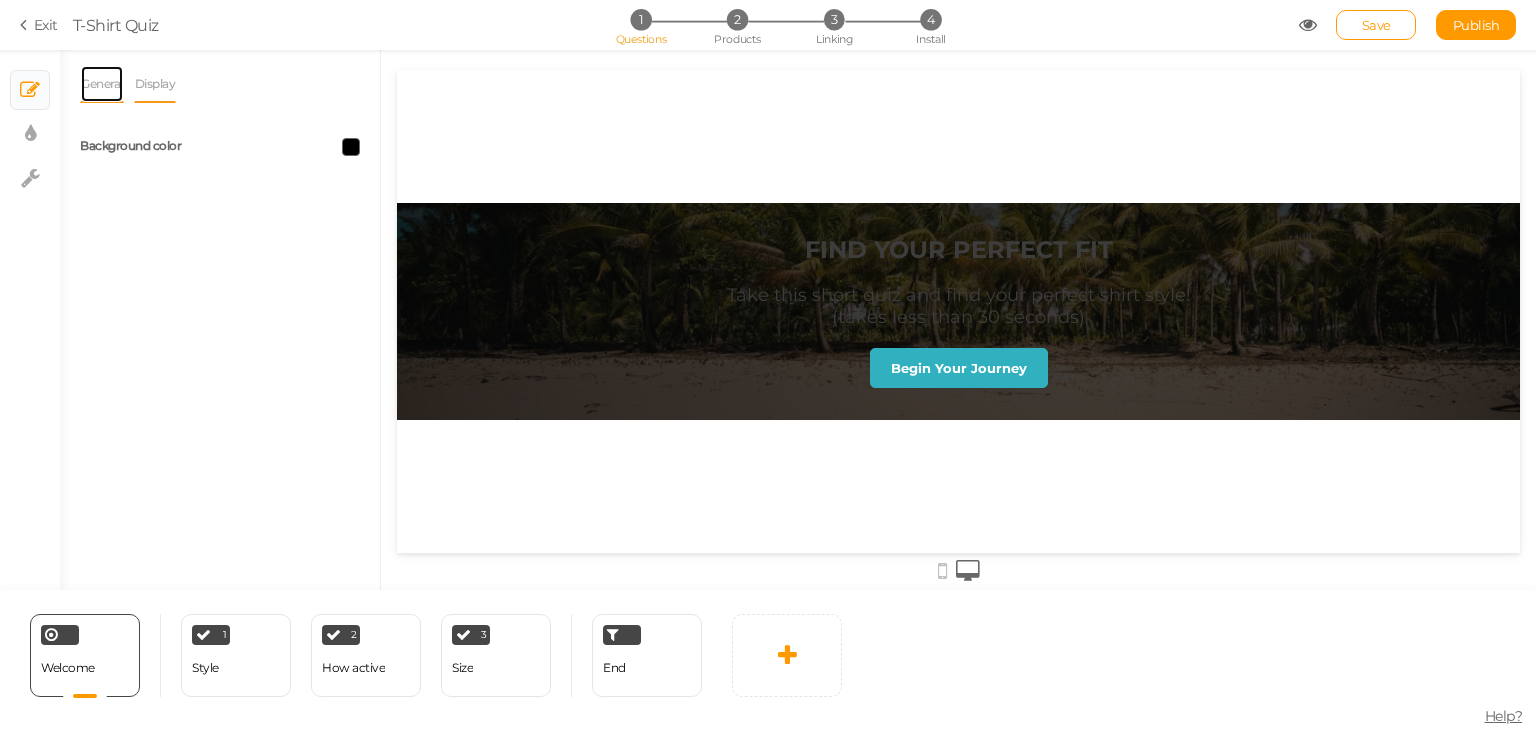 click on "General" at bounding box center [102, 84] 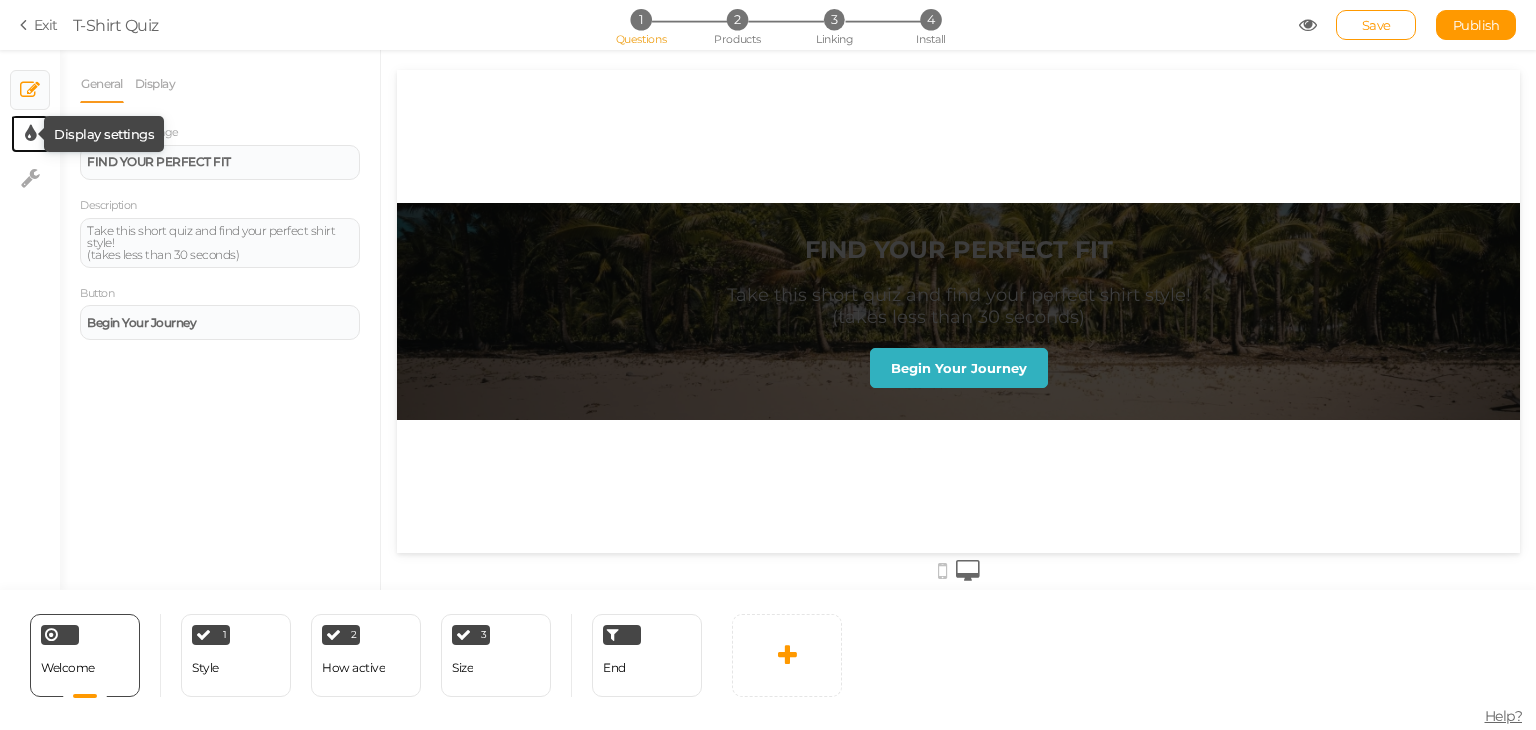 click at bounding box center [30, 134] 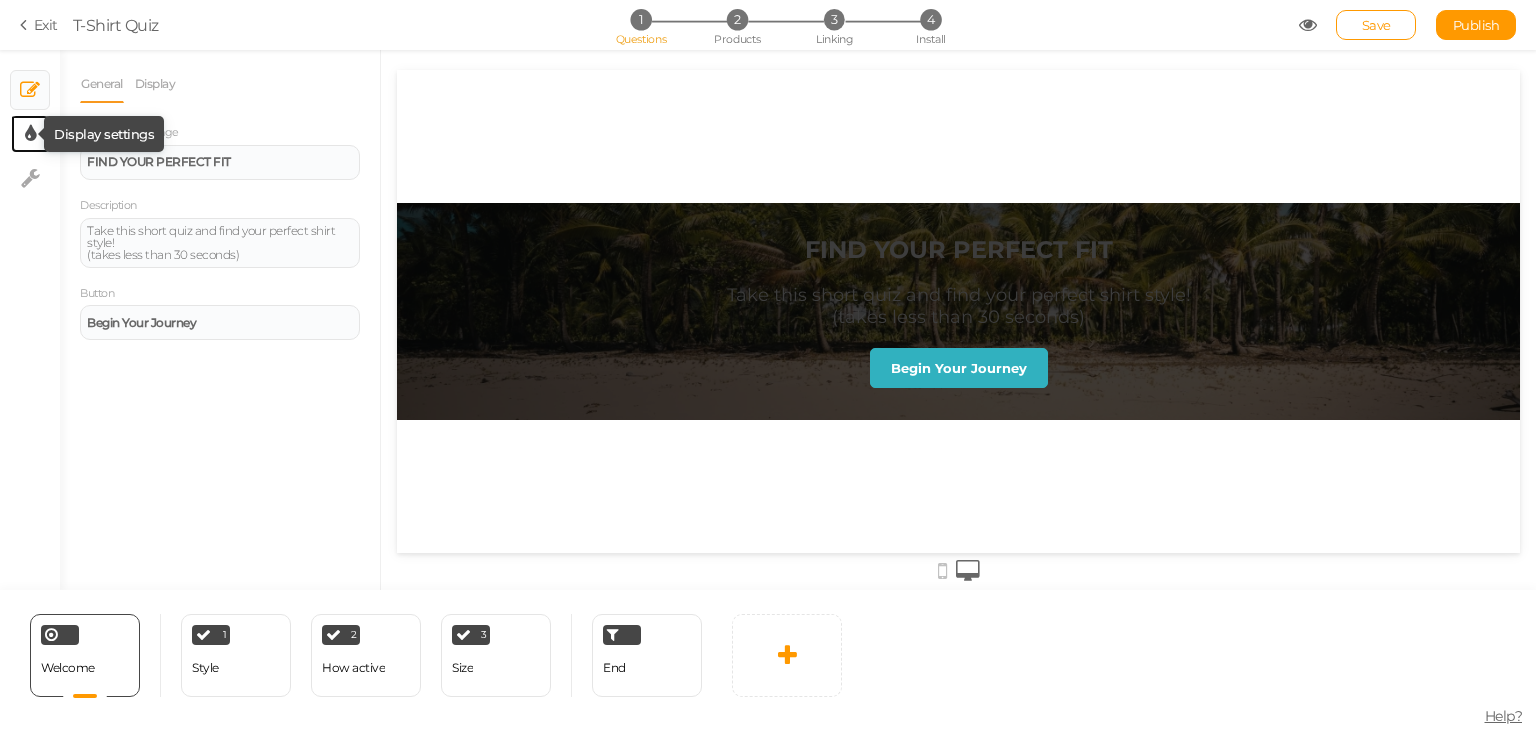 select on "2" 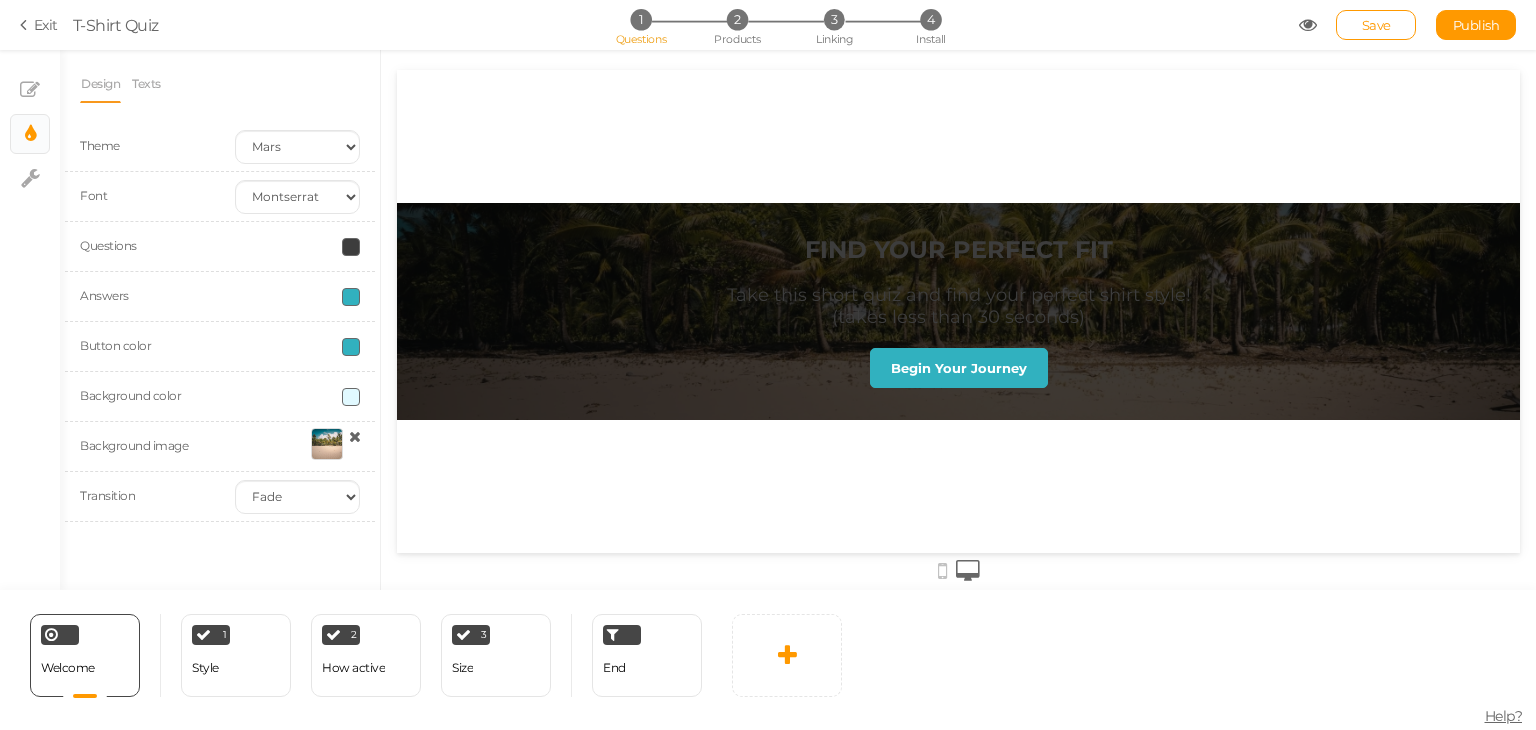 click at bounding box center [327, 444] 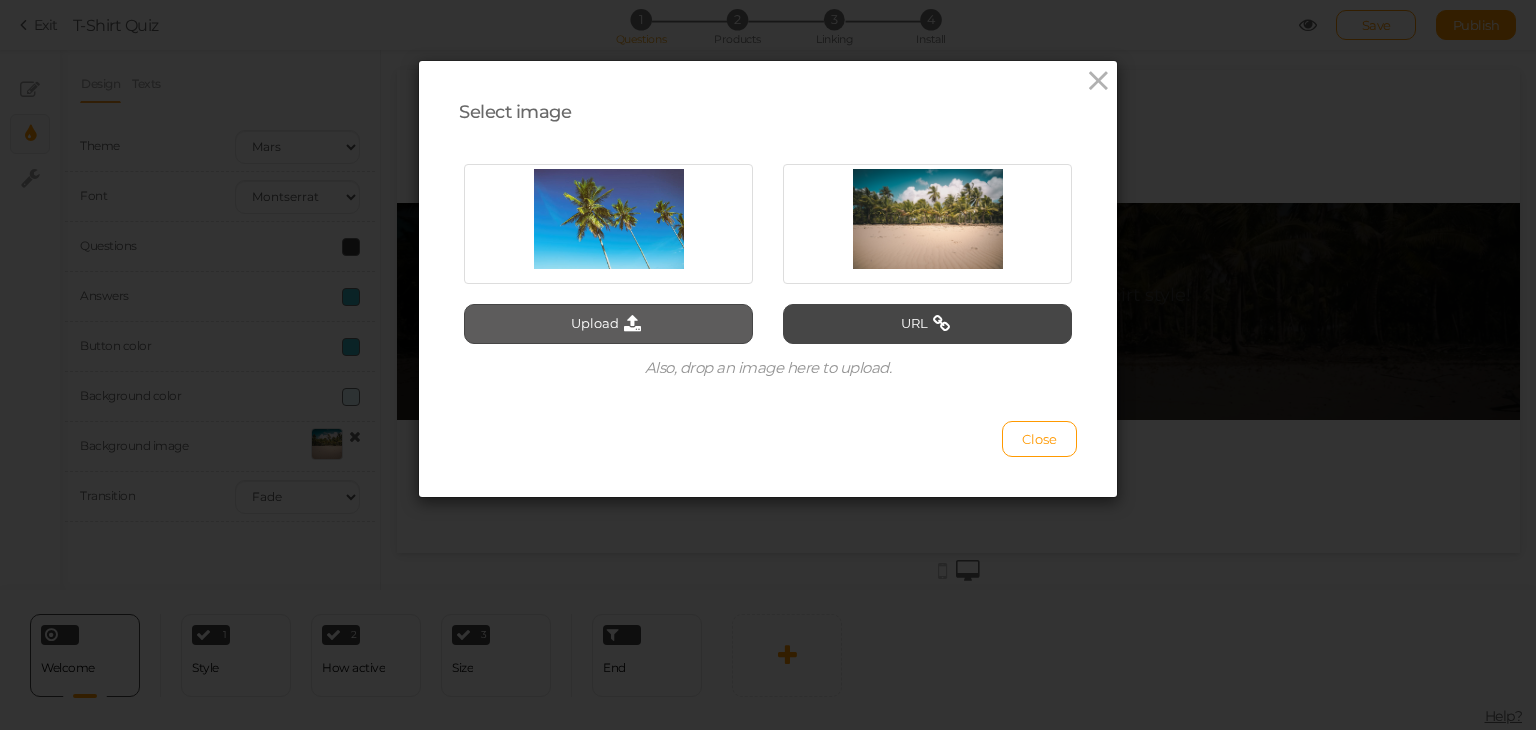 click on "Upload" at bounding box center (608, 324) 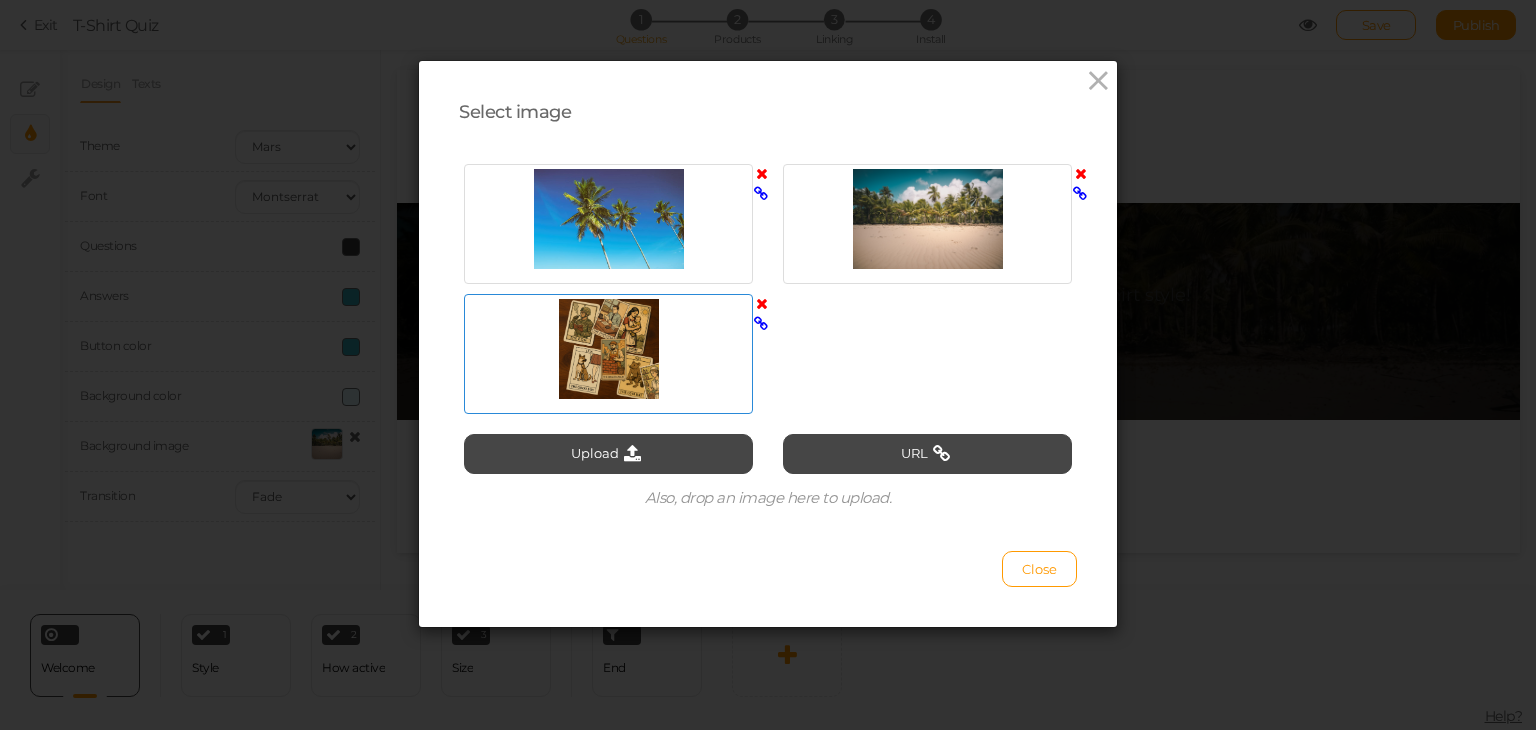click at bounding box center (608, 349) 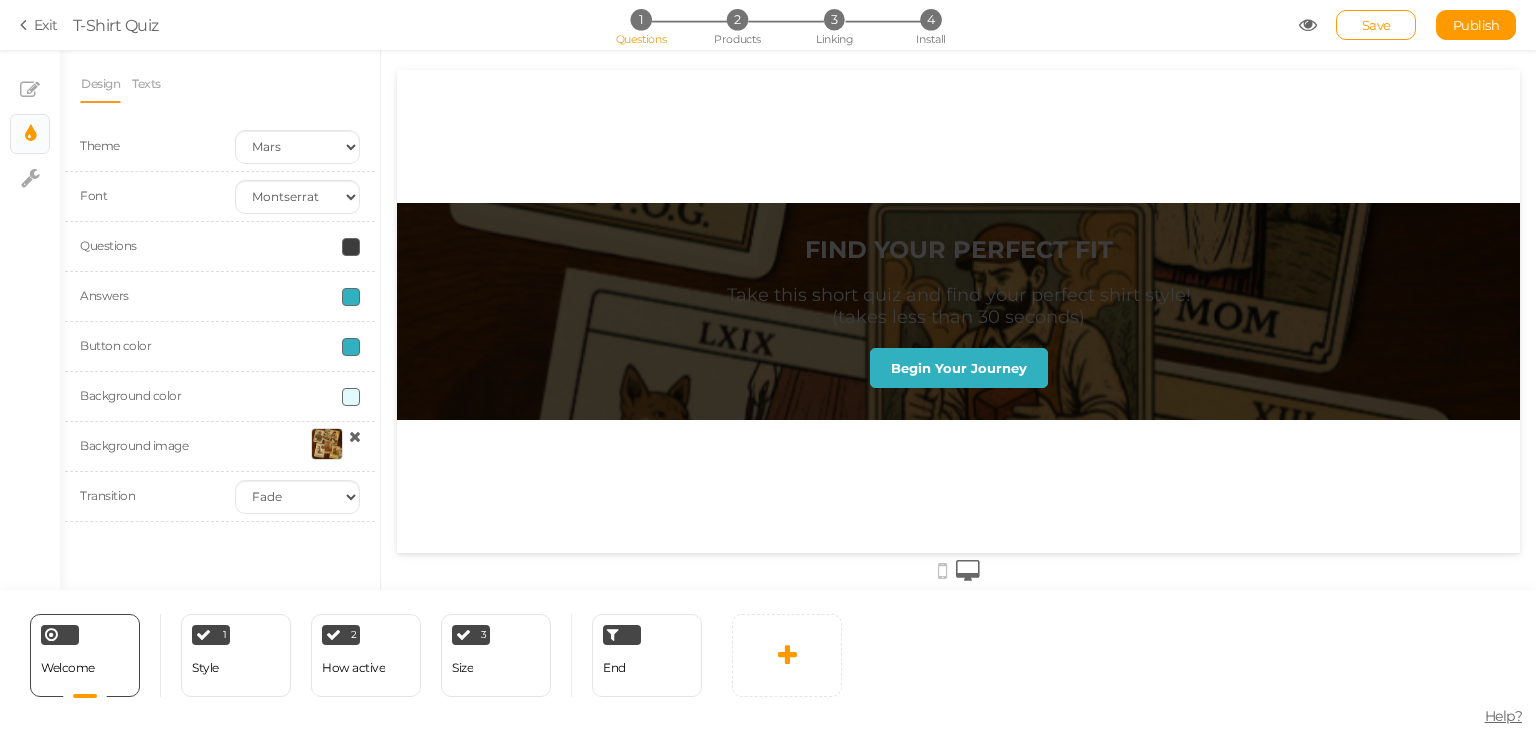 click on "FIND YOUR PERFECT FIT" at bounding box center (959, 249) 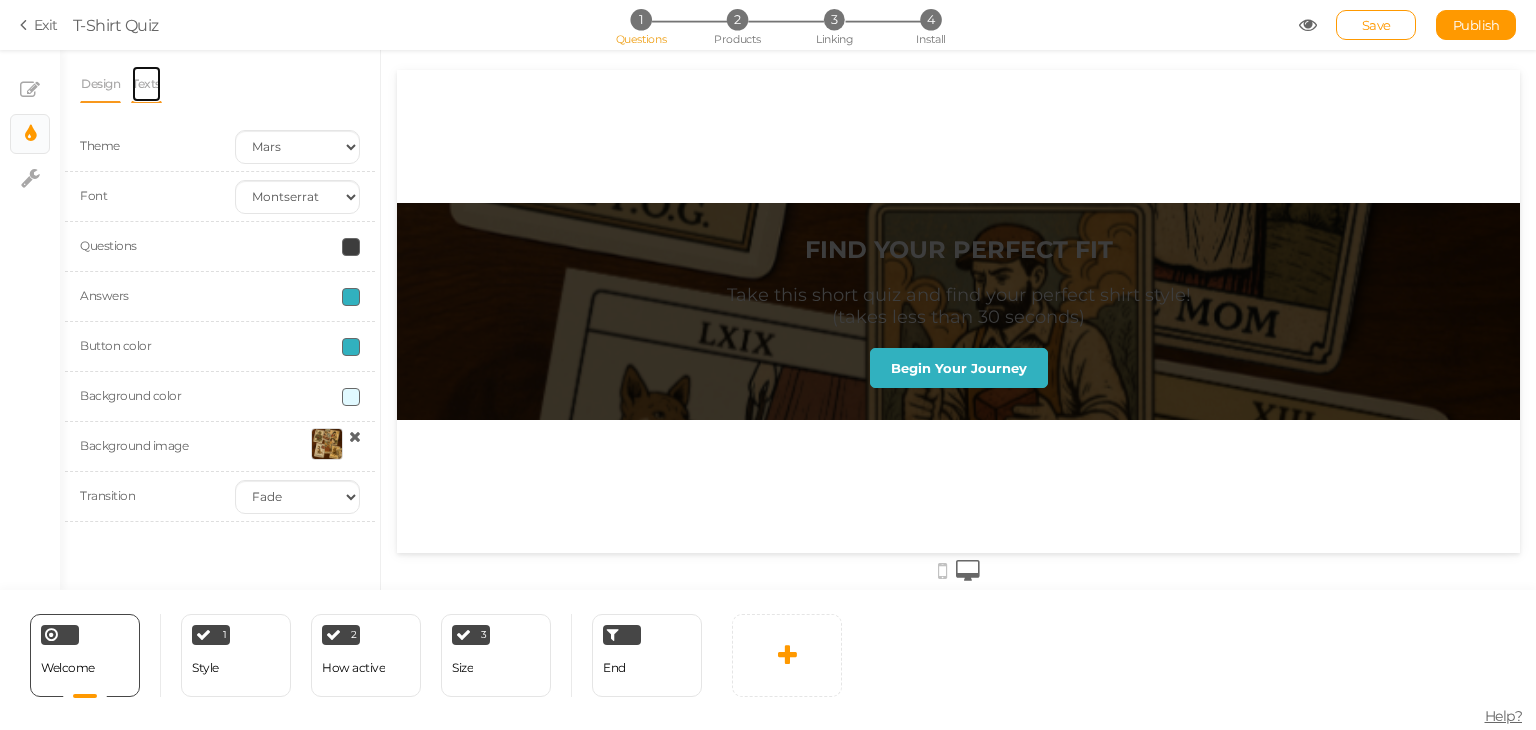 click on "Texts" at bounding box center [146, 84] 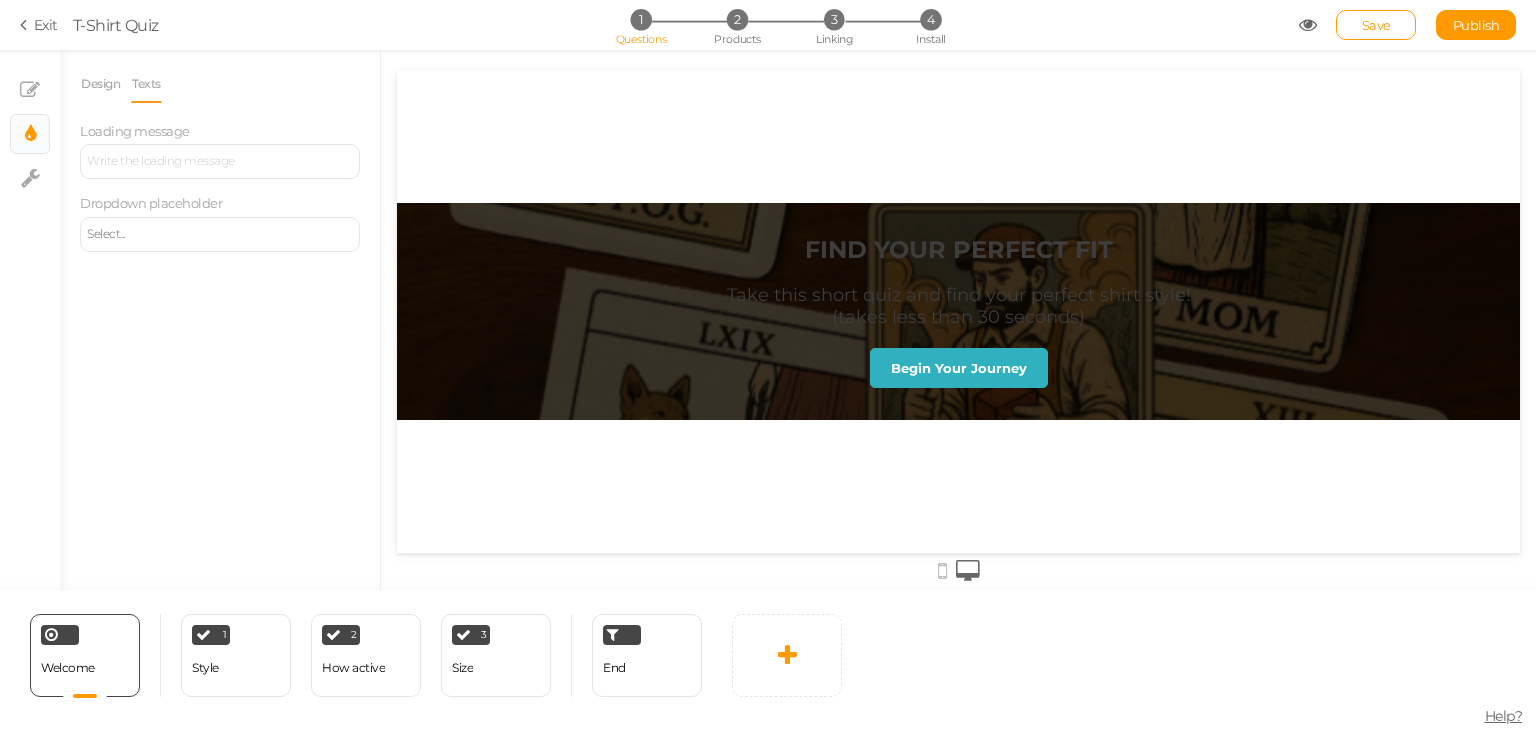 click on "FIND YOUR PERFECT FIT" at bounding box center (959, 249) 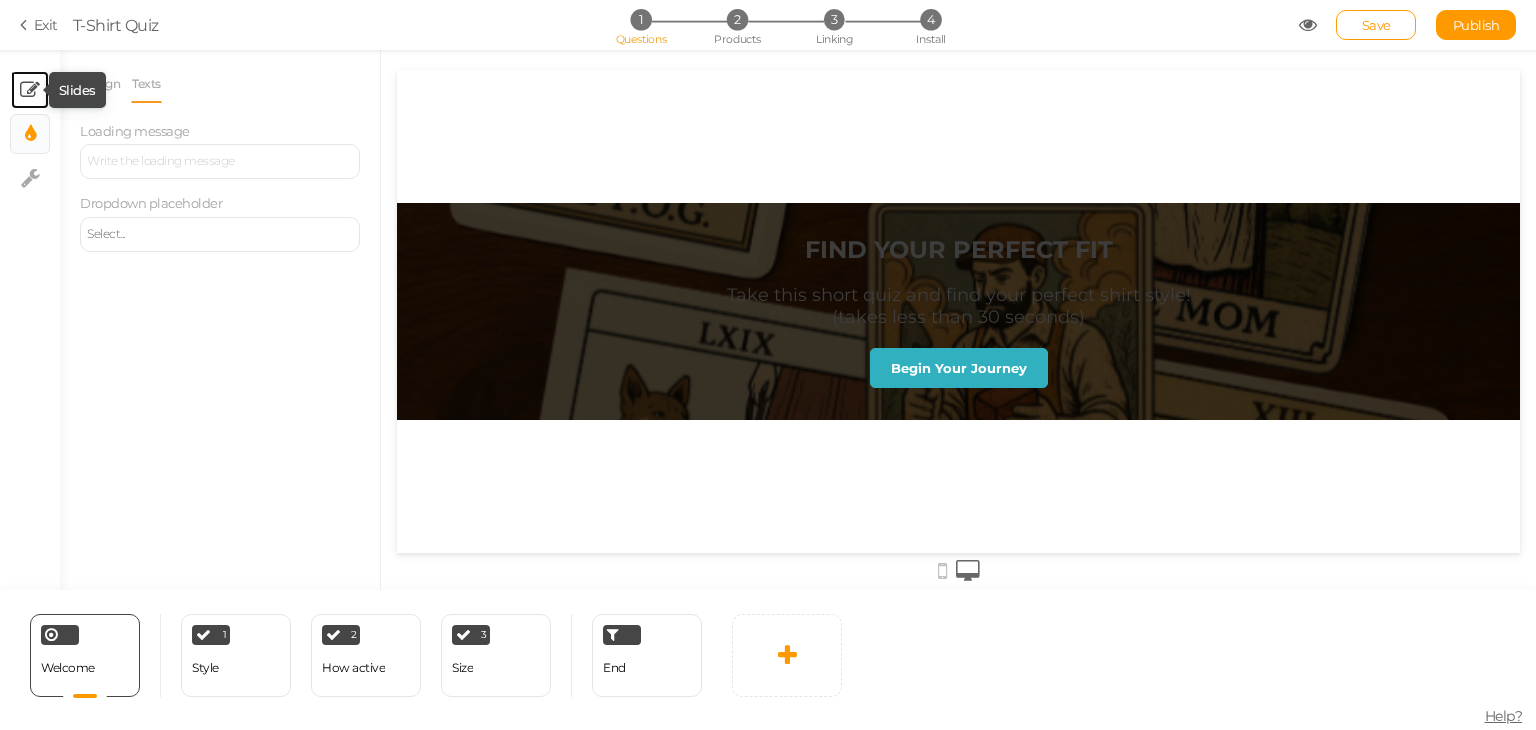click at bounding box center (30, 90) 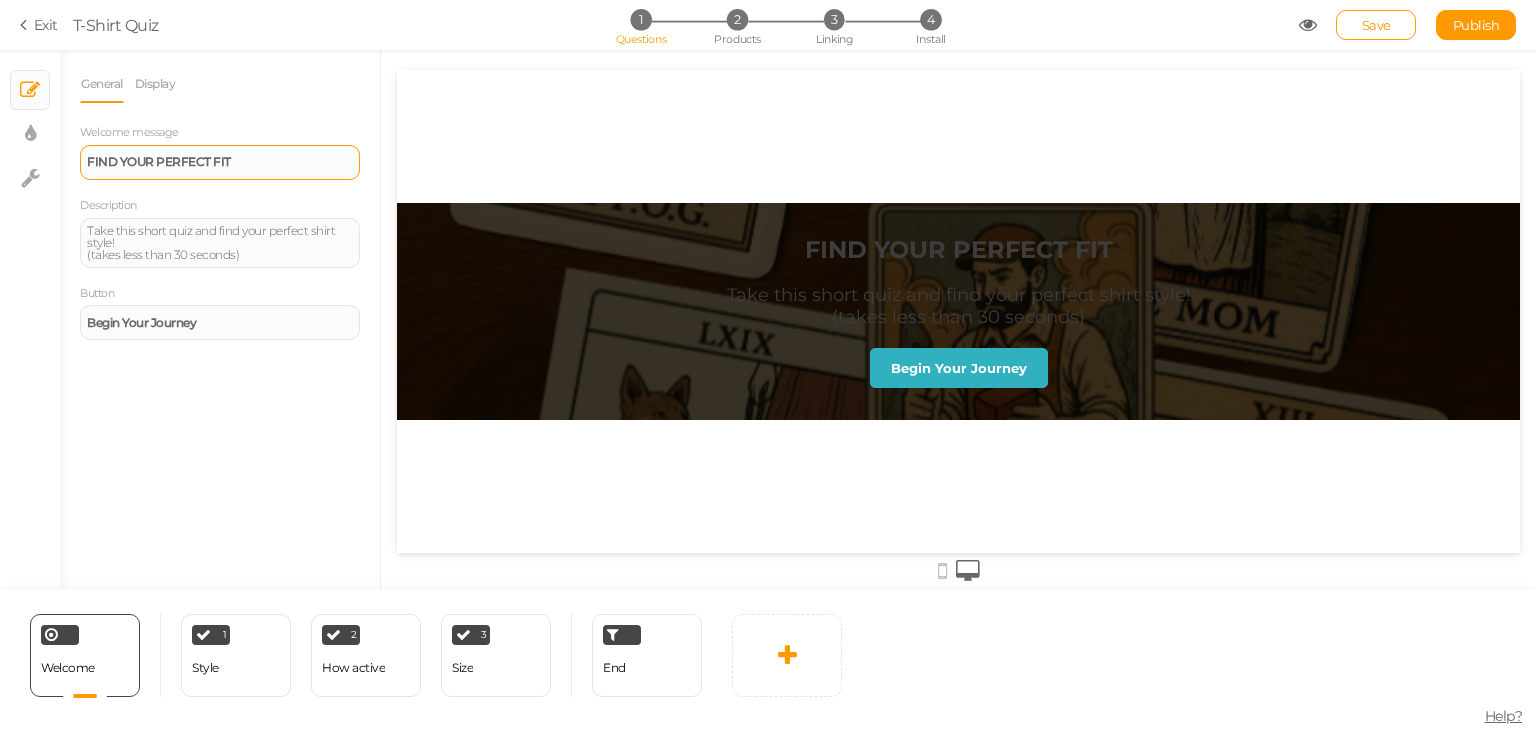 click on "FIND YOUR PERFECT FIT" at bounding box center [220, 162] 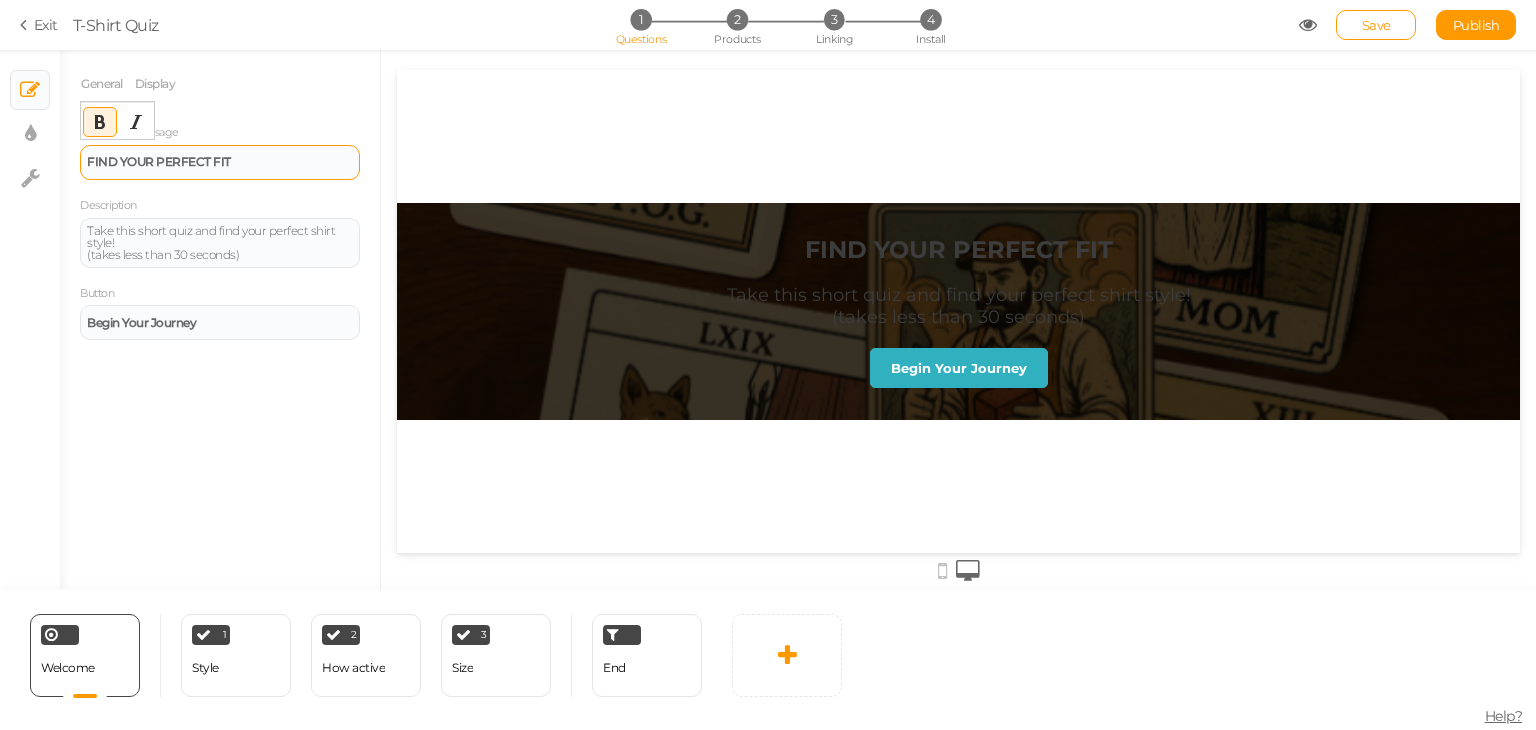 click on "FIND YOUR PERFECT FIT" at bounding box center (220, 162) 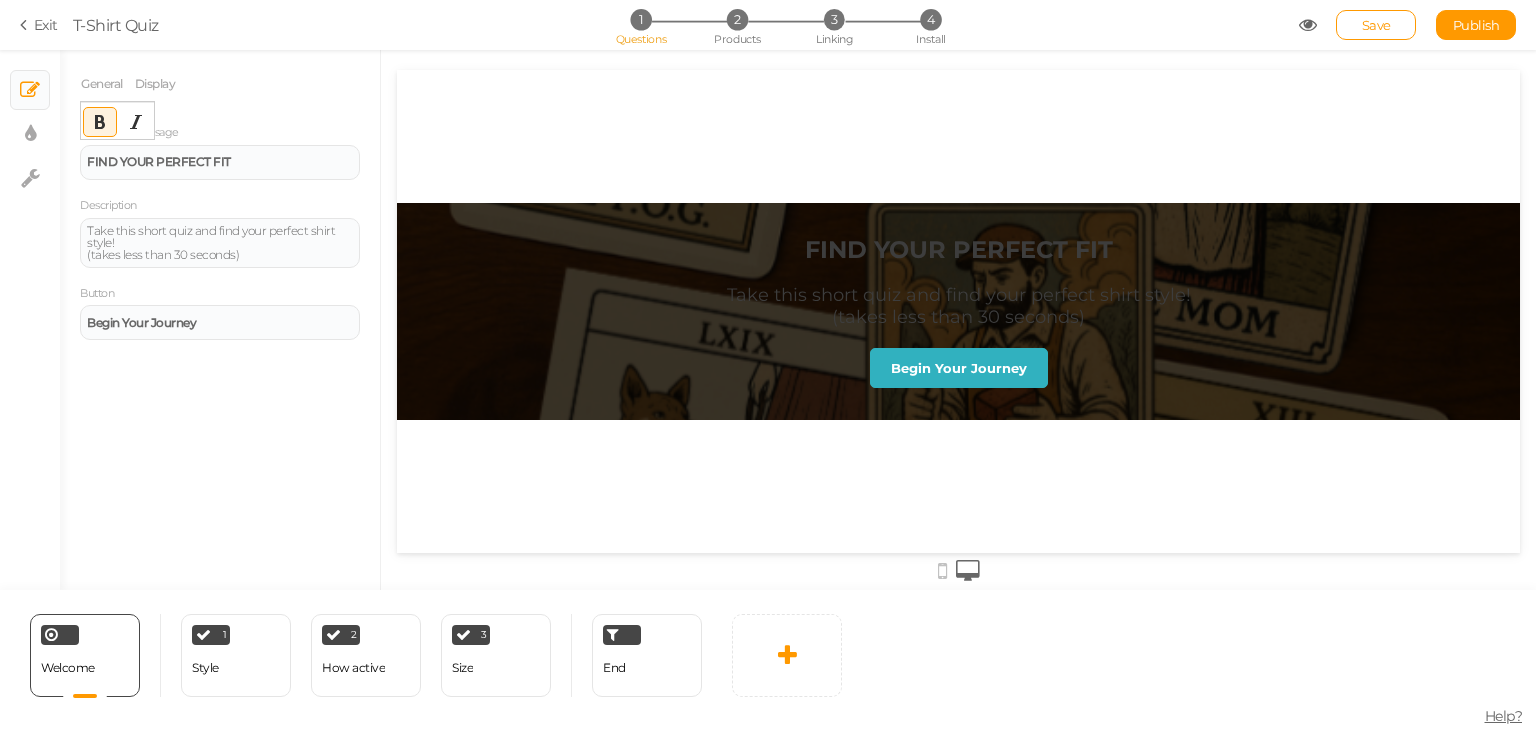 click on "FIND YOUR PERFECT FIT Take this short quiz and find your perfect shirt style!  (takes less than 30 seconds)" at bounding box center [959, 291] 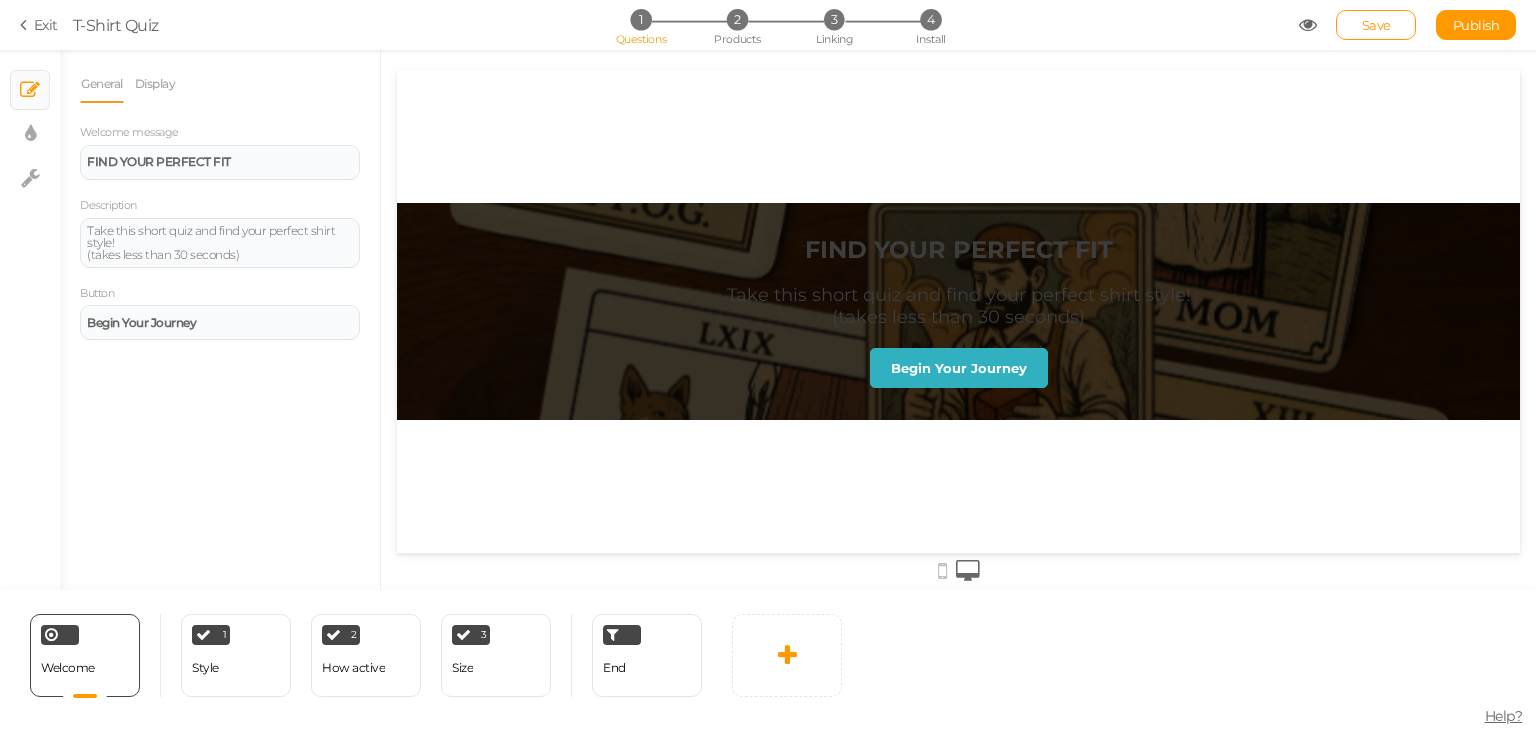 click on "Take this short quiz and find your perfect shirt style!  (takes less than 30 seconds)" at bounding box center (959, 306) 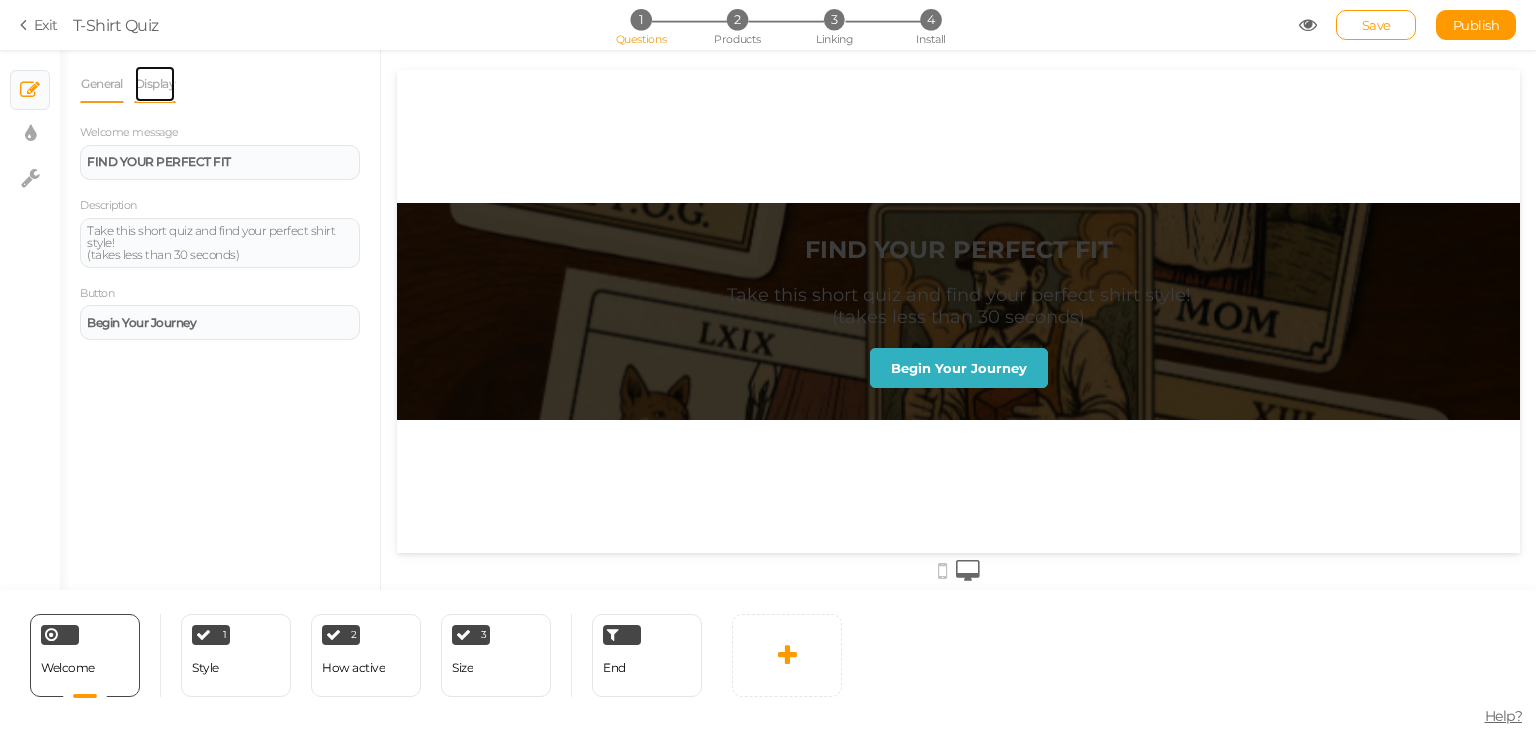 click on "Display" at bounding box center [155, 84] 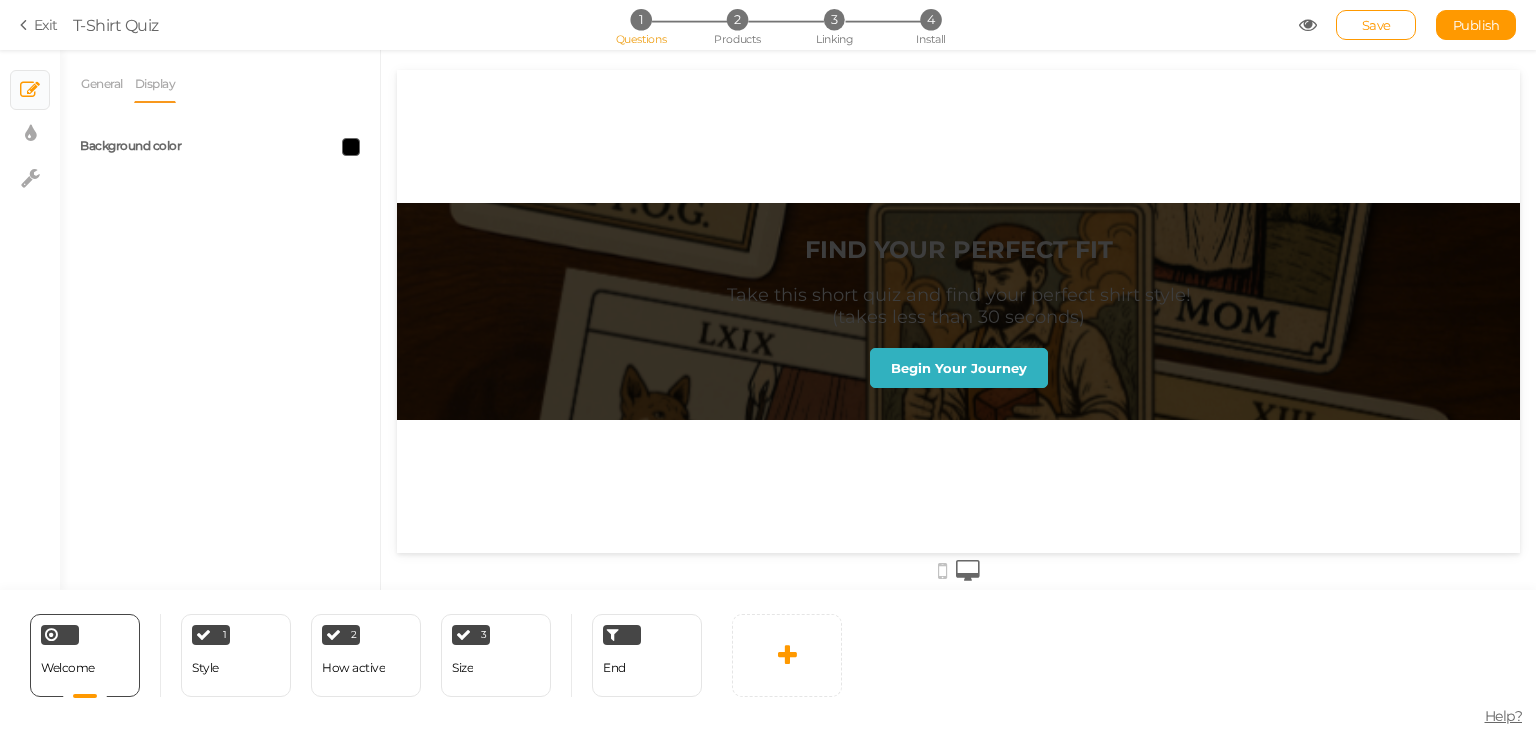 click at bounding box center (297, 147) 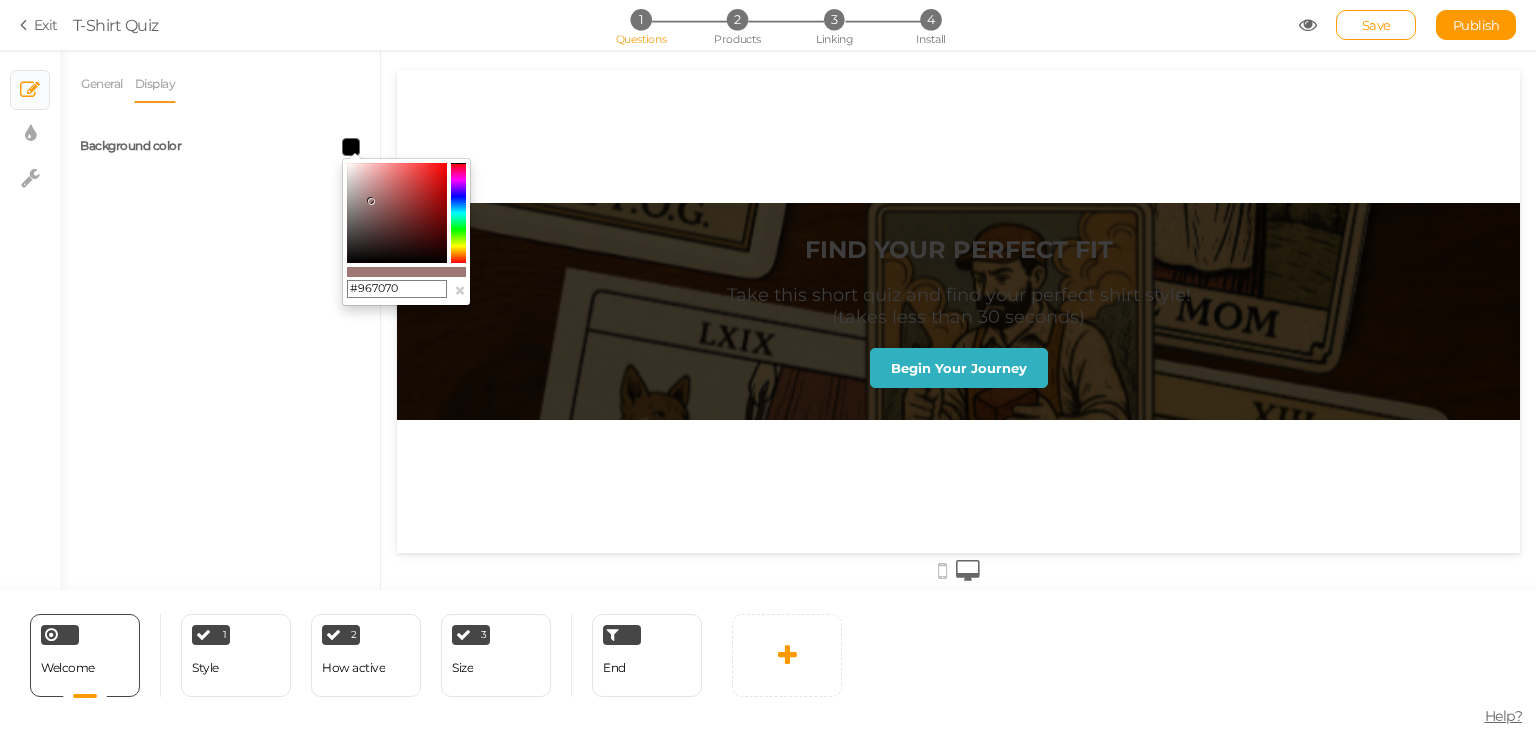 drag, startPoint x: 414, startPoint y: 239, endPoint x: 372, endPoint y: 204, distance: 54.67175 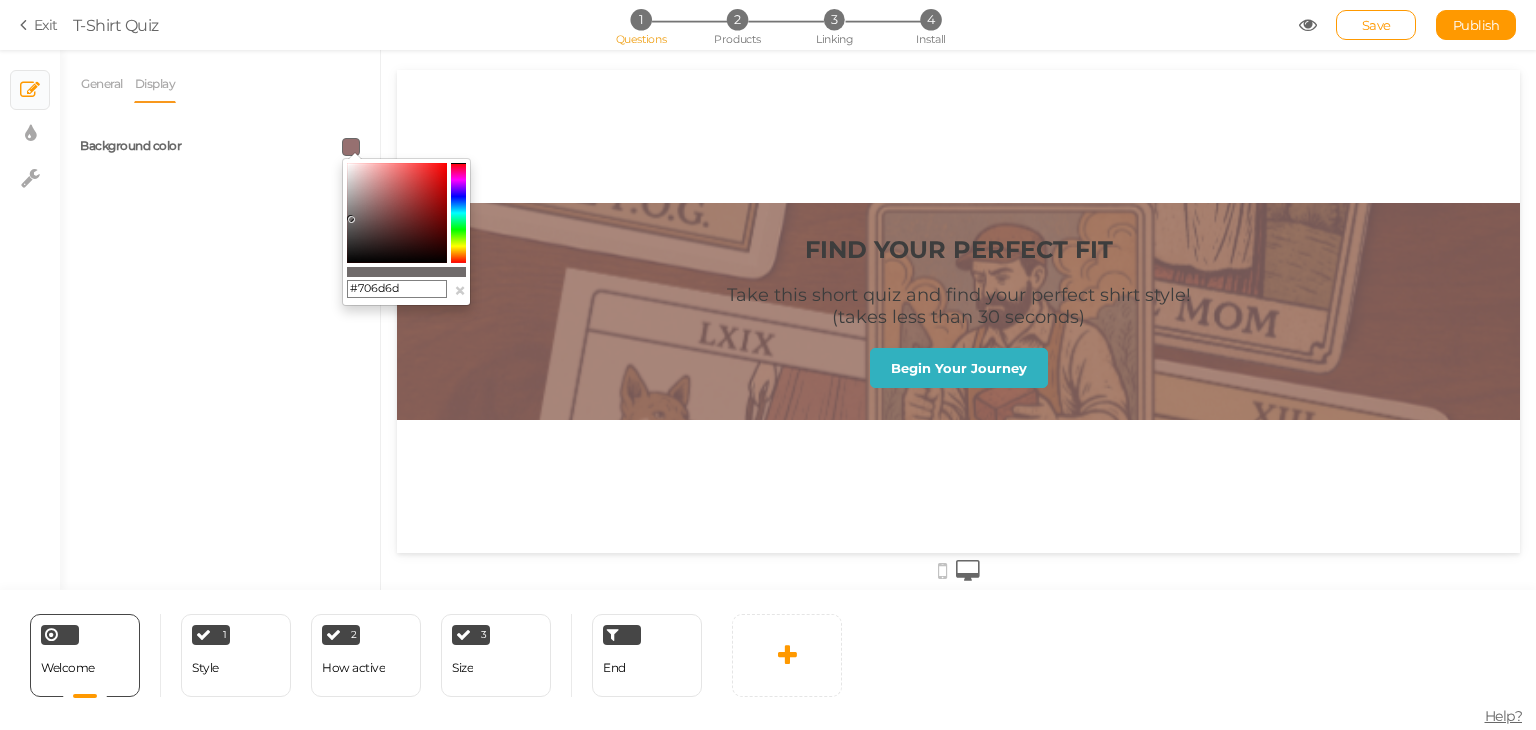 drag, startPoint x: 369, startPoint y: 211, endPoint x: 349, endPoint y: 219, distance: 21.540659 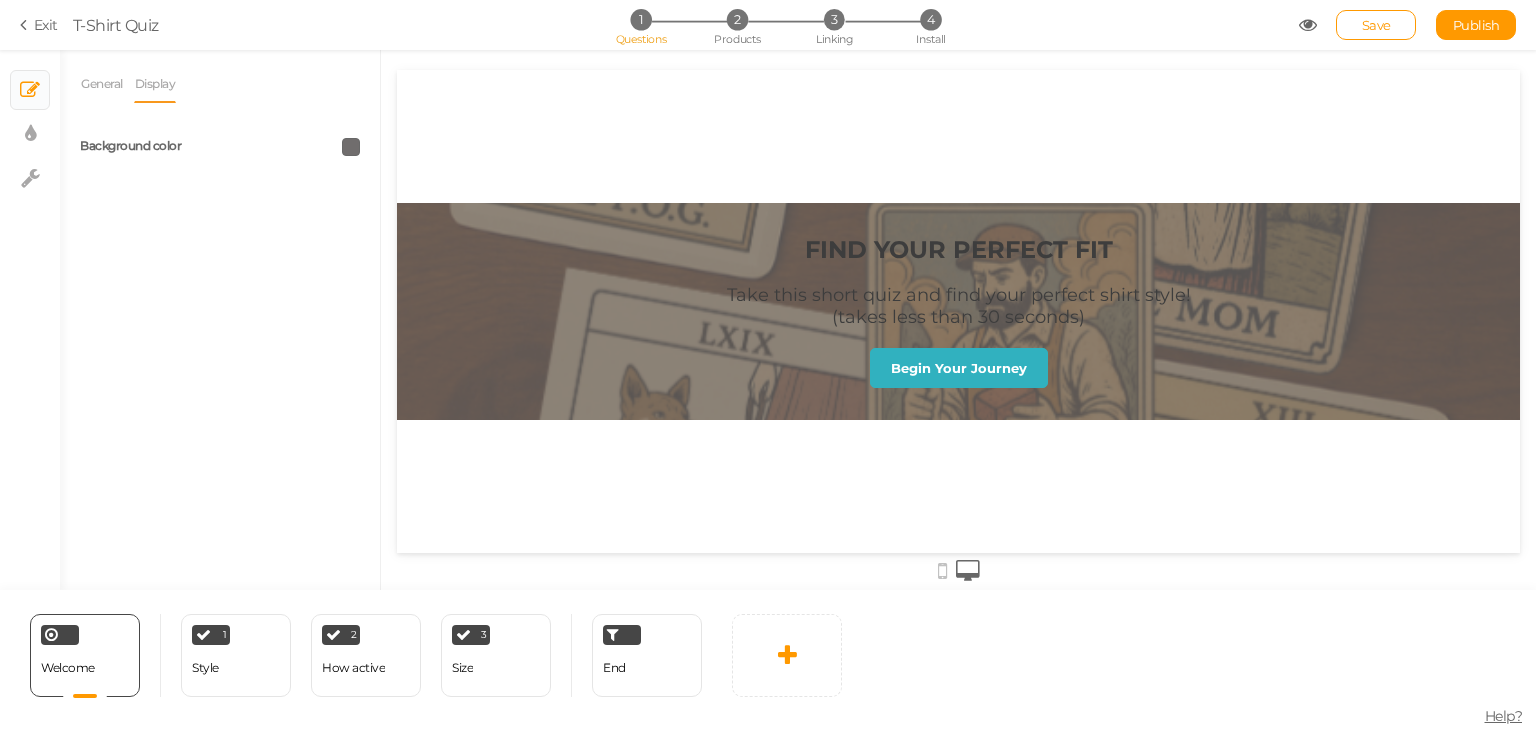 click on "General
Display
Welcome message   FIND YOUR PERFECT FIT                         Description   Take this short quiz and find your perfect shirt style!  (takes less than 30 seconds)                         Button   Begin Your Journey
Background color" at bounding box center [220, 327] 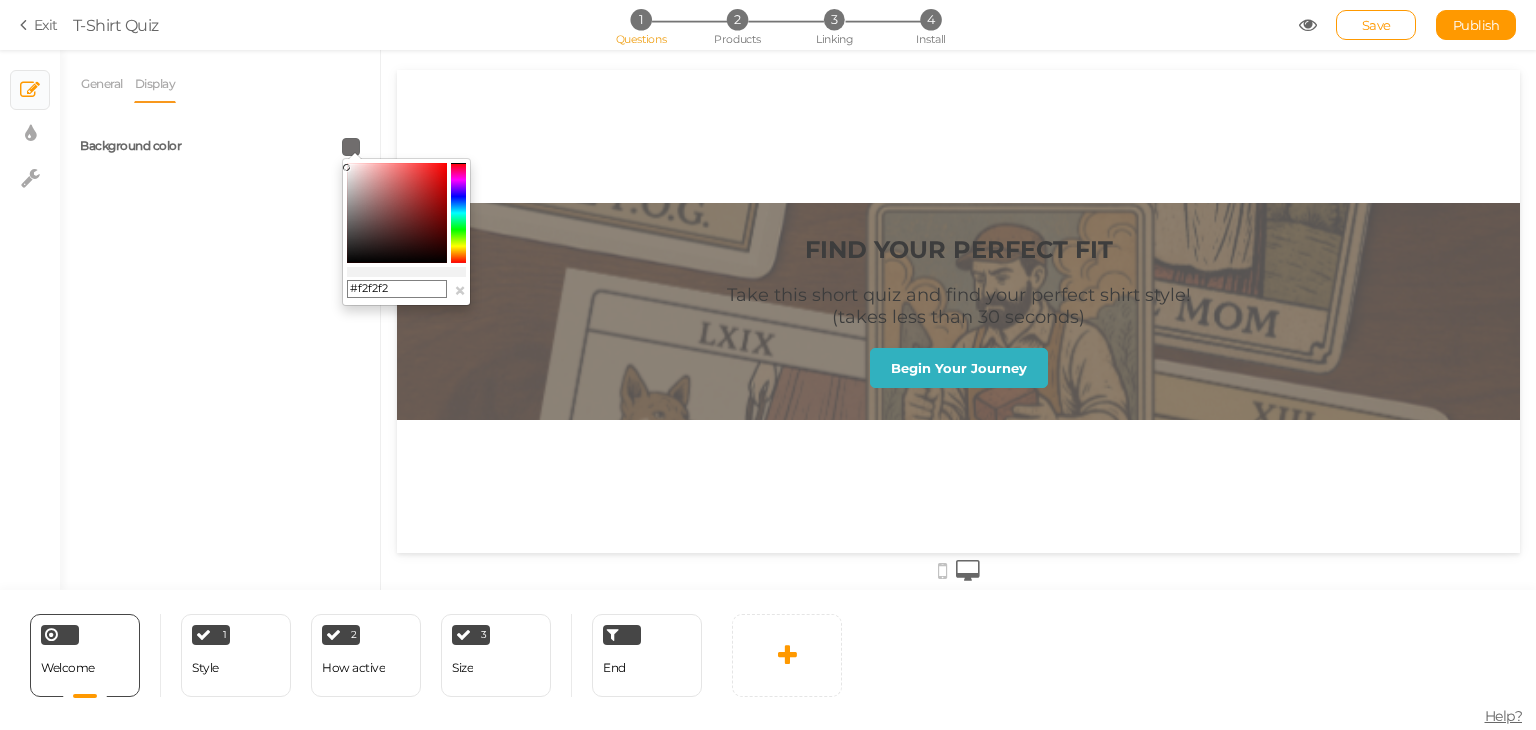 type on "#efefef" 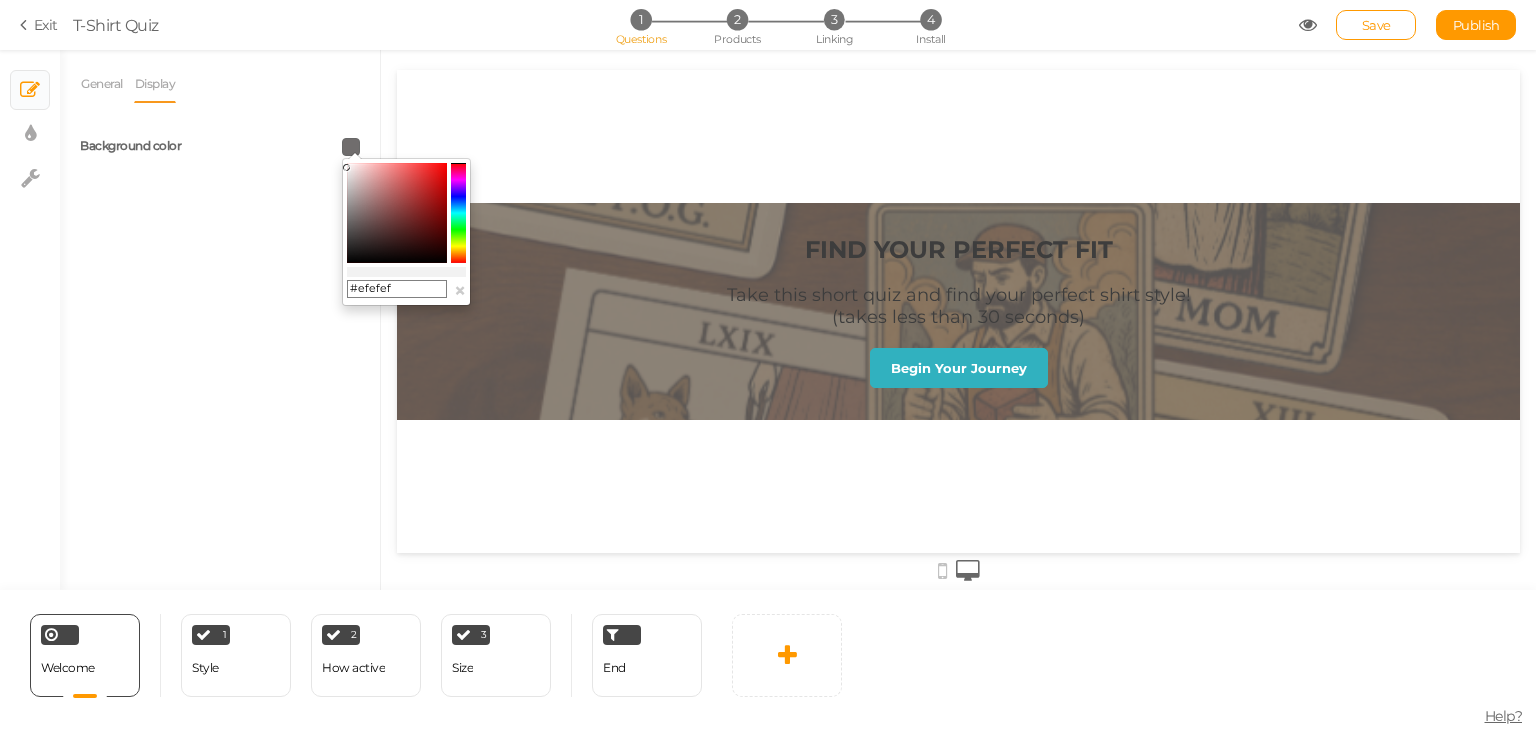 drag, startPoint x: 382, startPoint y: 196, endPoint x: 344, endPoint y: 169, distance: 46.615448 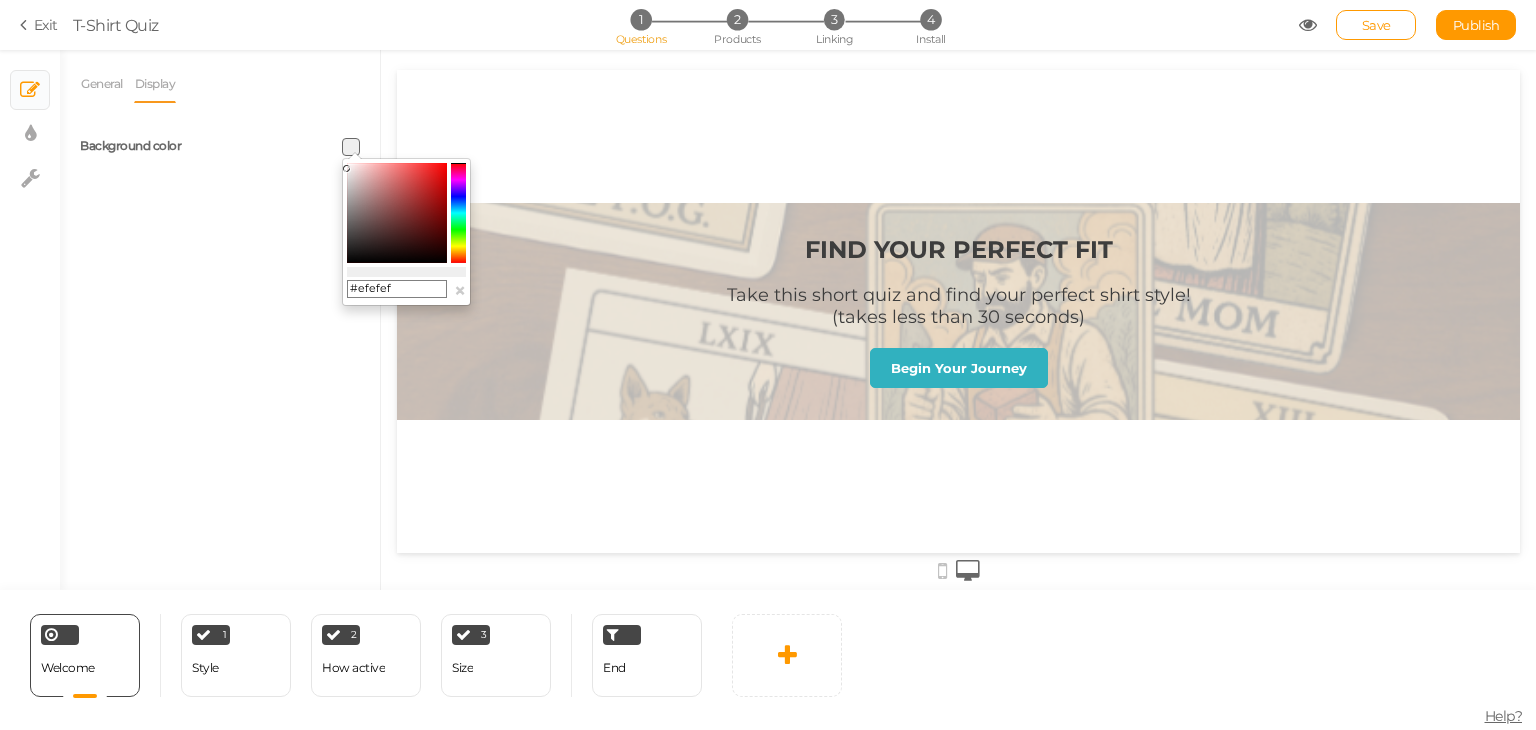 click on "General
Display
Welcome message   FIND YOUR PERFECT FIT                         Description   Take this short quiz and find your perfect shirt style!  (takes less than 30 seconds)                         Button   Begin Your Journey
Background color" at bounding box center (220, 327) 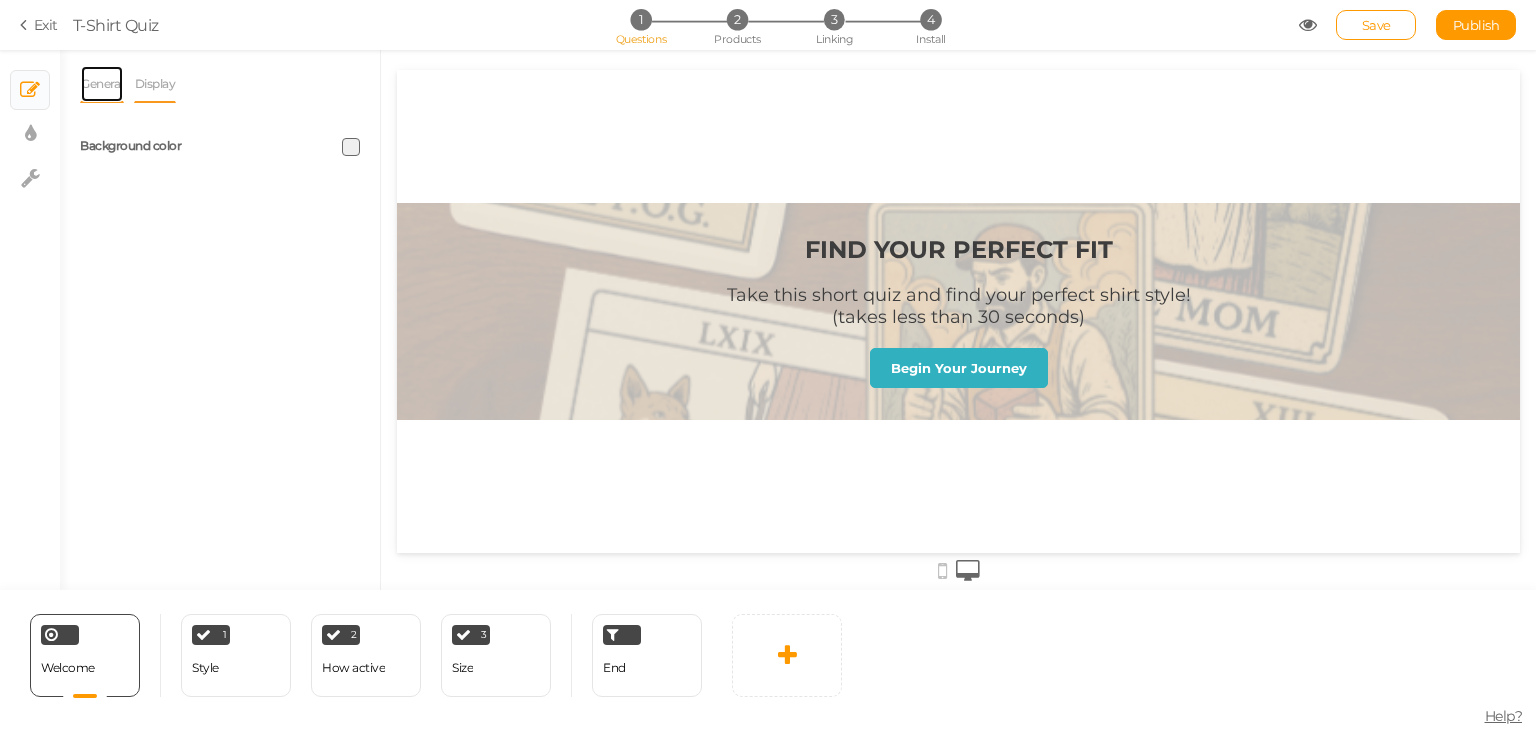 click on "General" at bounding box center (102, 84) 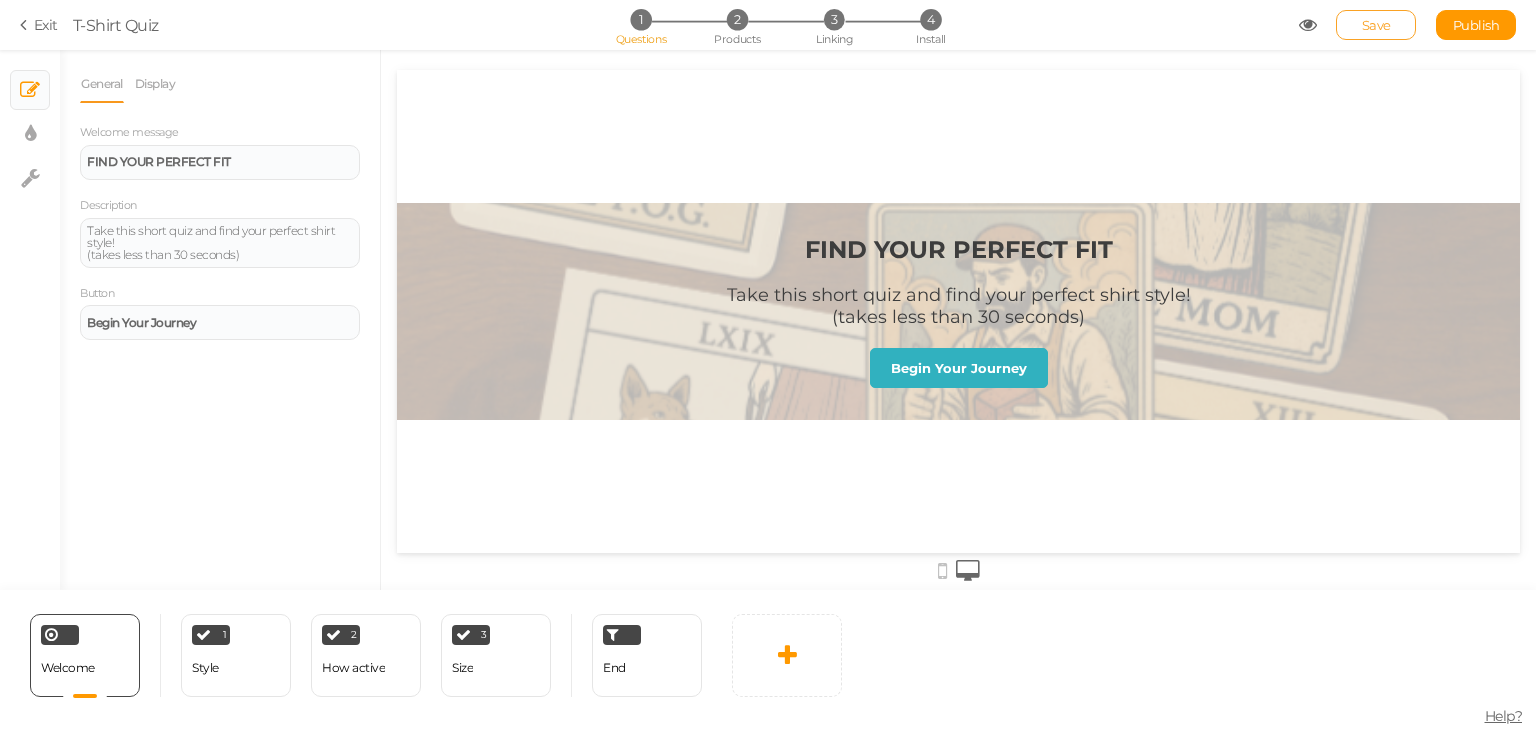 click on "Save" at bounding box center (1376, 25) 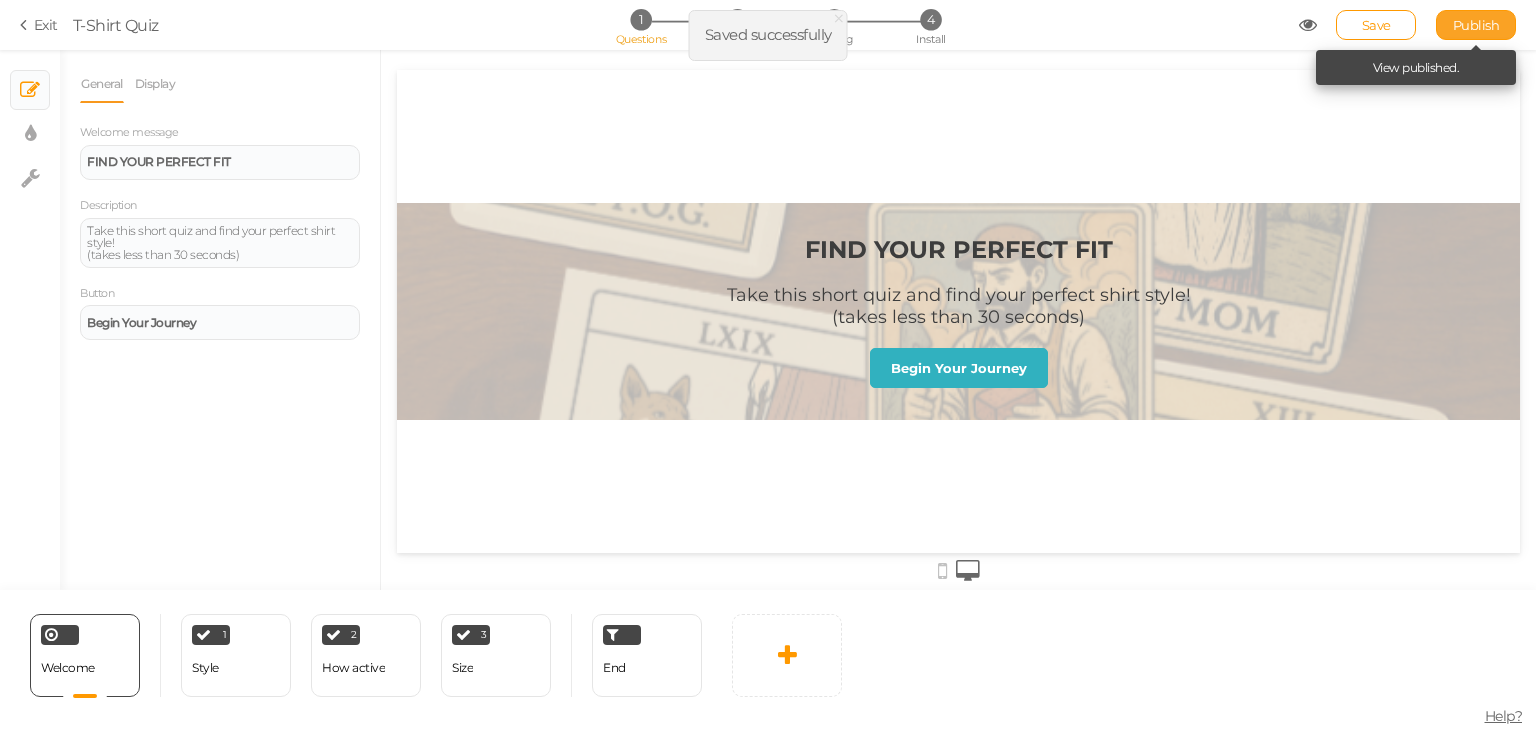 click on "Publish" at bounding box center [1476, 25] 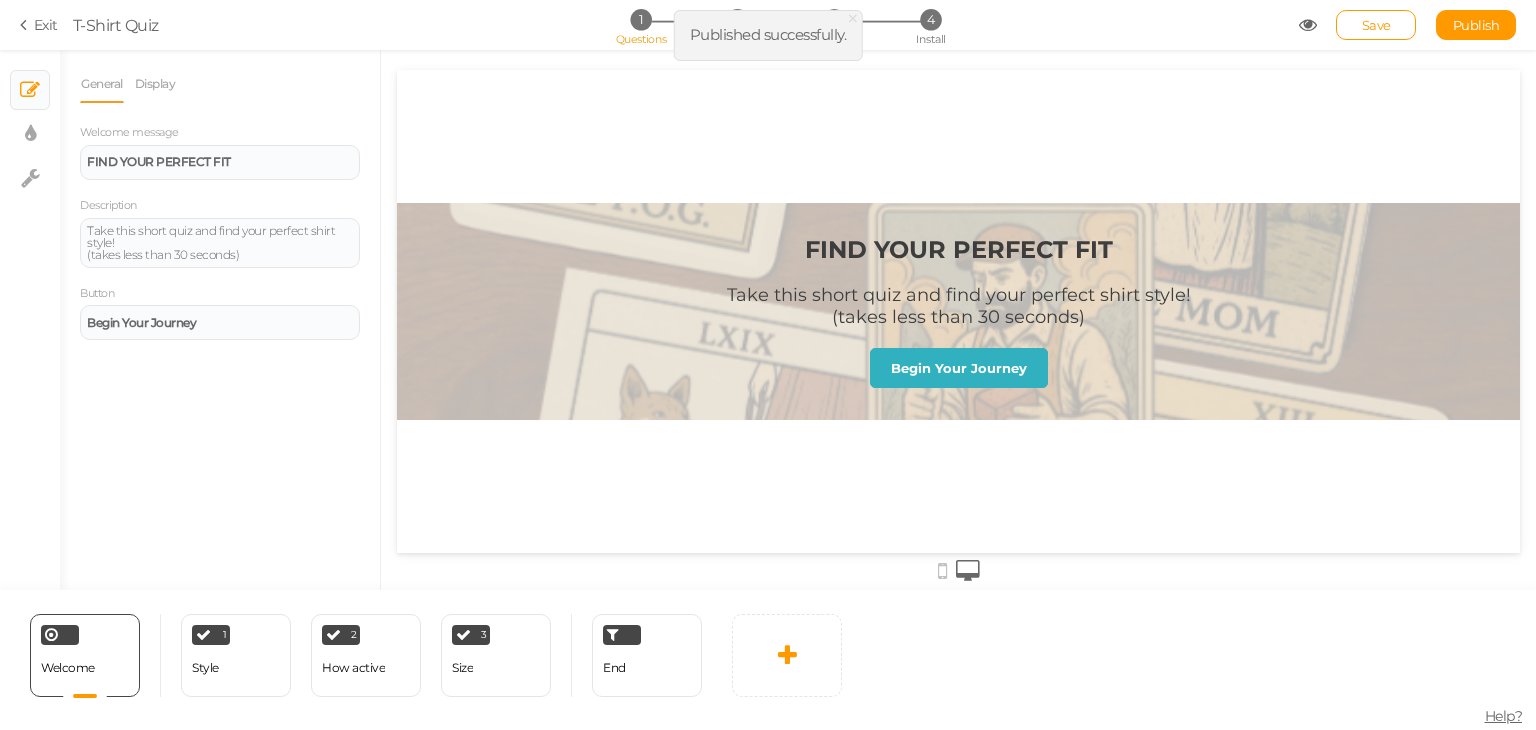 click on "Published successfully." at bounding box center (768, 34) 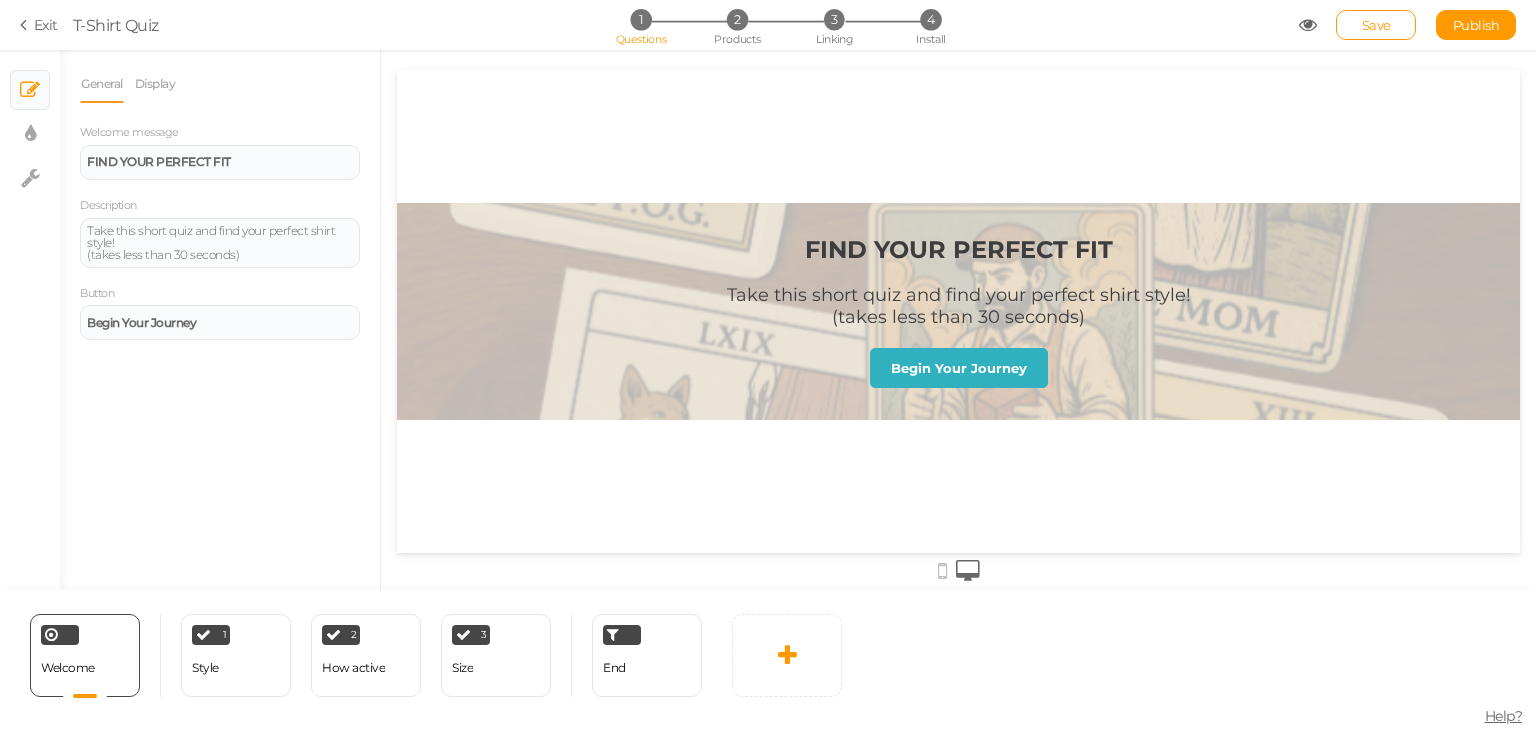 click on "Exit     T-Shirt Quiz           1   Questions       2   Products       3   Linking             4   Install                   Save       Publish     View published." at bounding box center [768, 25] 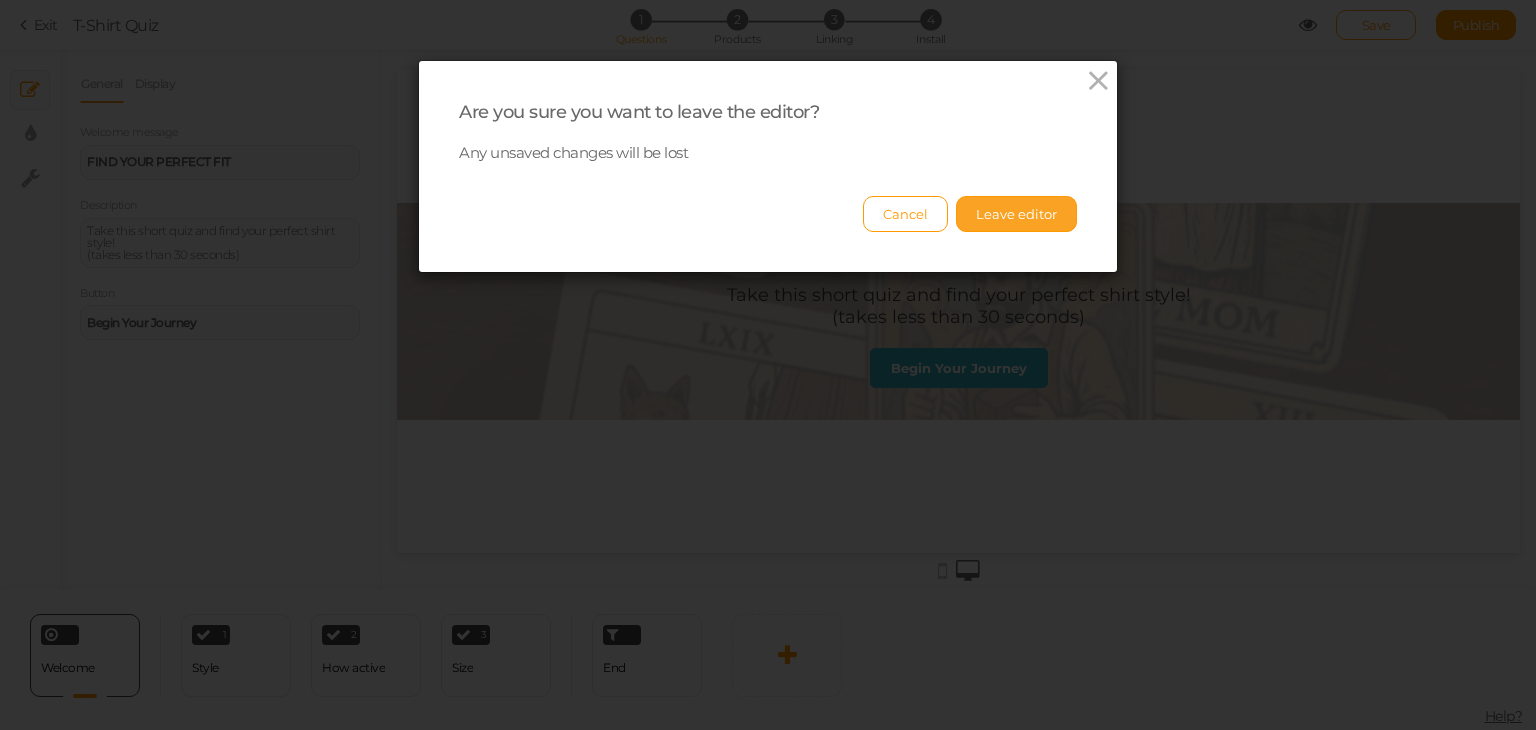 click on "Leave editor" at bounding box center [1016, 214] 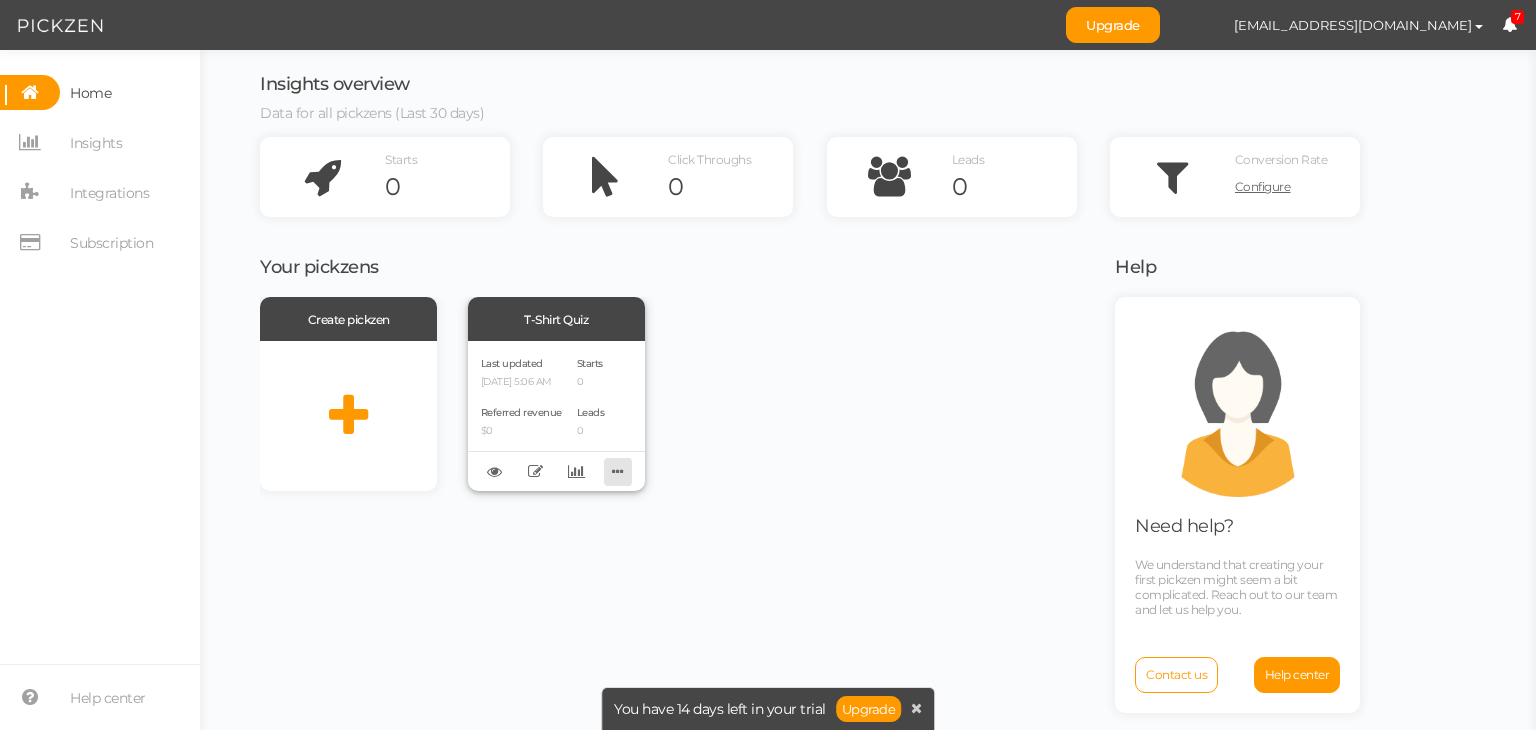 click at bounding box center (618, 471) 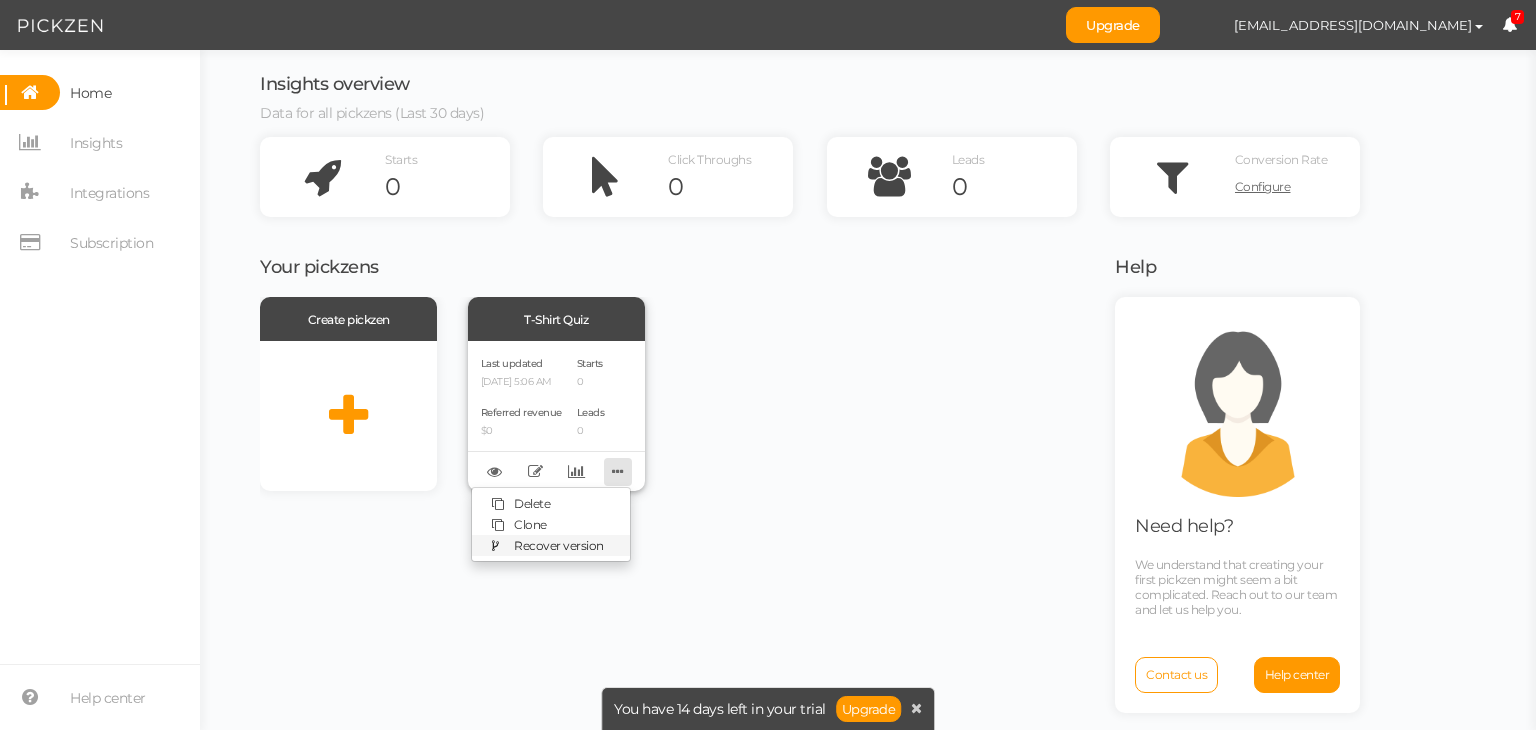 click on "Recover version" at bounding box center (551, 545) 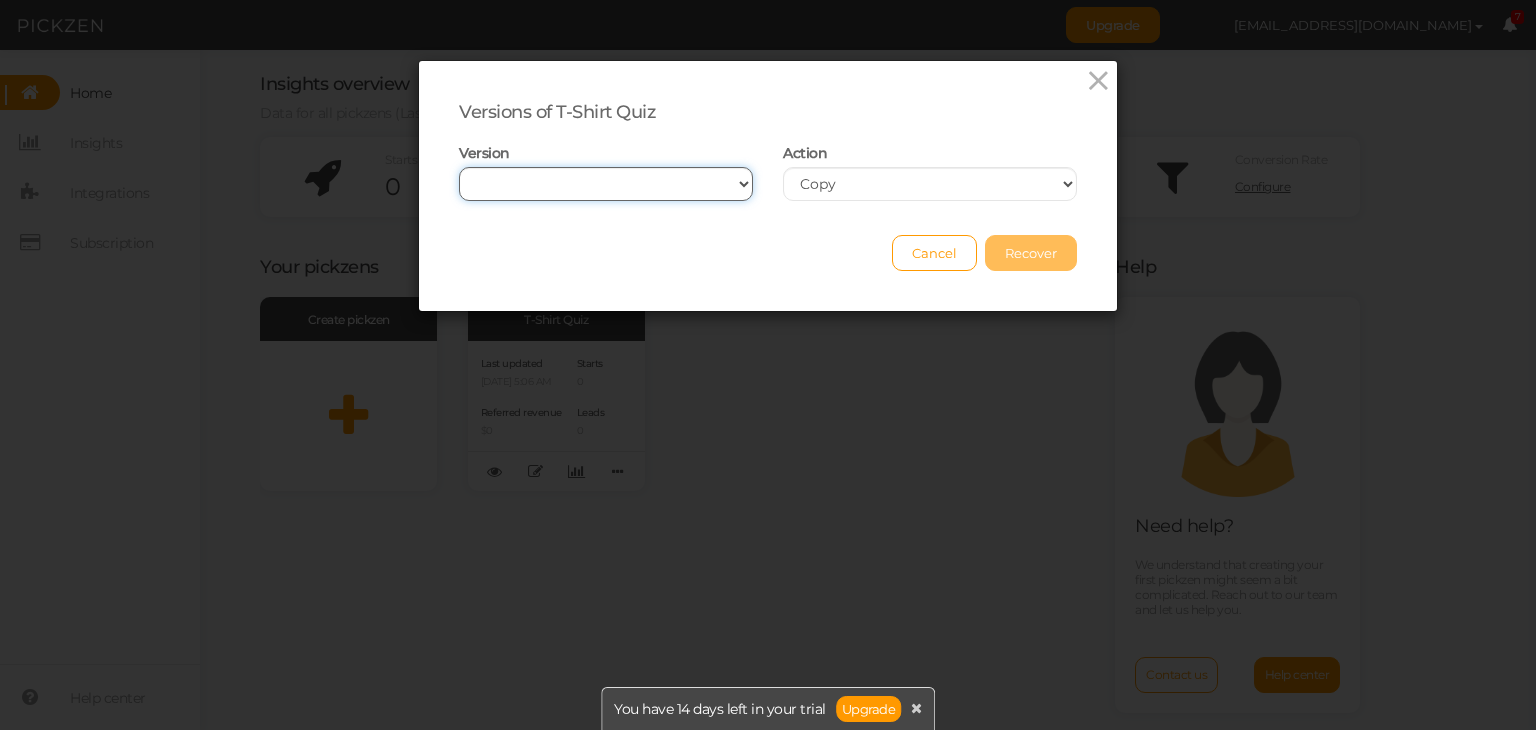 click on "[DATE] 5:06 AM [DATE] 5:02 AM [DATE] 5:02 AM" at bounding box center [606, 184] 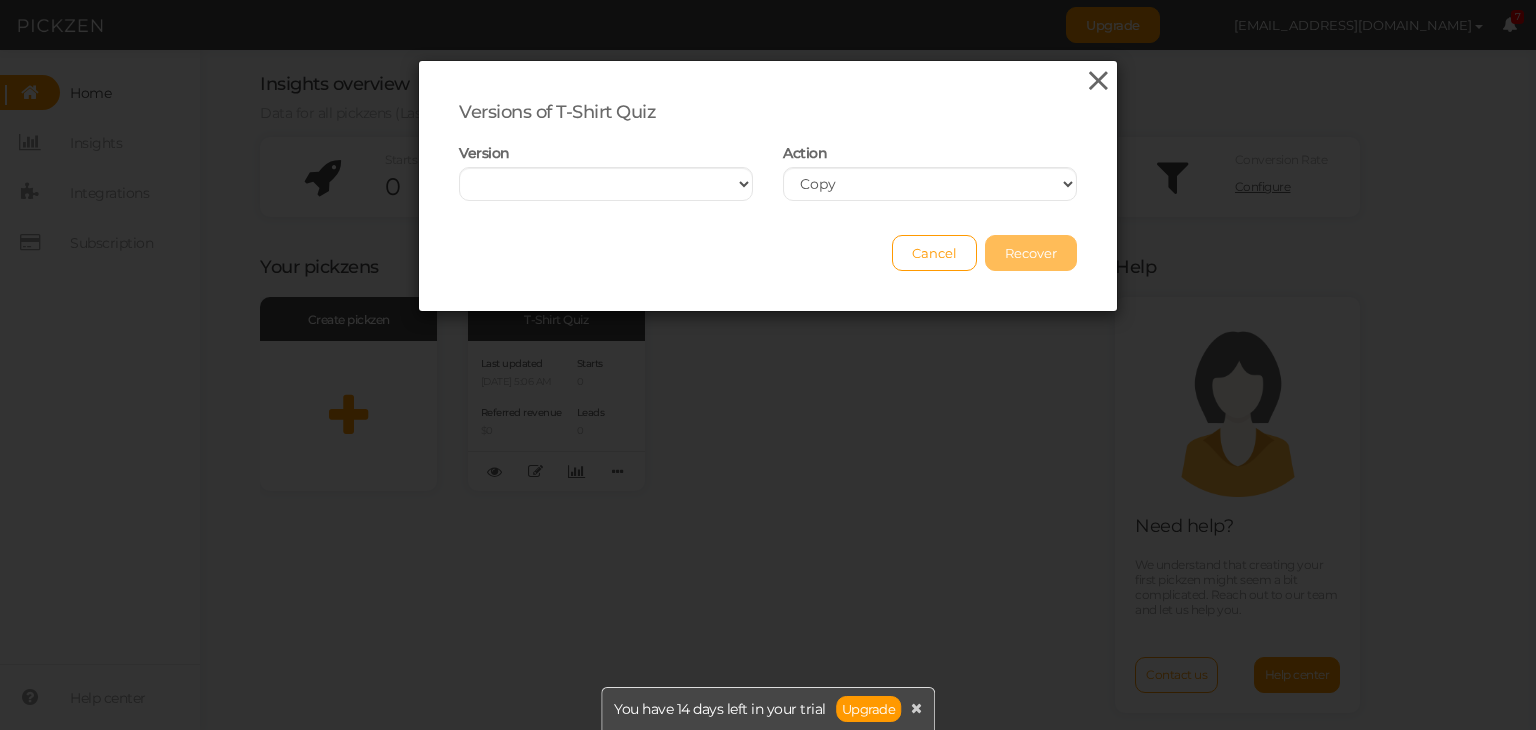 click at bounding box center (1098, 81) 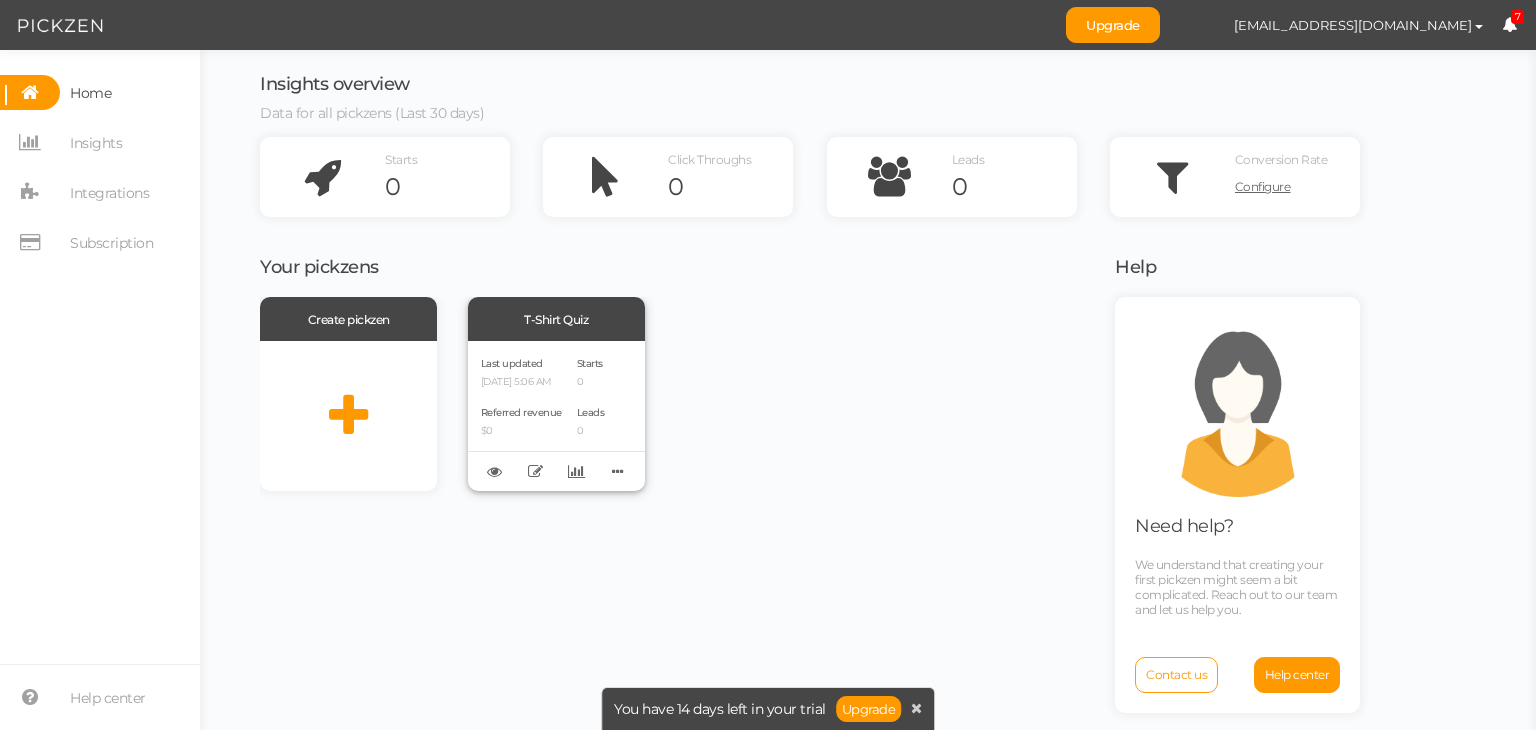 click on "Last updated   [DATE] 5:06 AM" at bounding box center (521, 371) 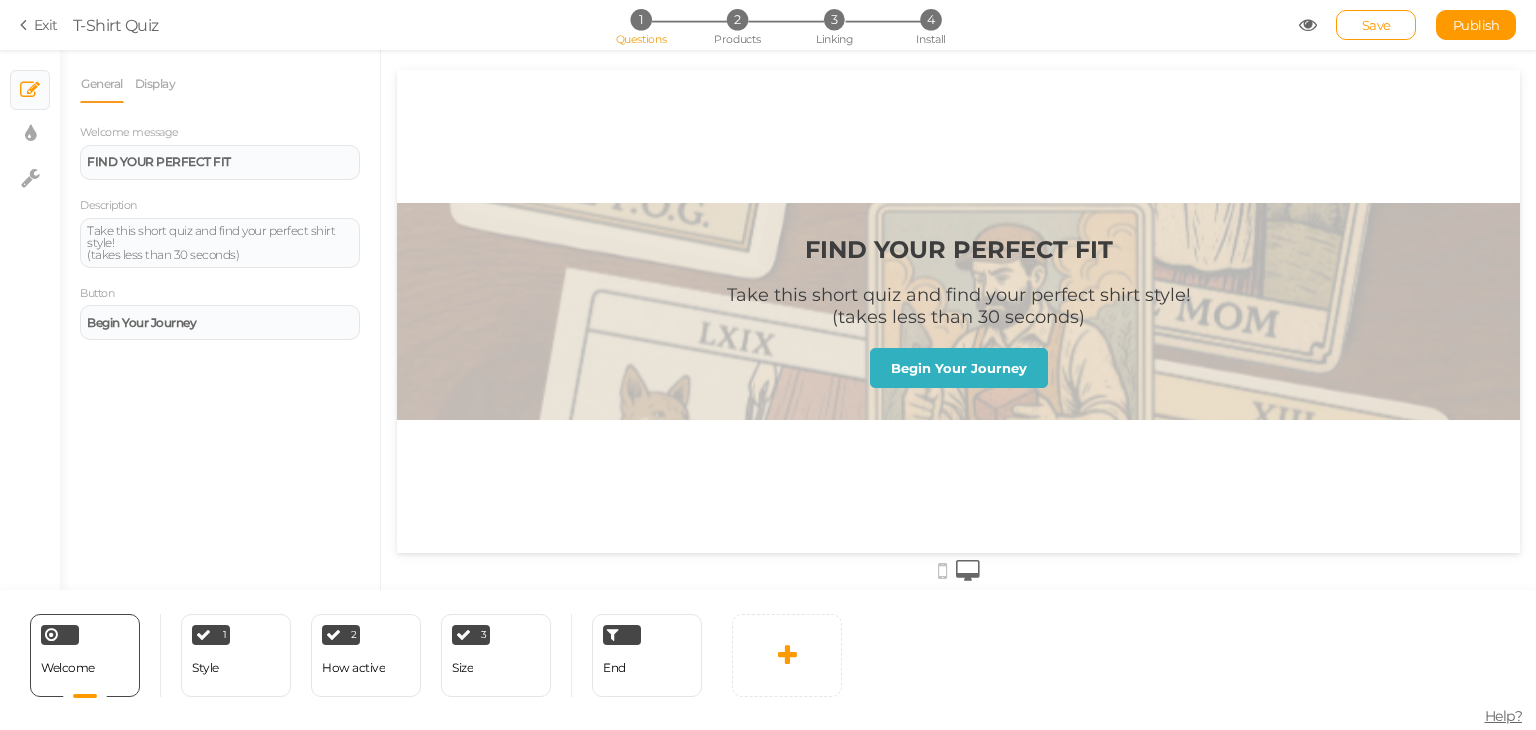 scroll, scrollTop: 0, scrollLeft: 0, axis: both 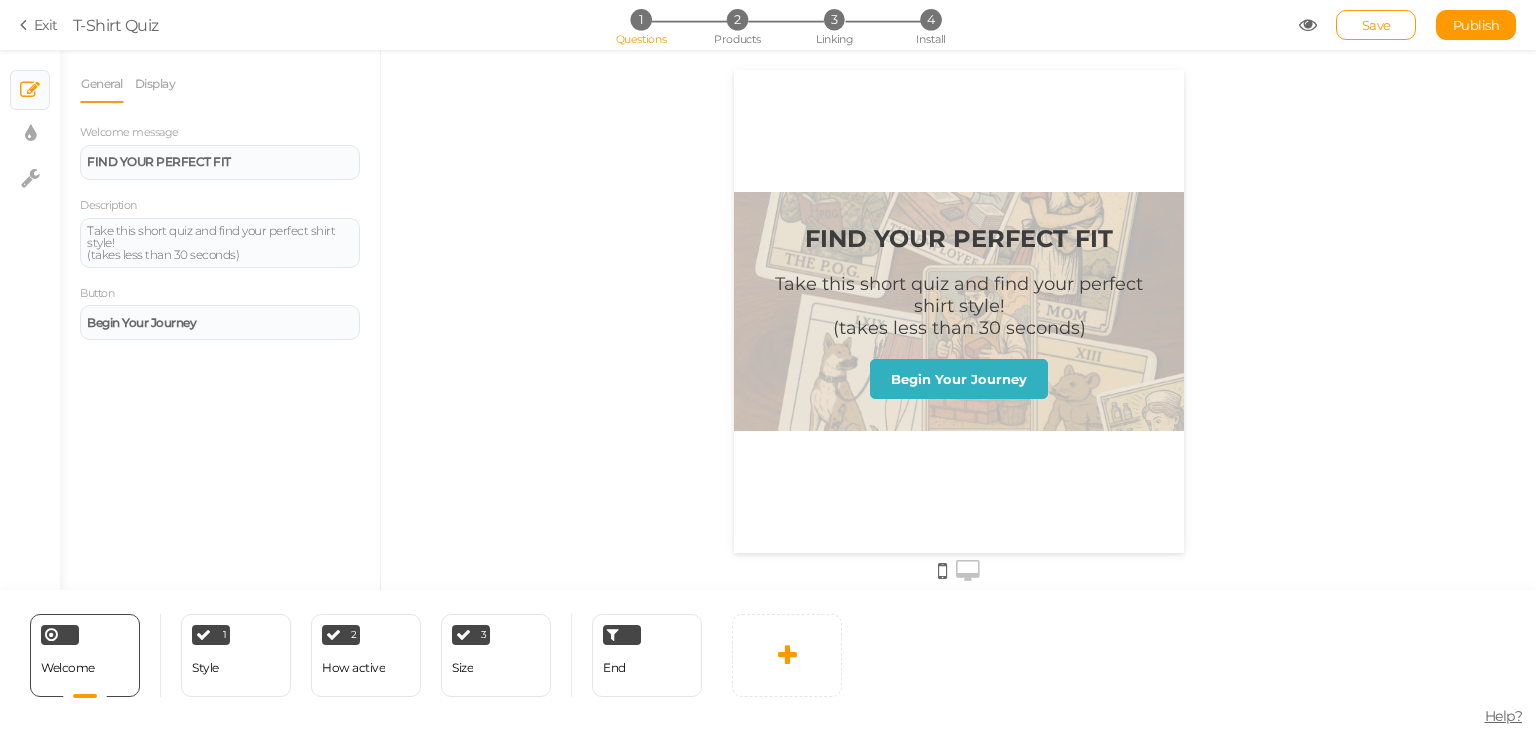 click at bounding box center [968, 571] 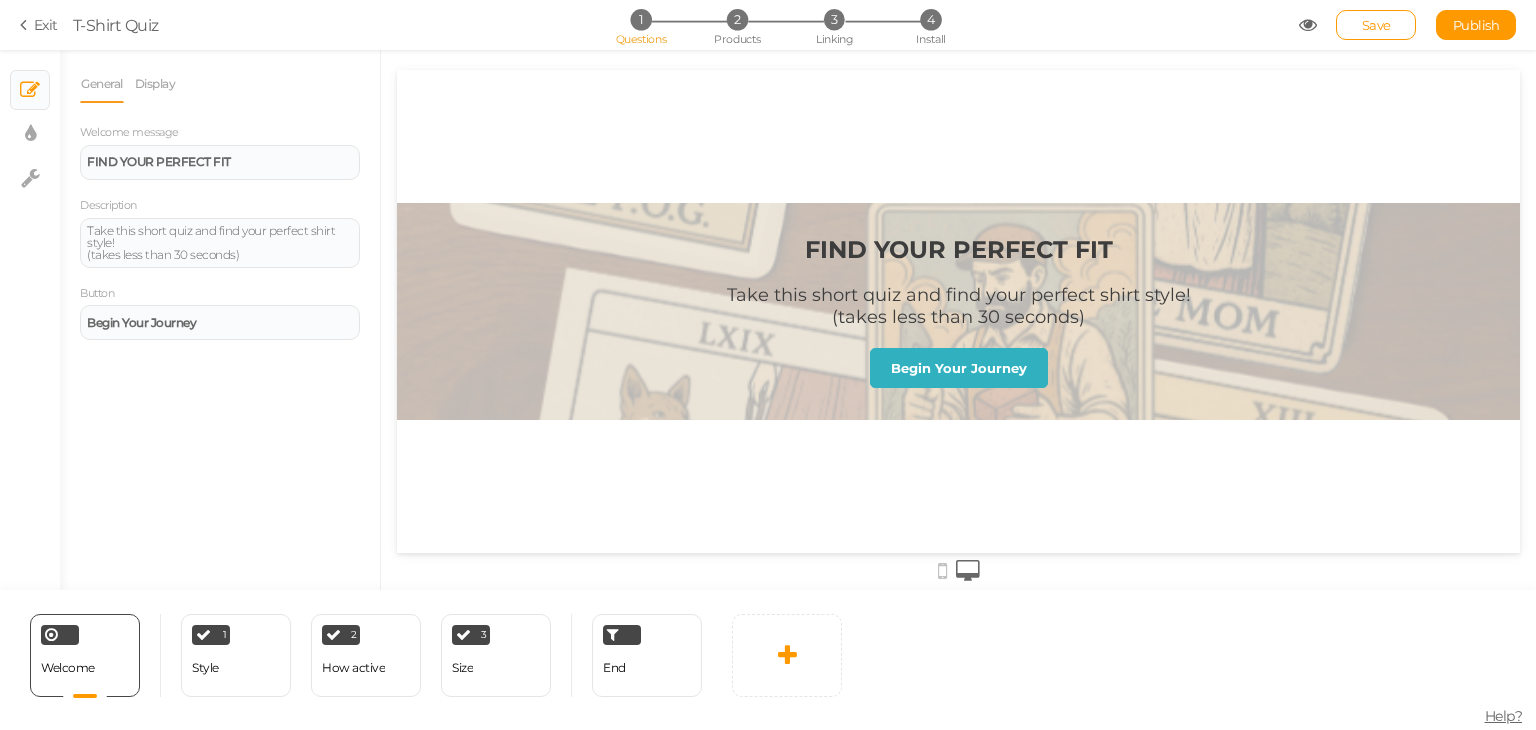 click on "Exit" at bounding box center [39, 25] 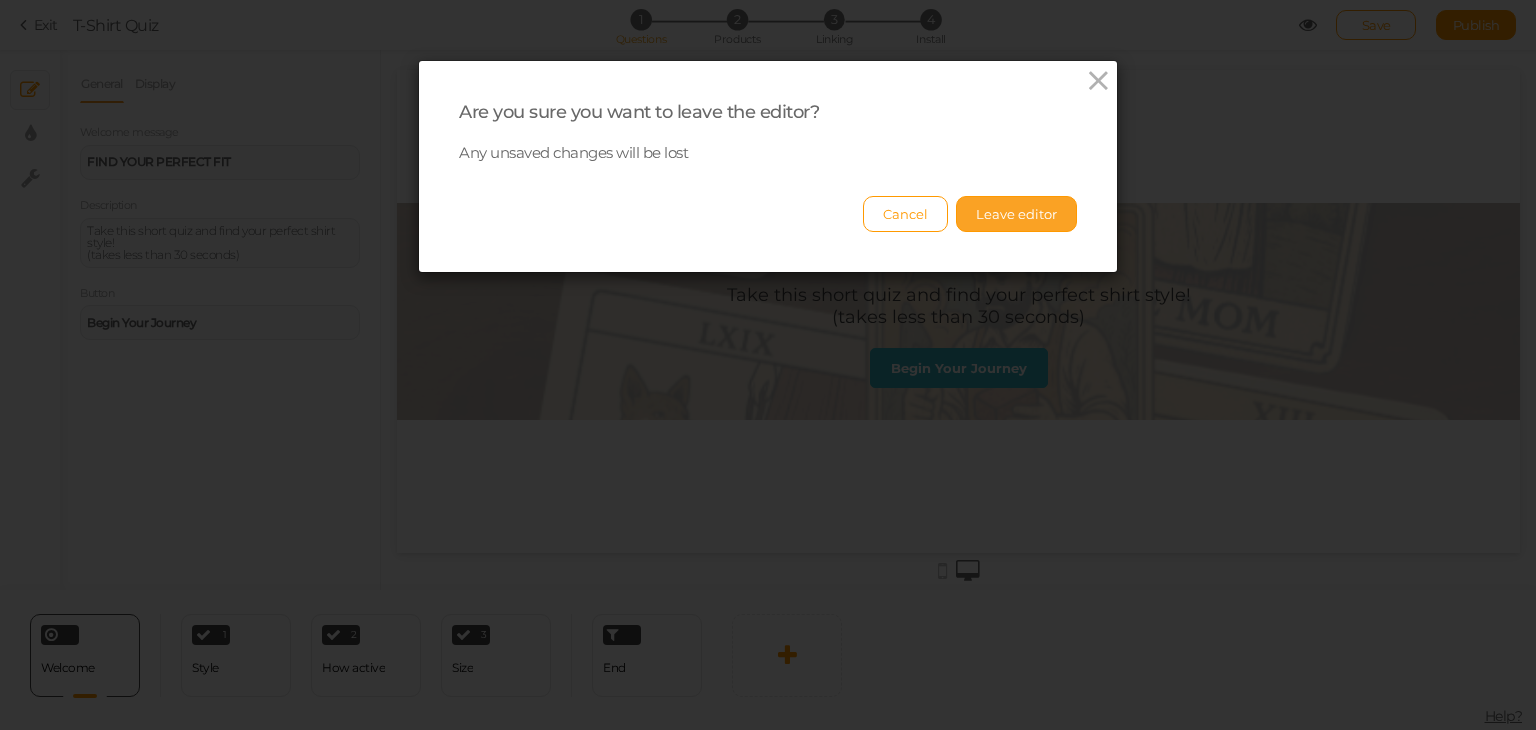 click on "Leave editor" at bounding box center [1016, 214] 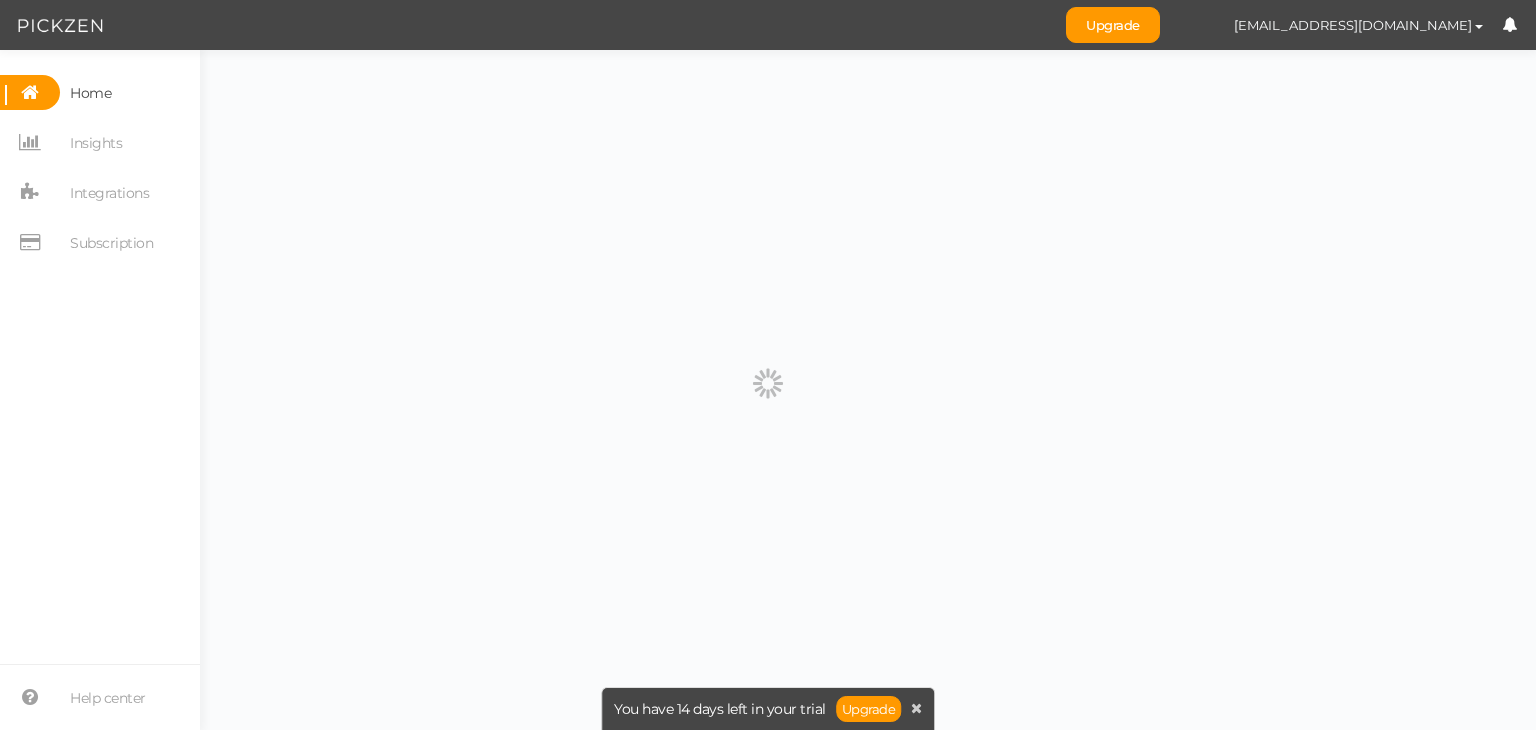scroll, scrollTop: 0, scrollLeft: 0, axis: both 